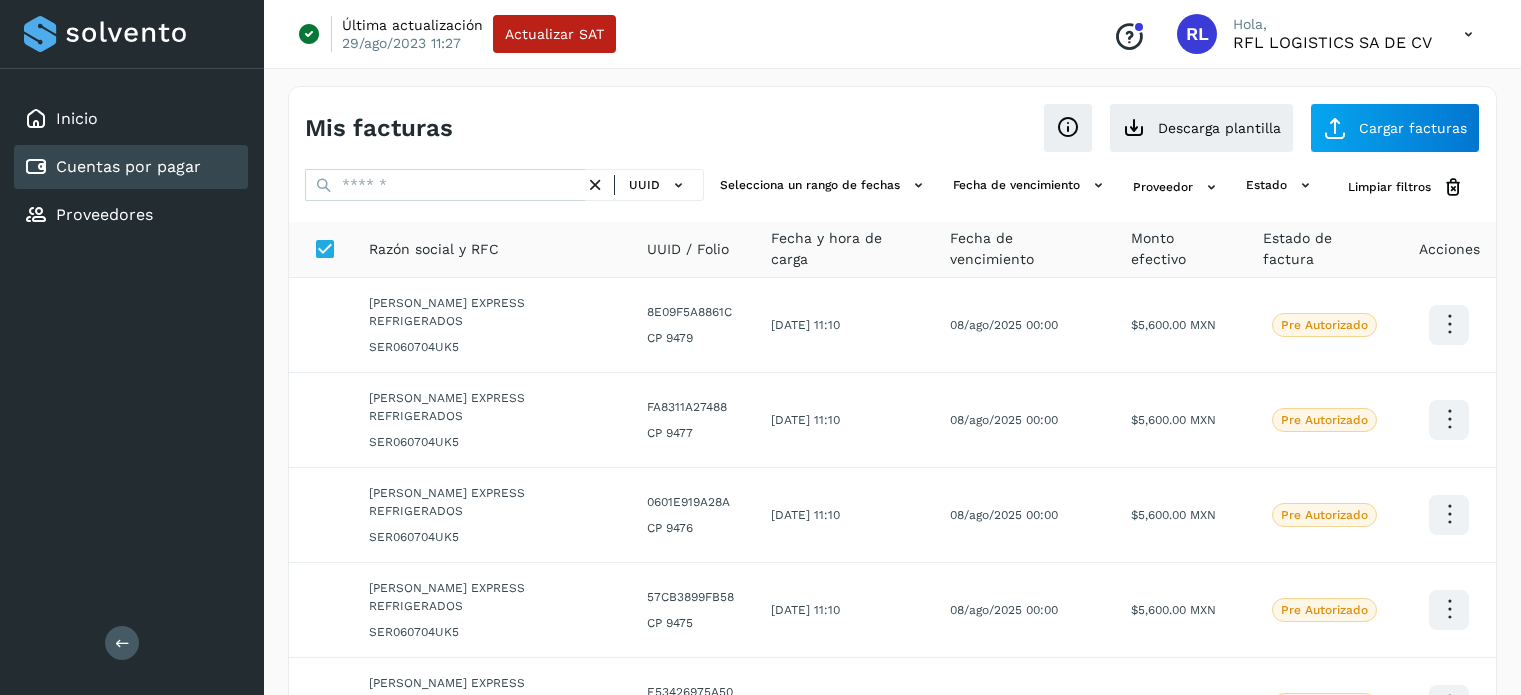 select on "**" 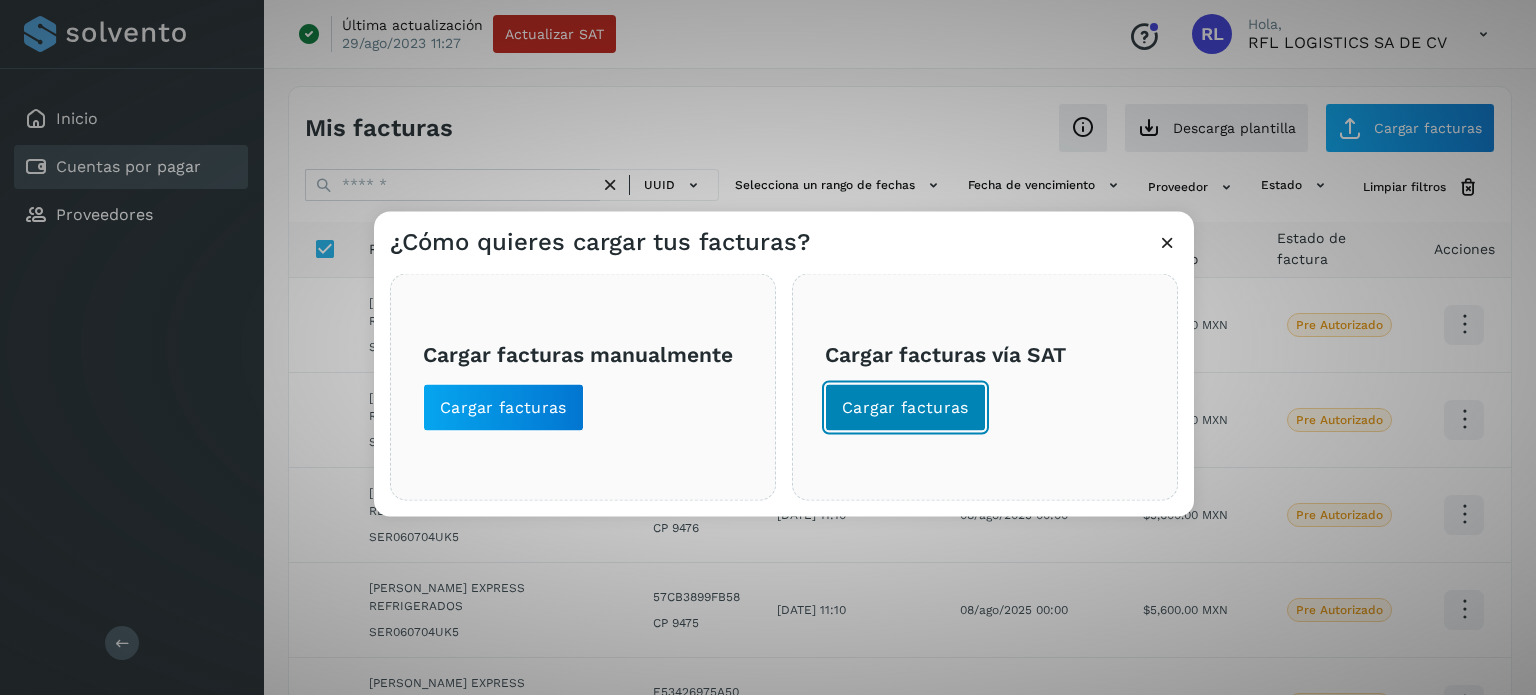 click on "Cargar facturas" 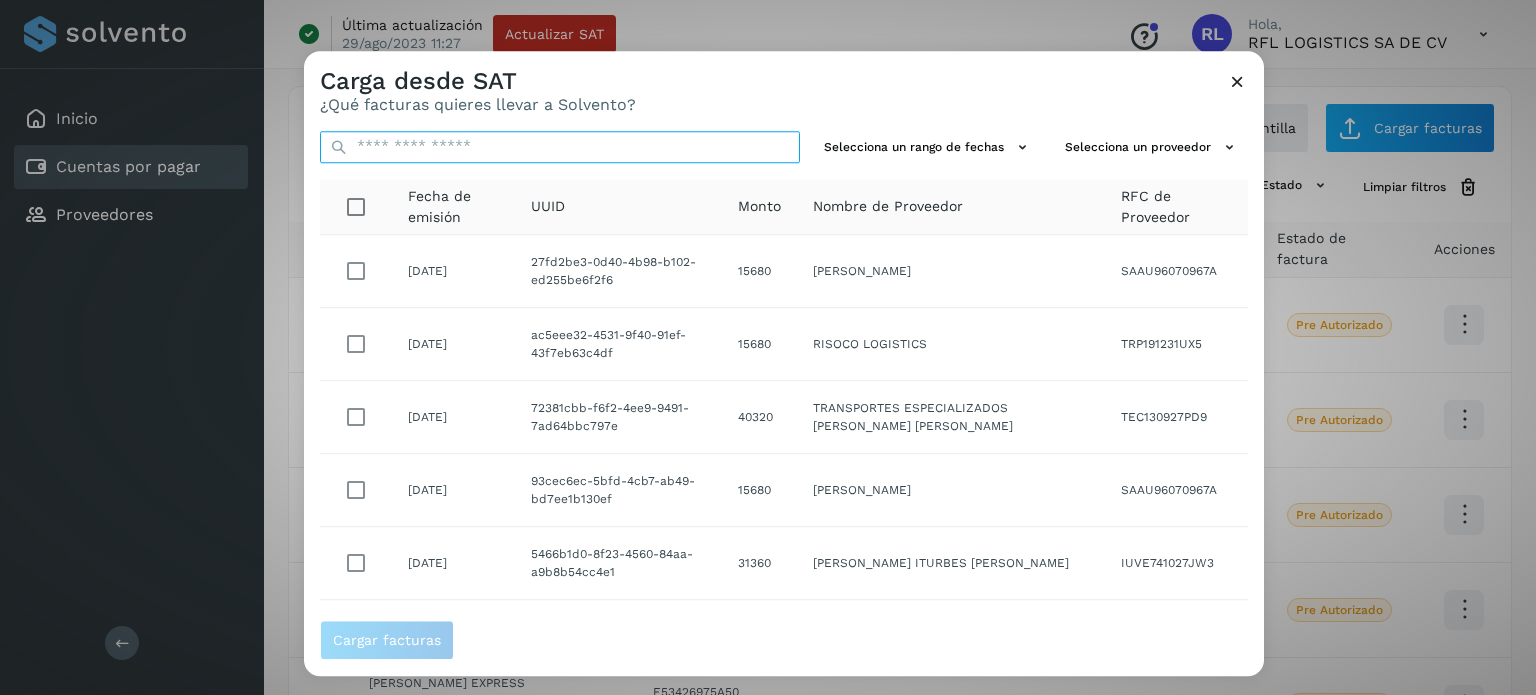 click at bounding box center [560, 147] 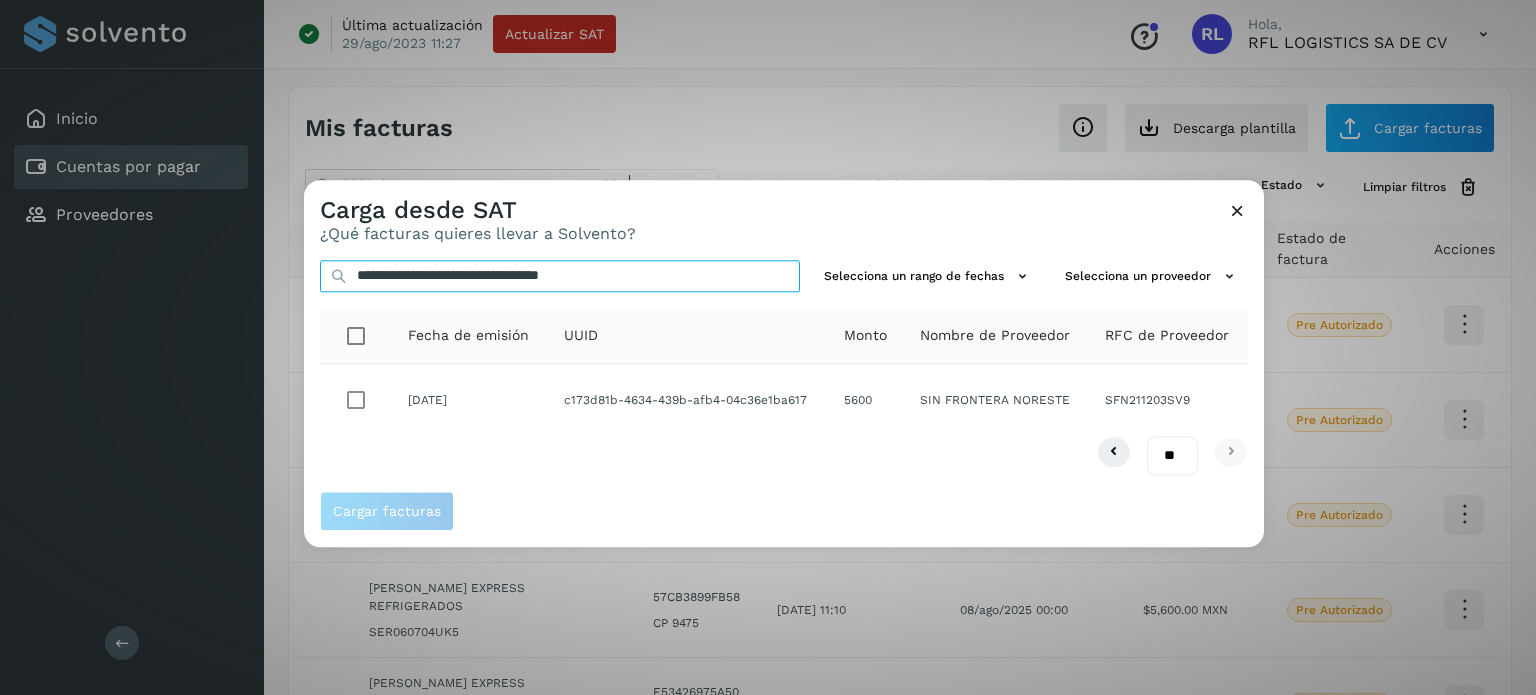 type on "**********" 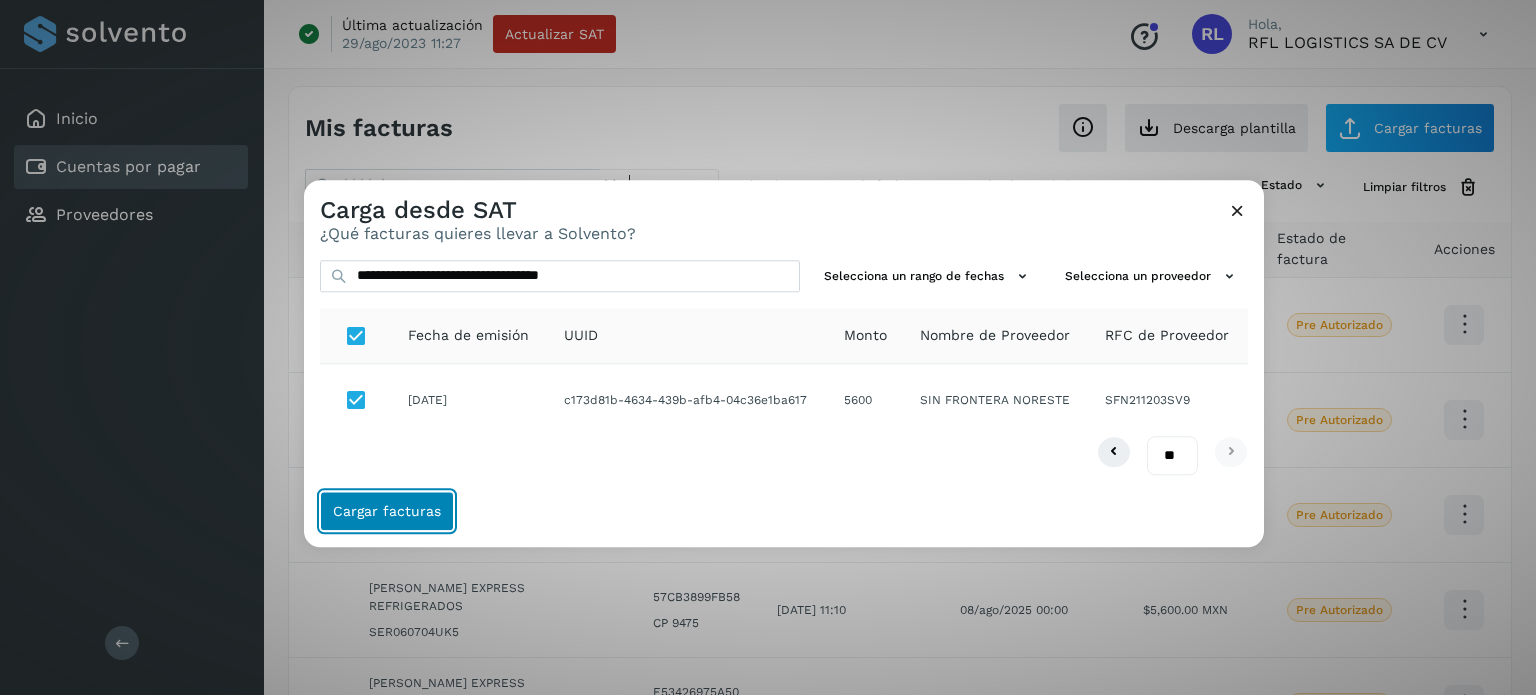click on "Cargar facturas" 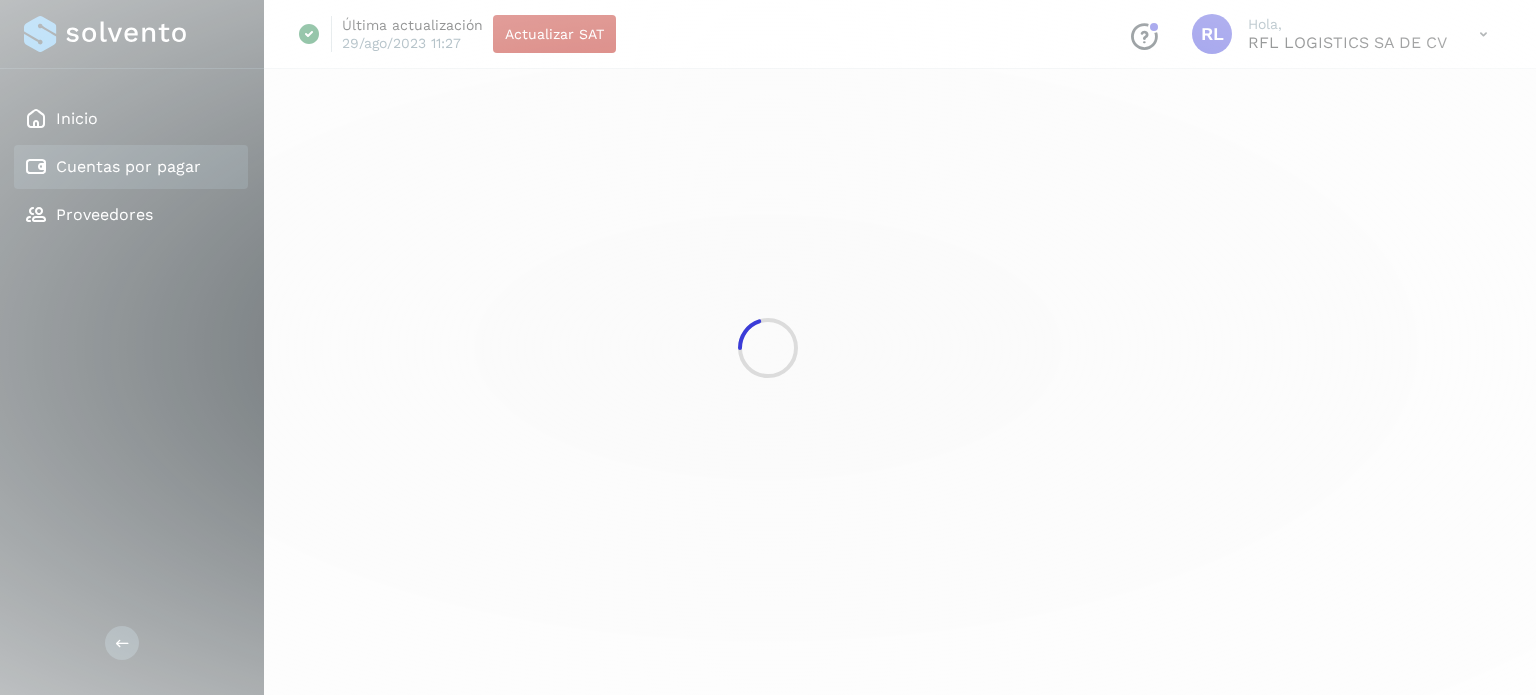 select on "**" 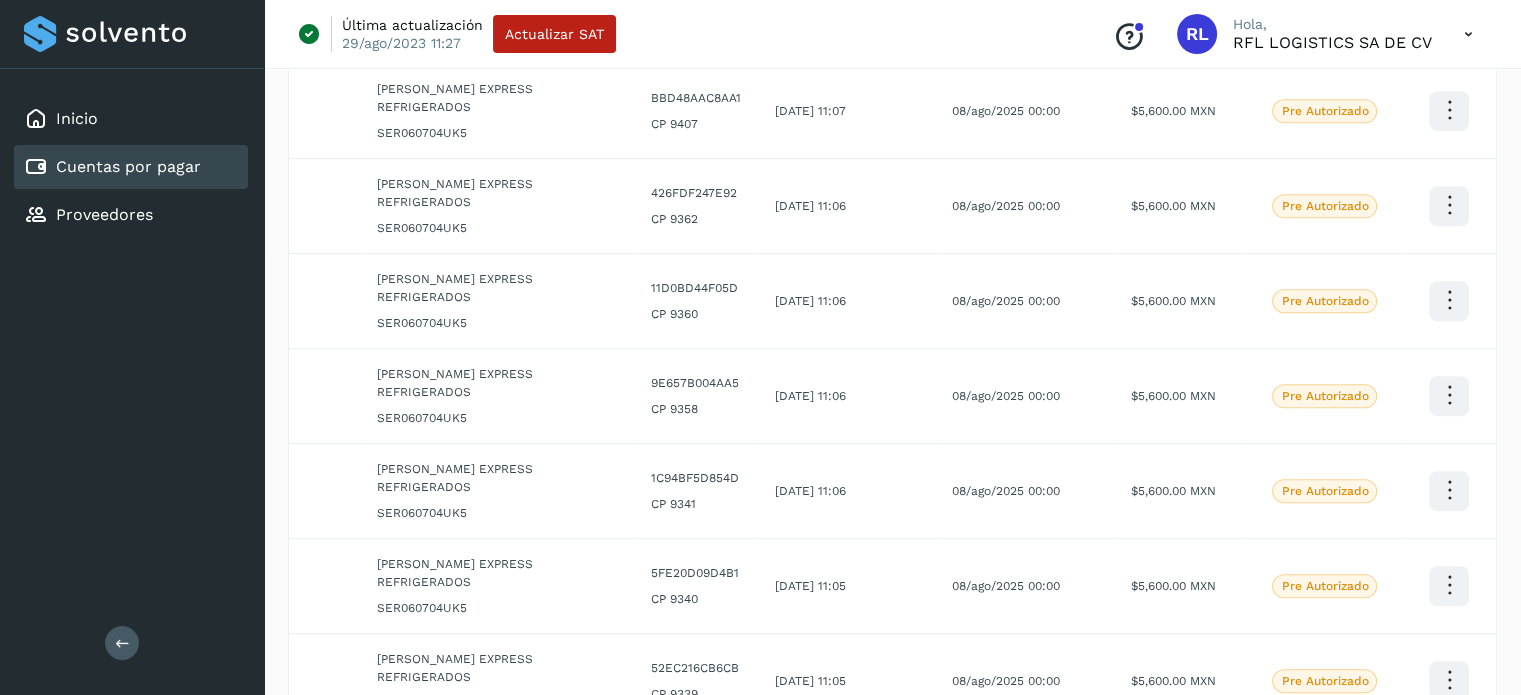 scroll, scrollTop: 1679, scrollLeft: 0, axis: vertical 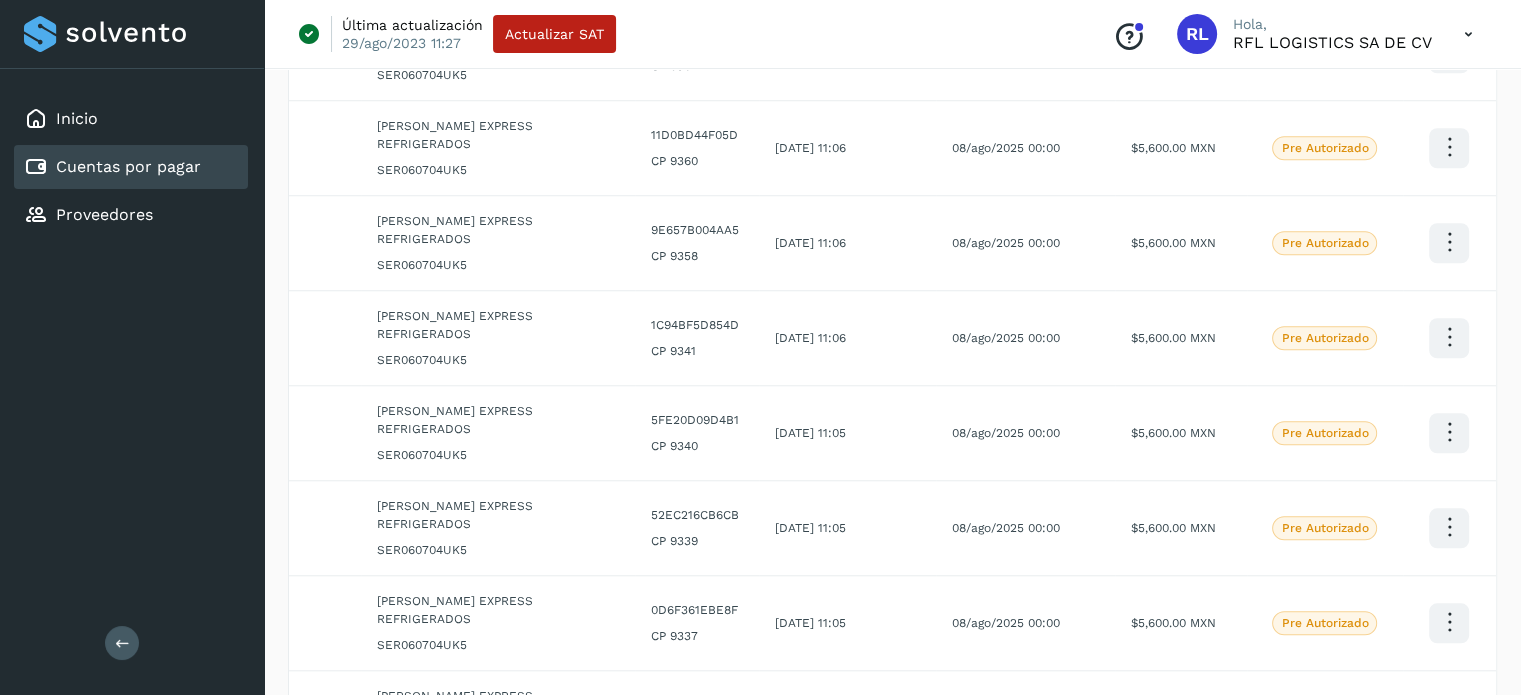 click on "Enviar por adelanto" 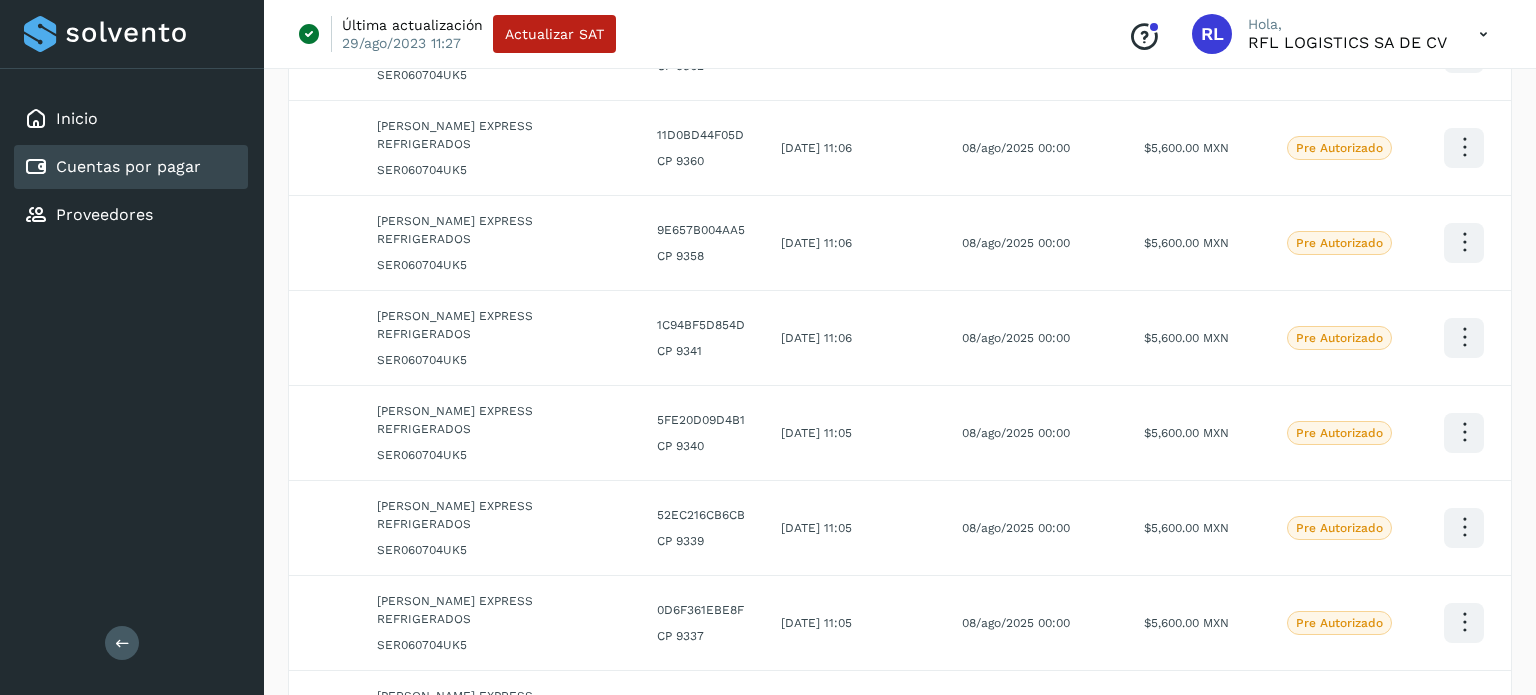 select on "**" 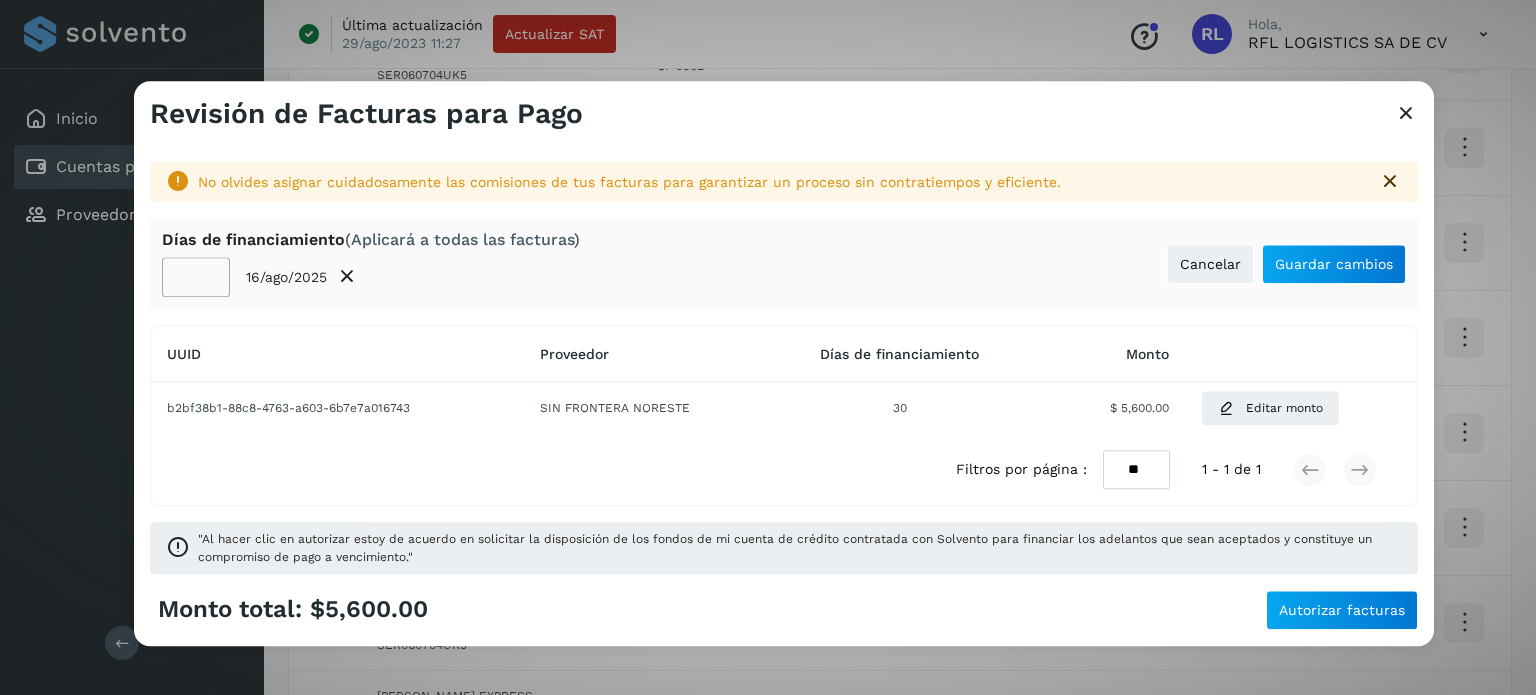 click on "**" 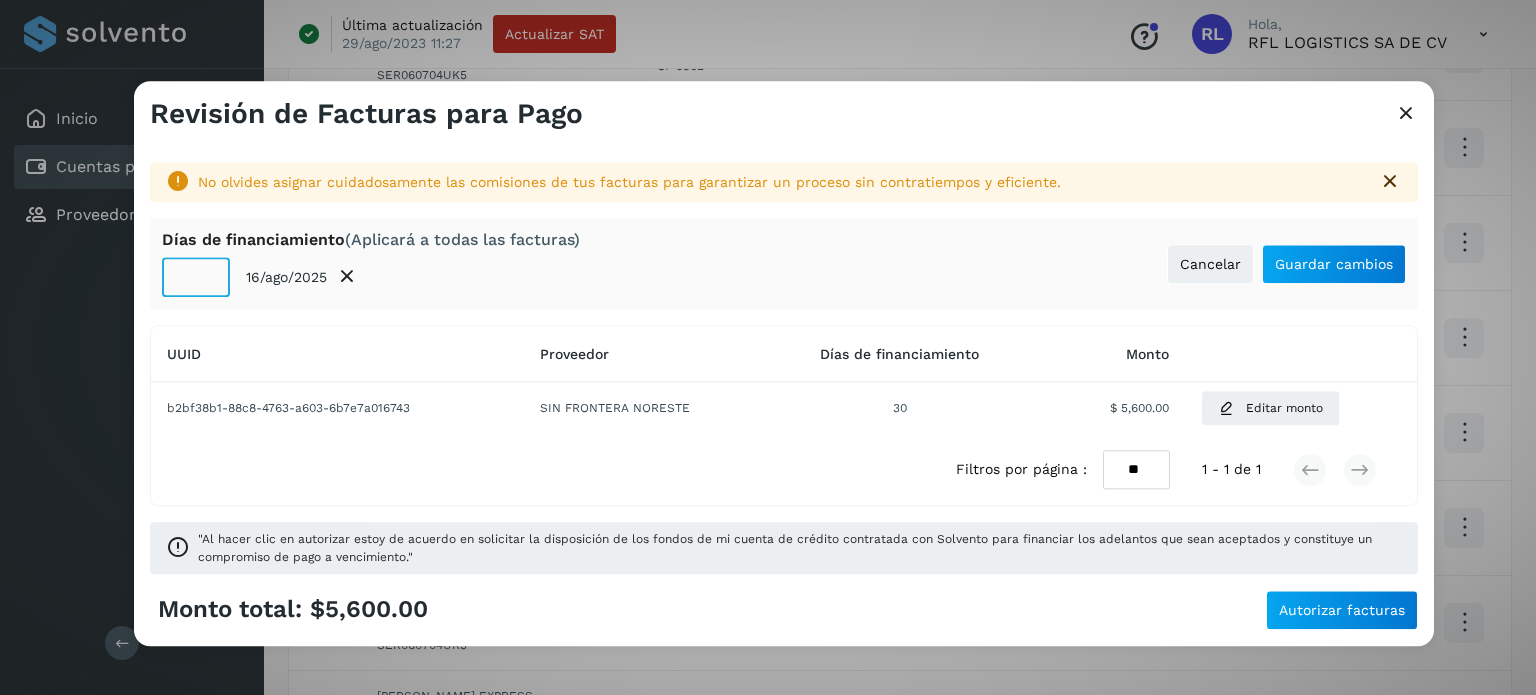 click on "**" 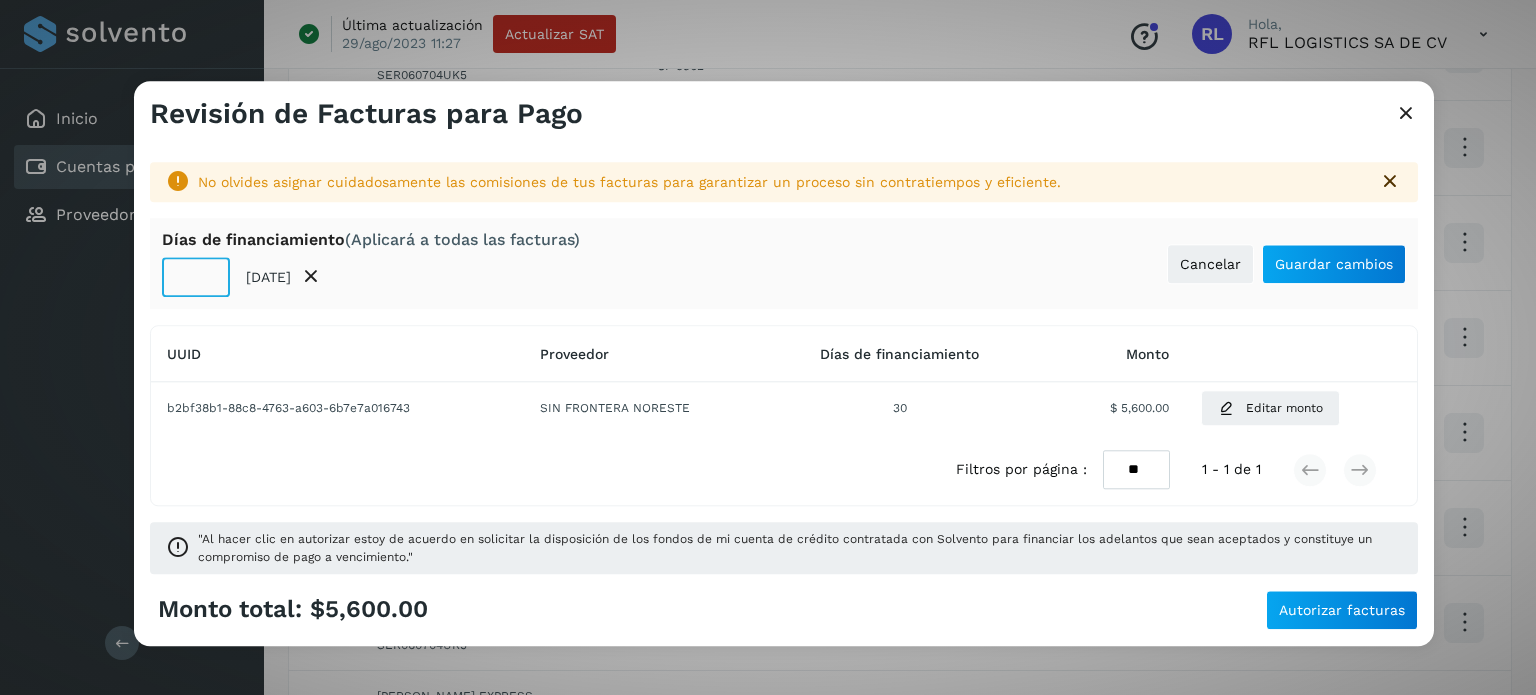 type on "**" 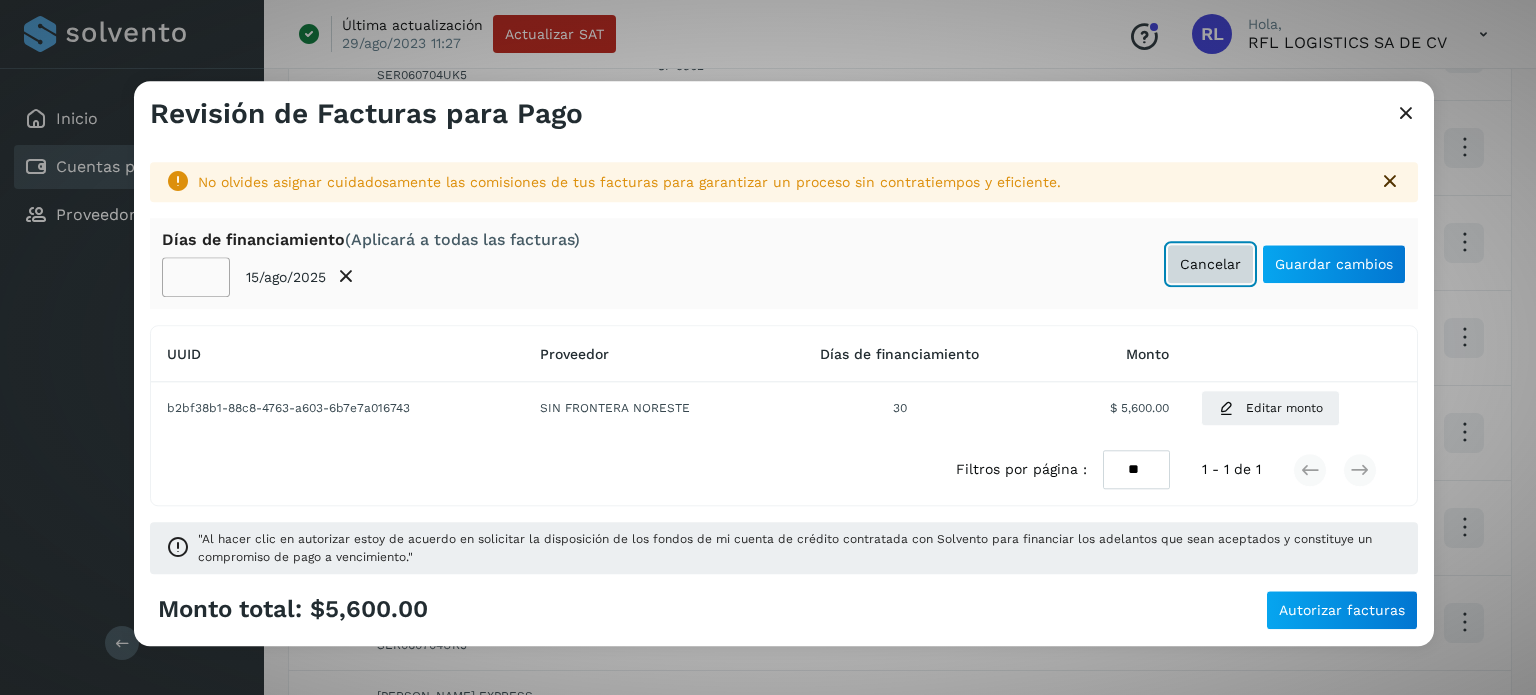 type 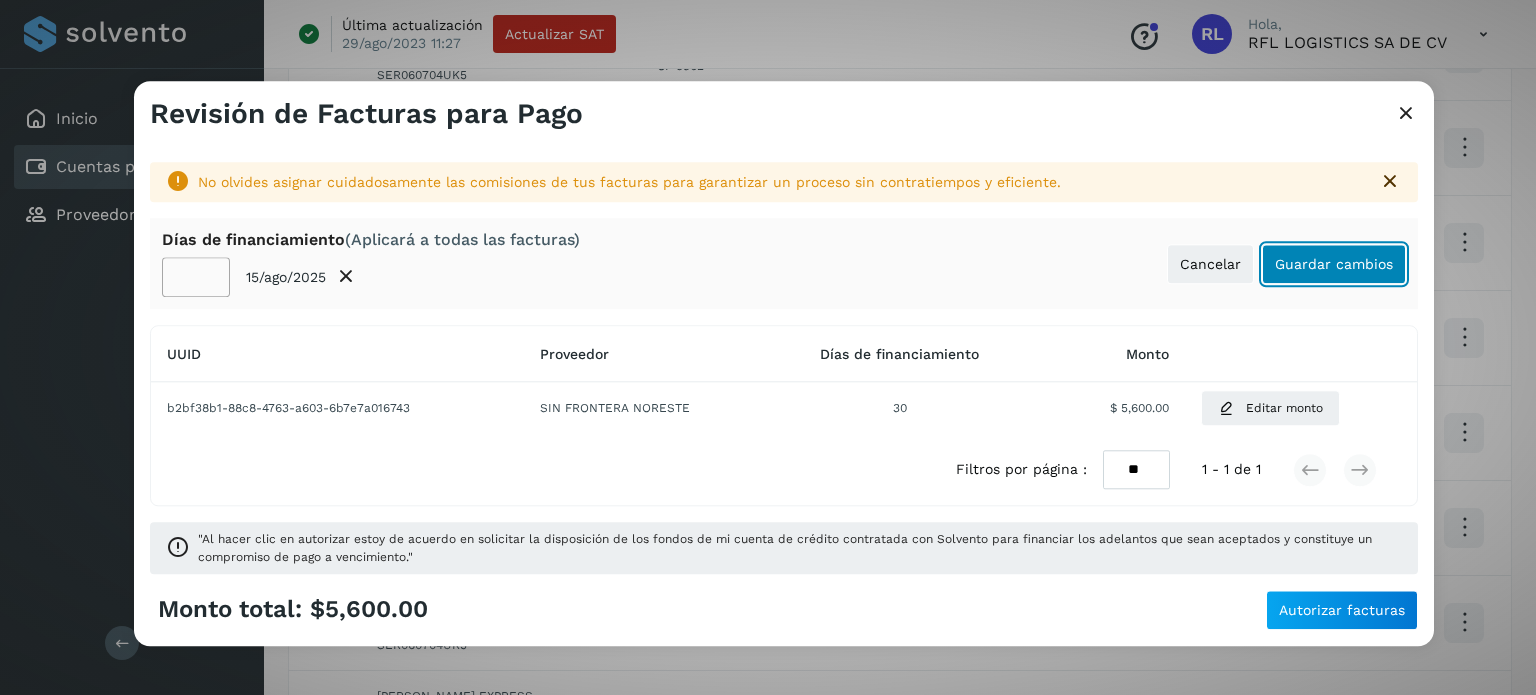 click on "Guardar cambios" 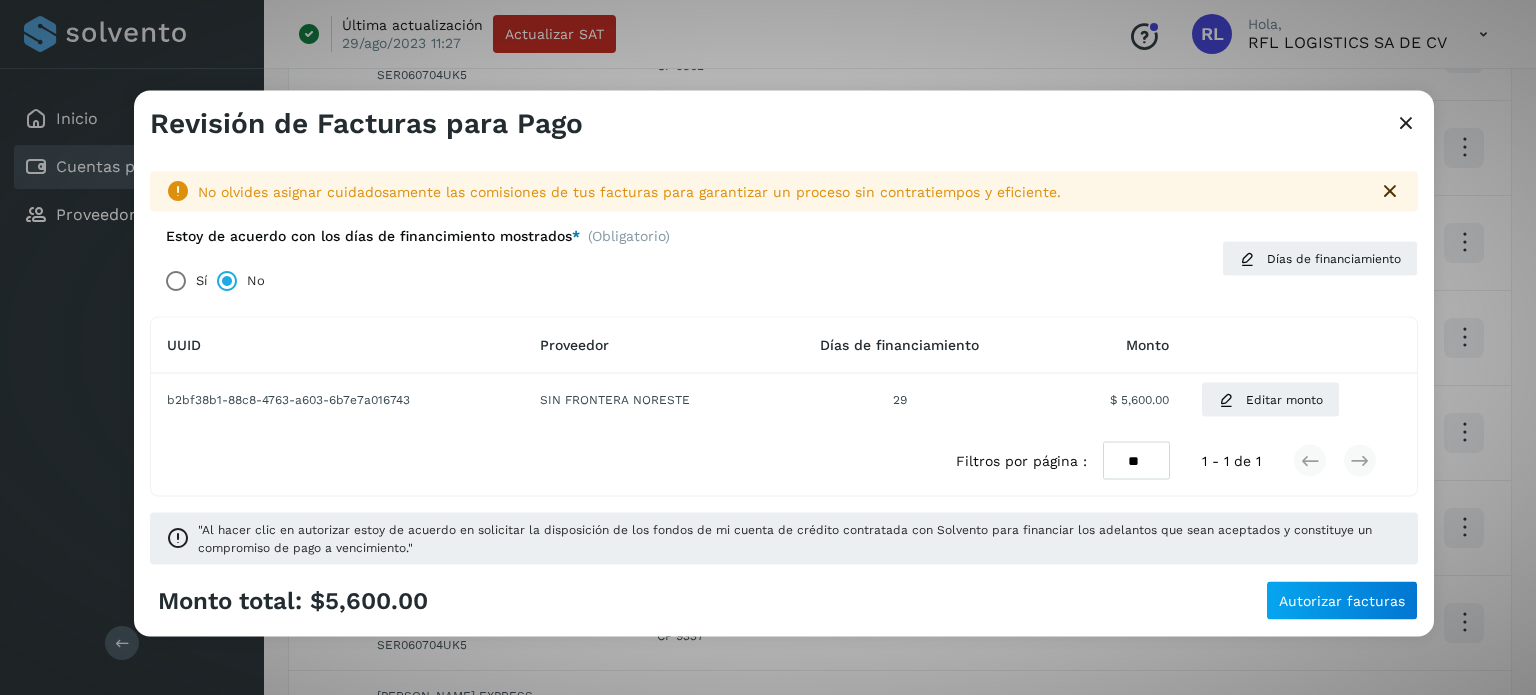 click on "Estoy de acuerdo con los [PERSON_NAME] de financimiento mostrados  * (Obligatorio)  Sí No" at bounding box center (677, 264) 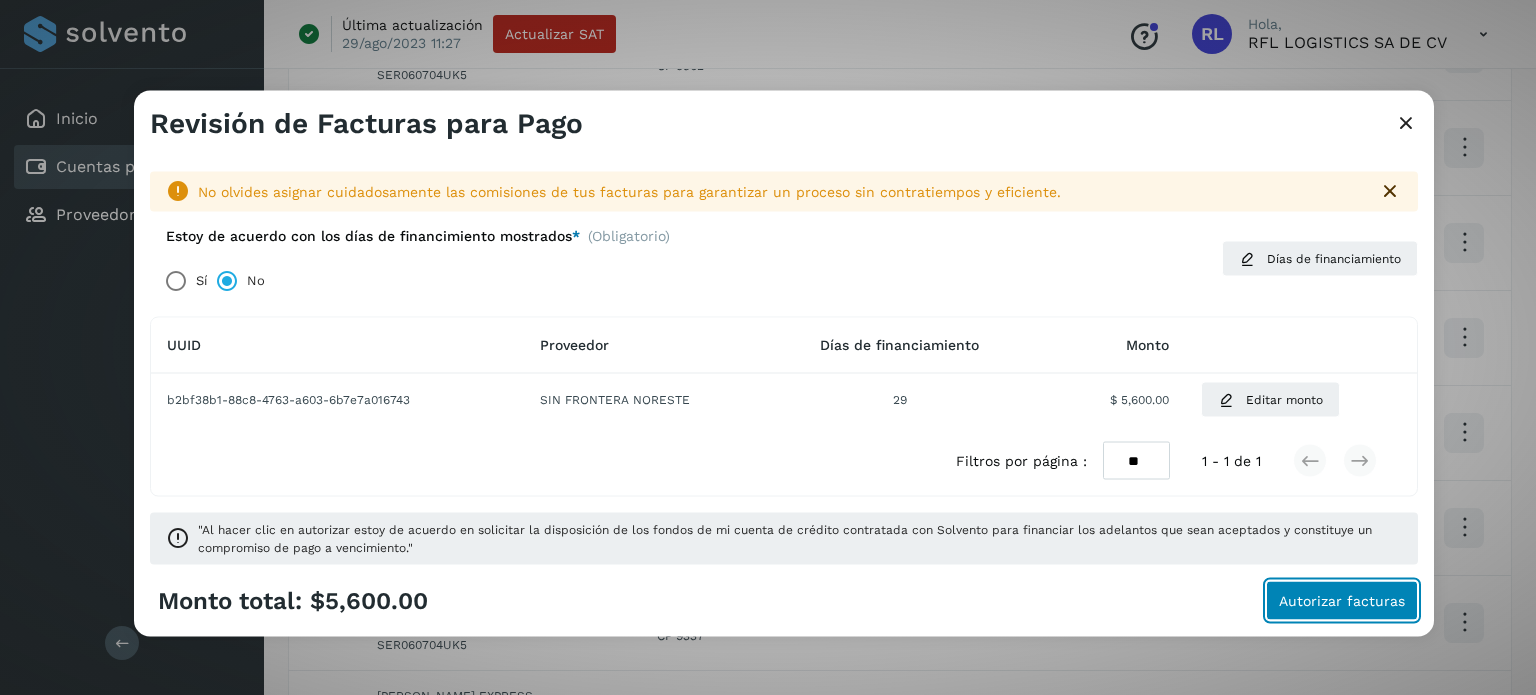 click on "Autorizar facturas" 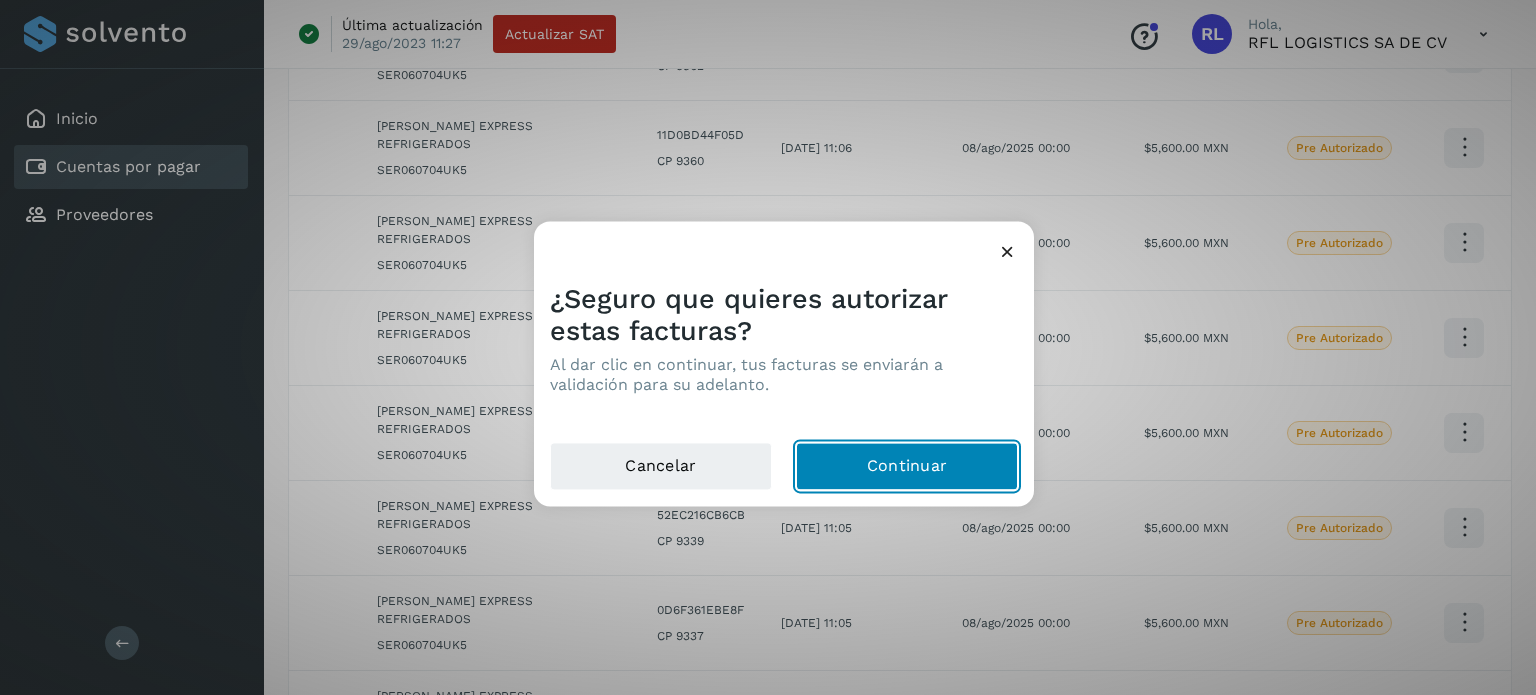 click on "Continuar" 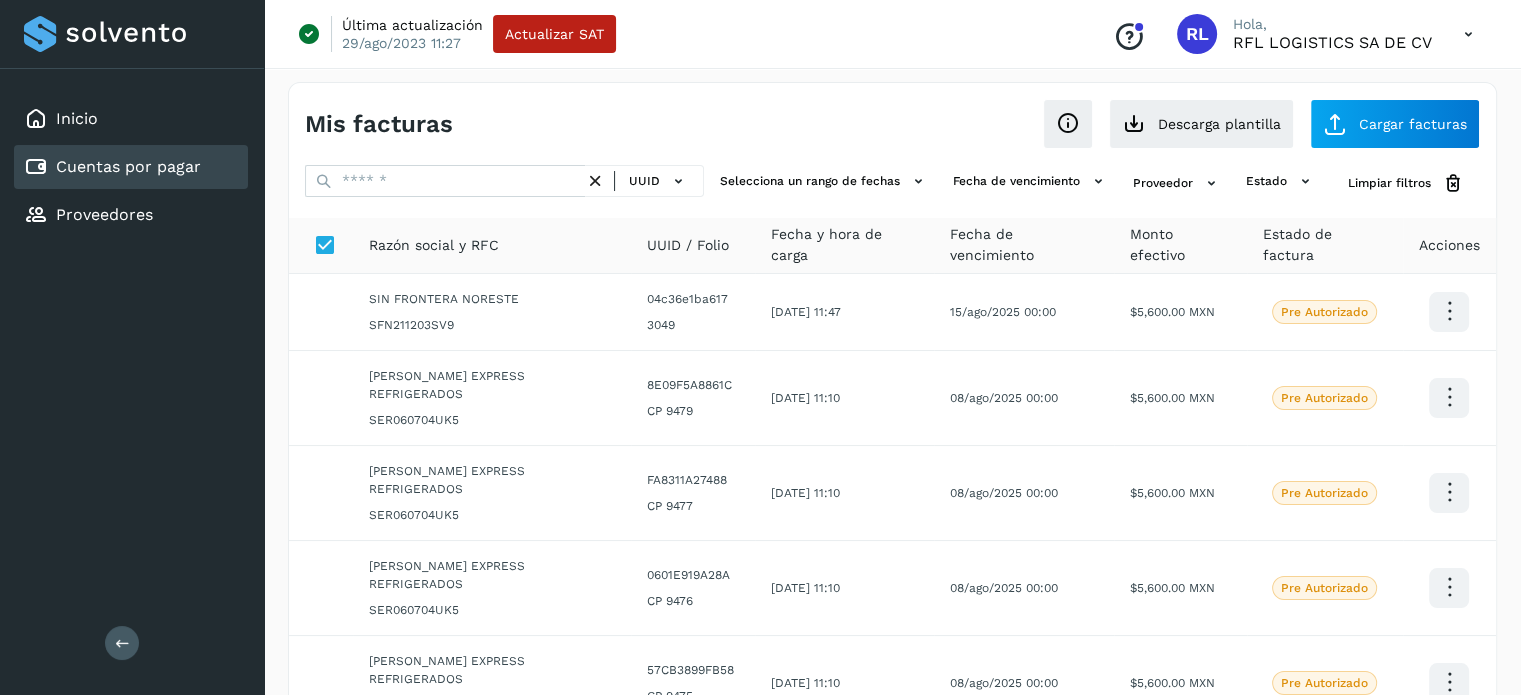 scroll, scrollTop: 0, scrollLeft: 0, axis: both 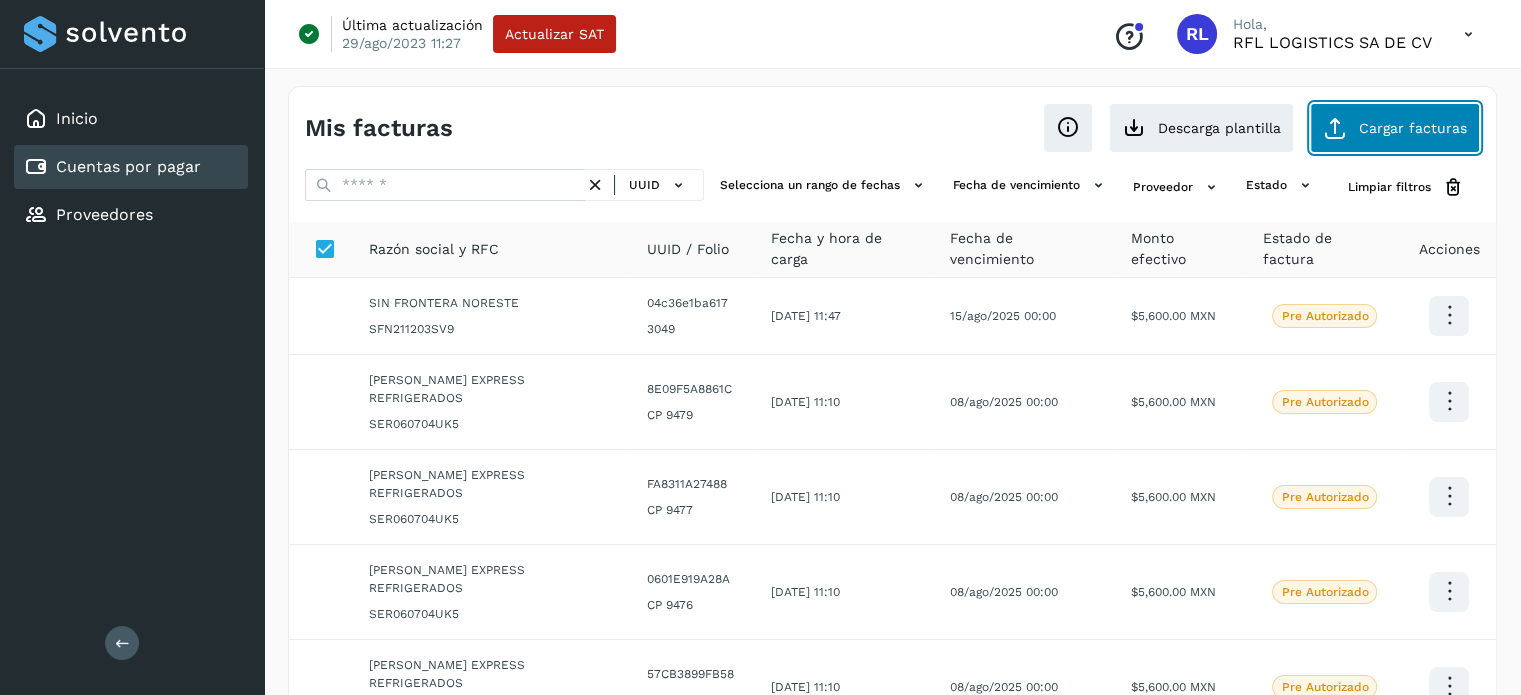 click on "Cargar facturas" 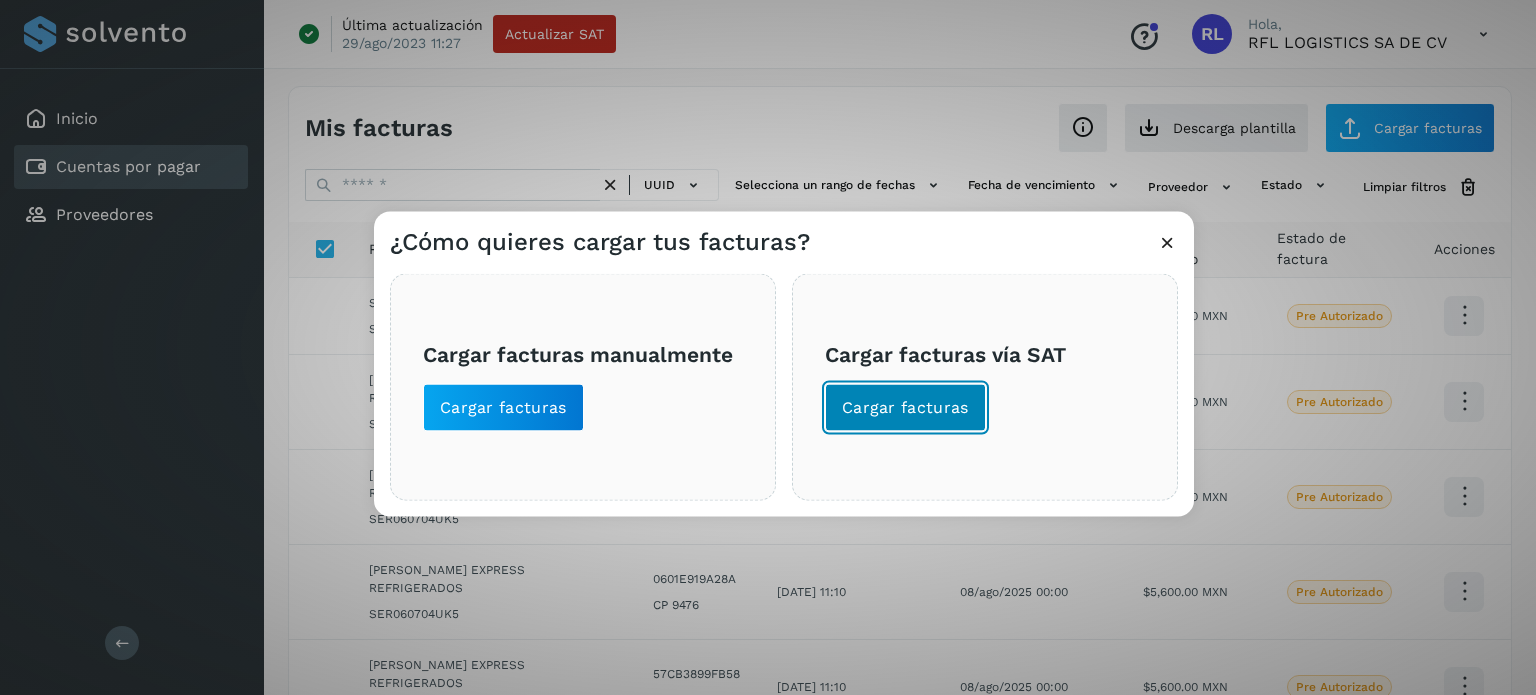 click on "Cargar facturas" at bounding box center (905, 407) 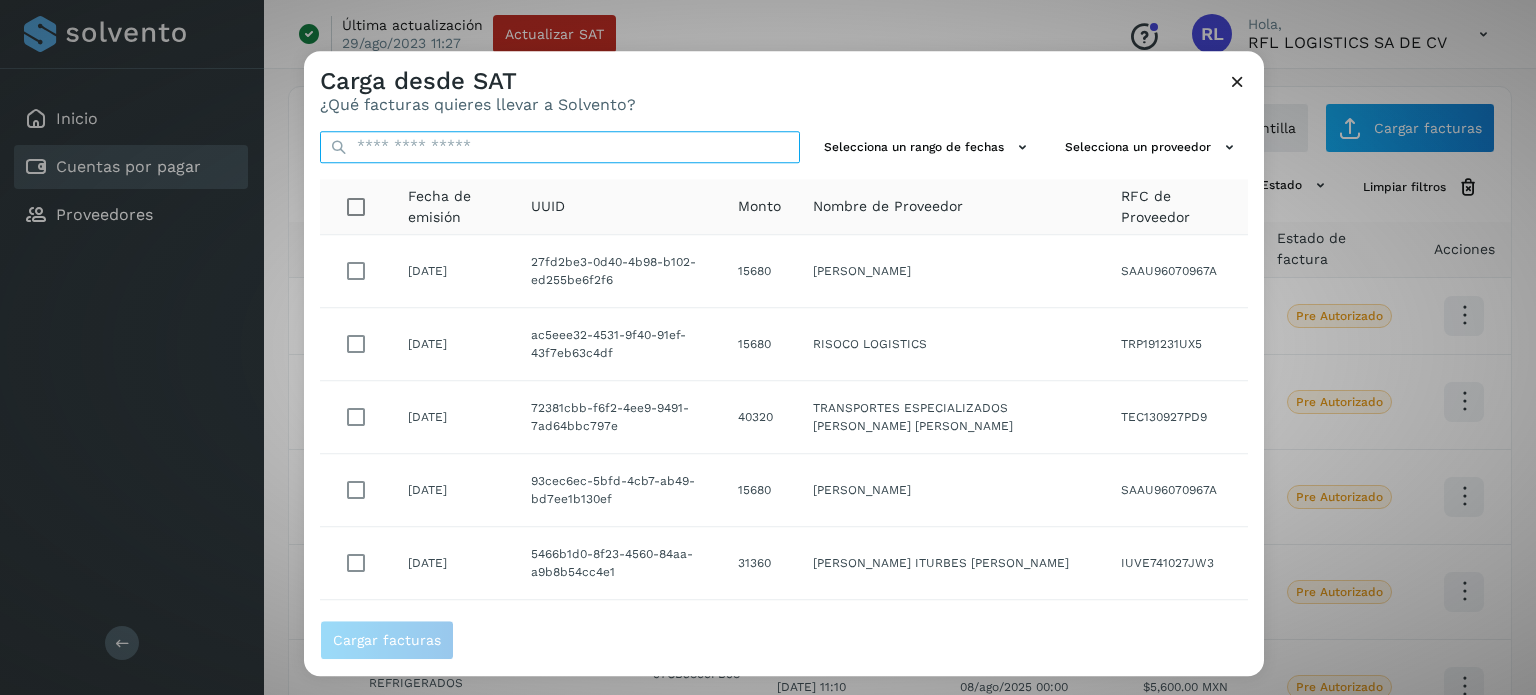 click at bounding box center [560, 147] 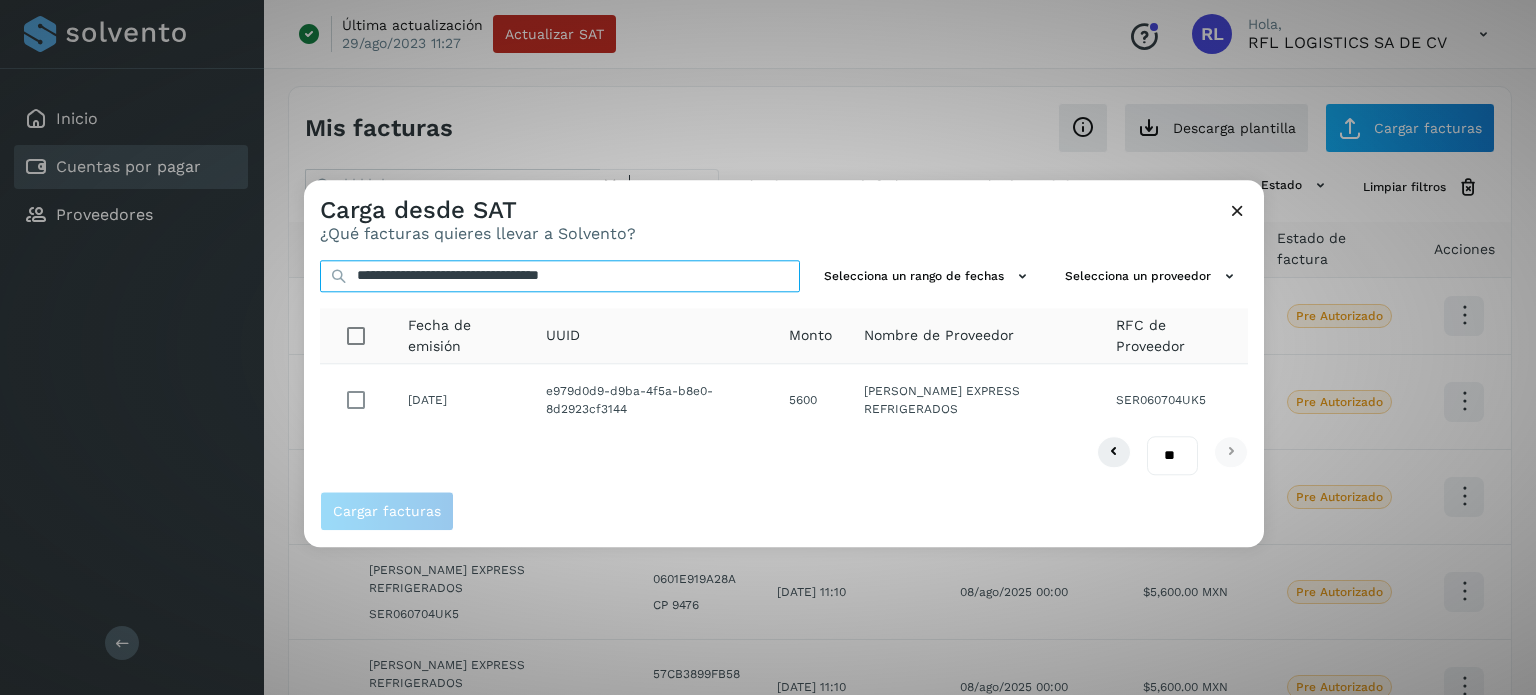 type on "**********" 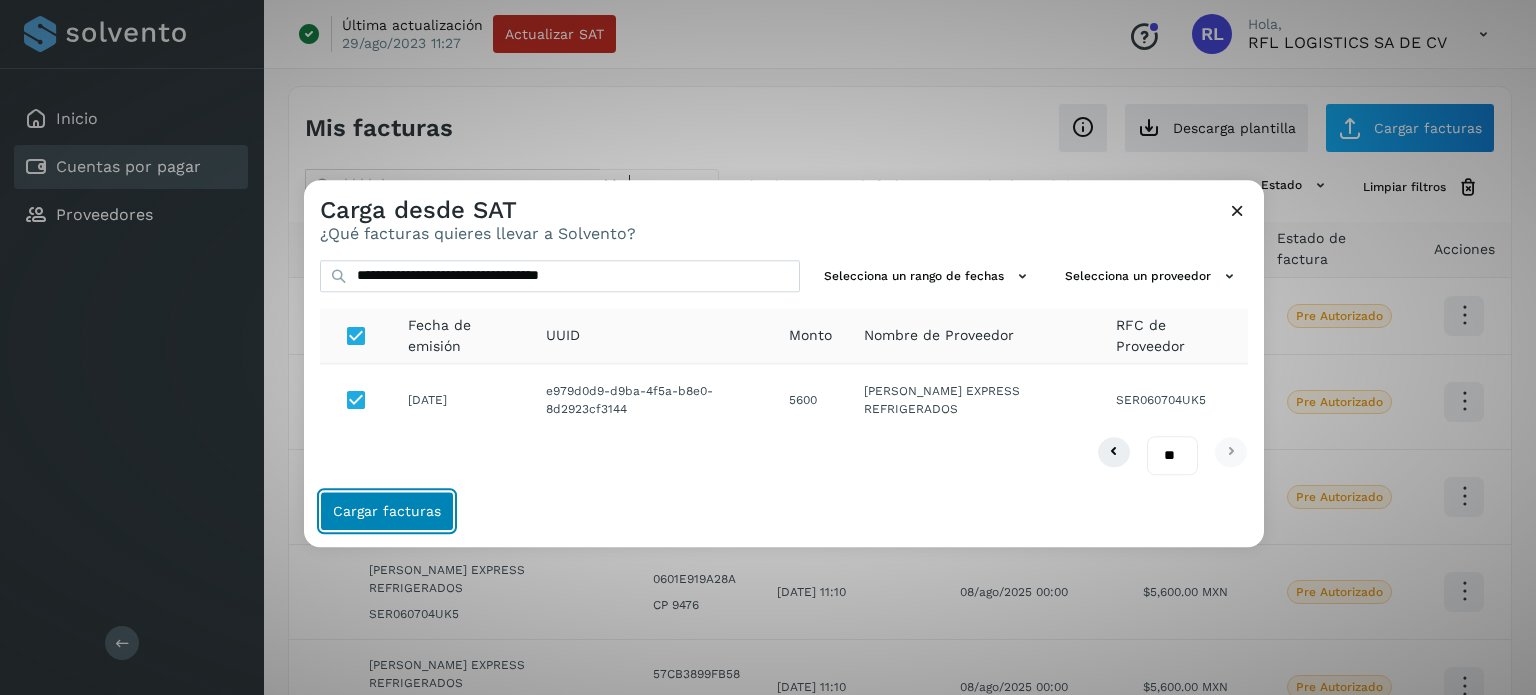 click on "Cargar facturas" at bounding box center [387, 511] 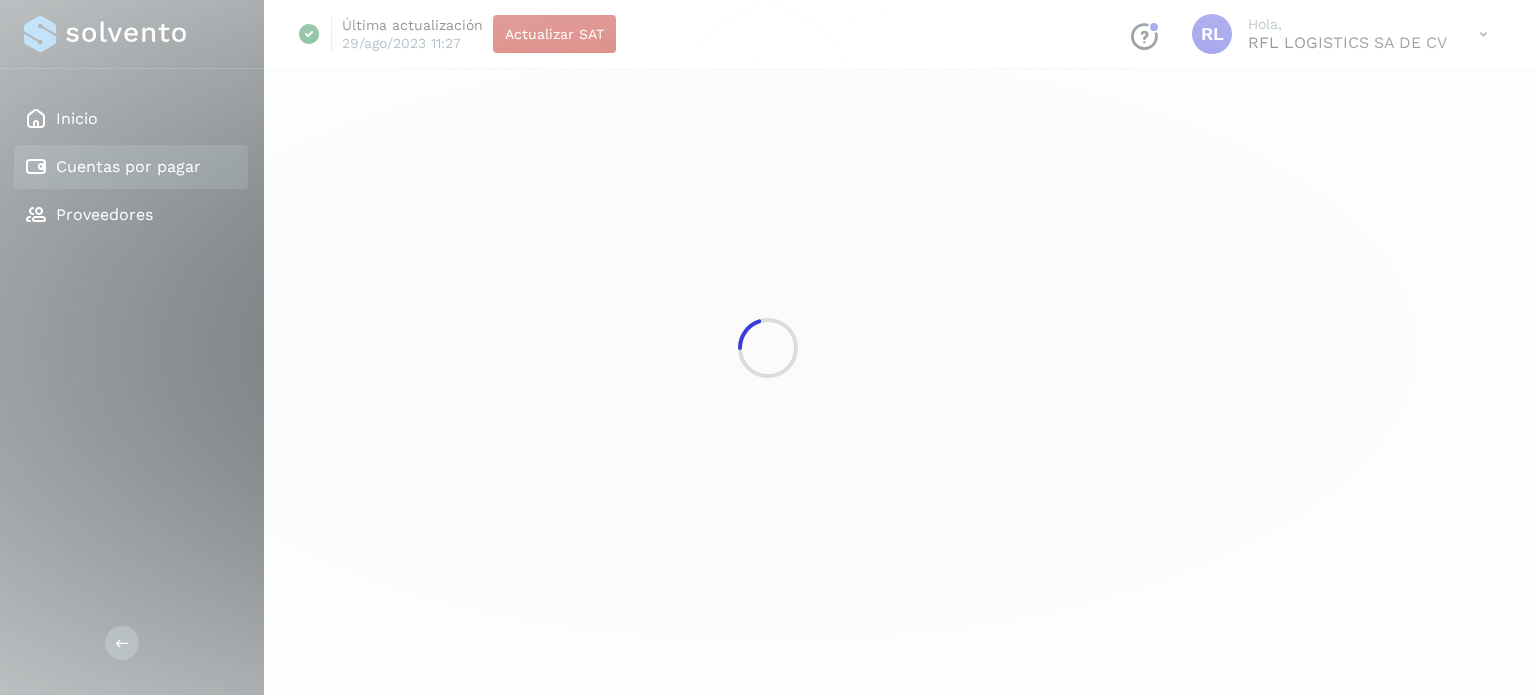 select on "**" 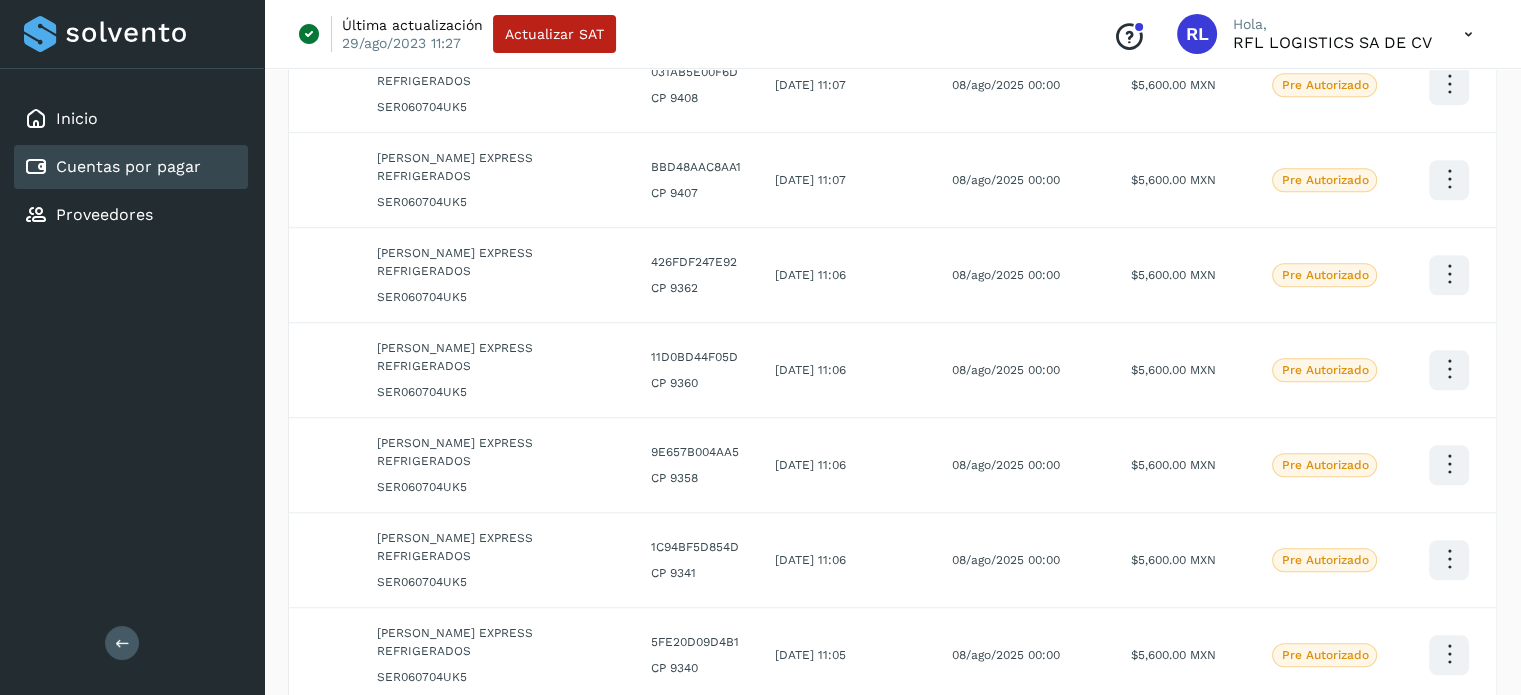 scroll, scrollTop: 1679, scrollLeft: 0, axis: vertical 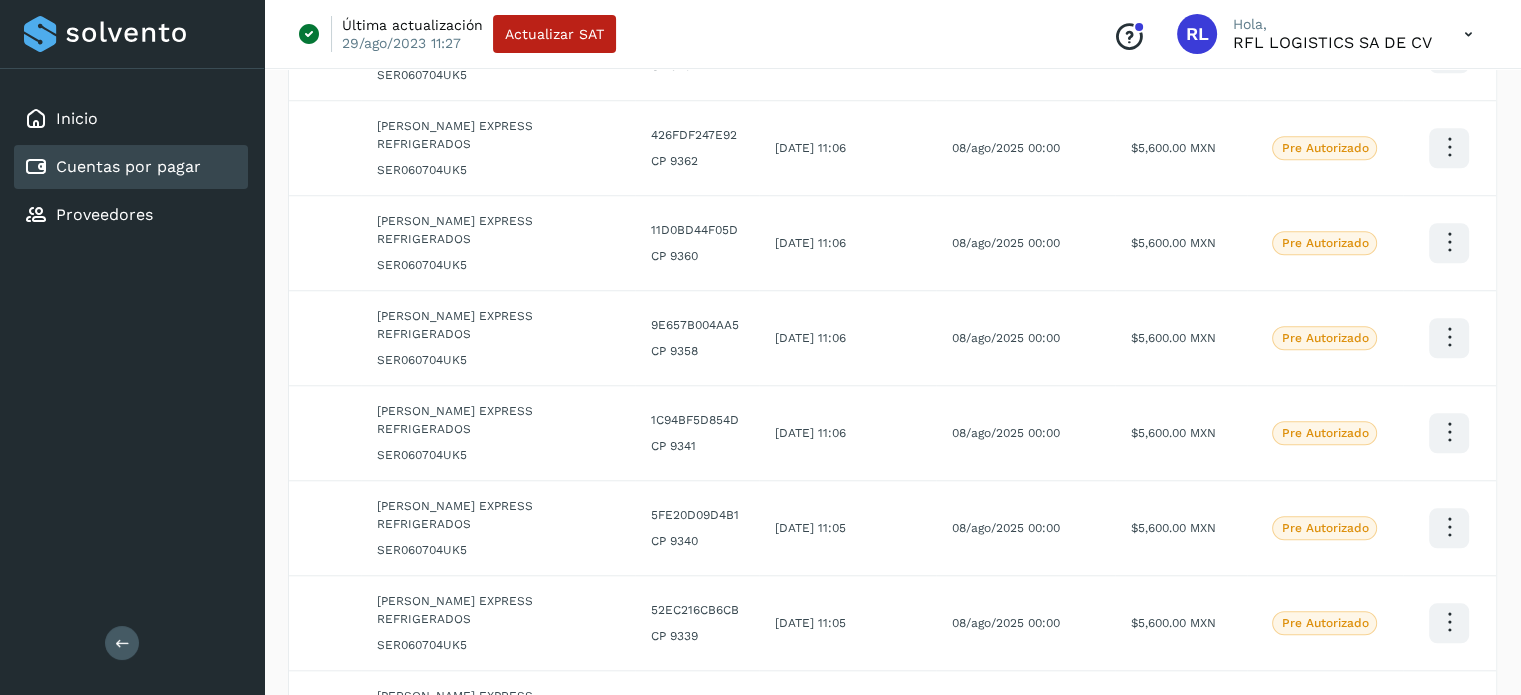 click on "Enviar por adelanto" 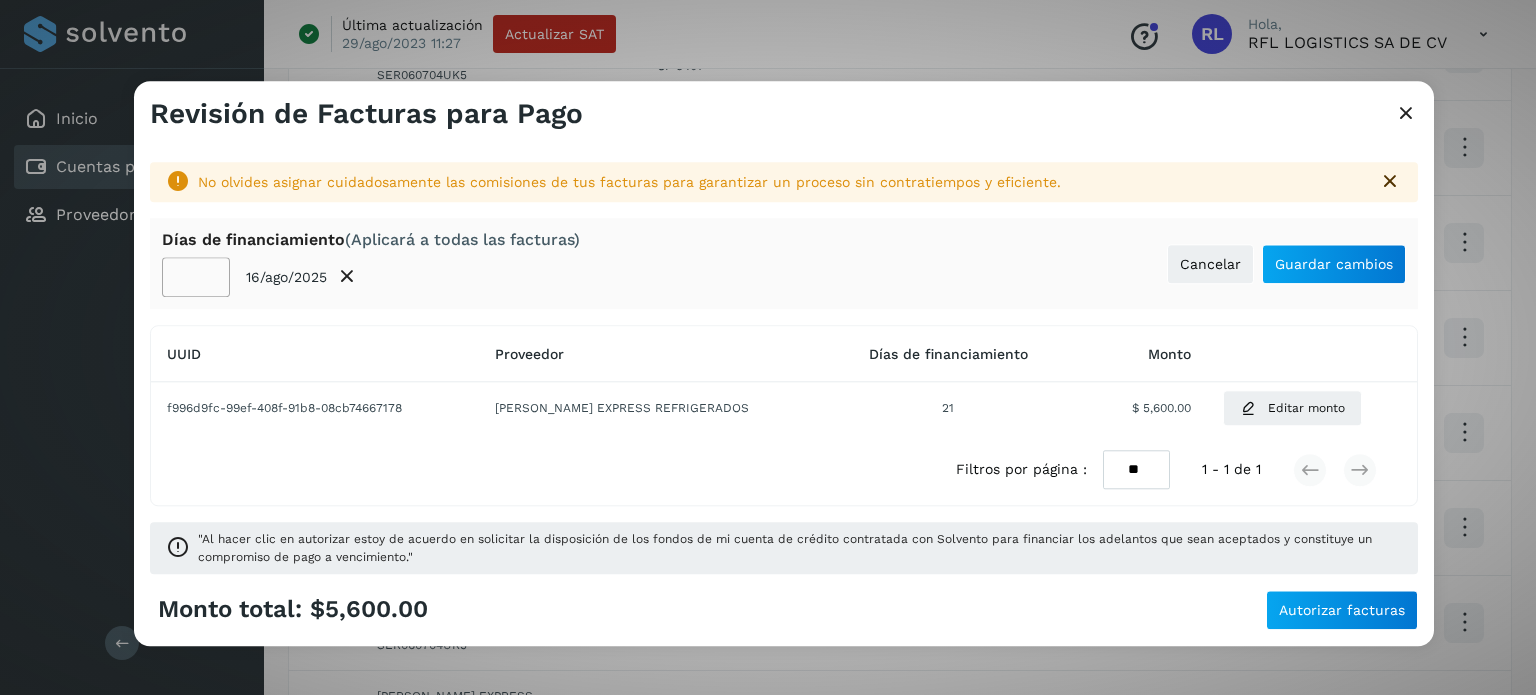 click on "**" 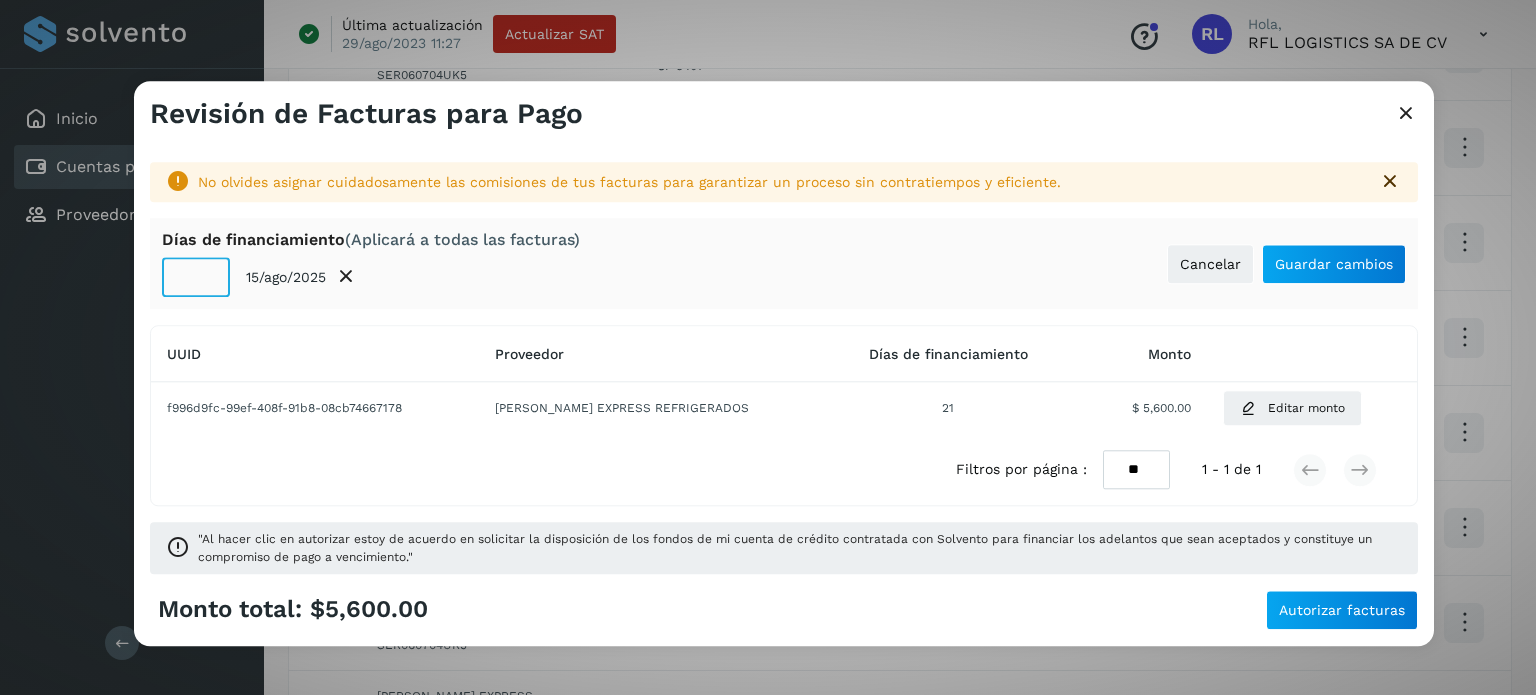 click on "**" 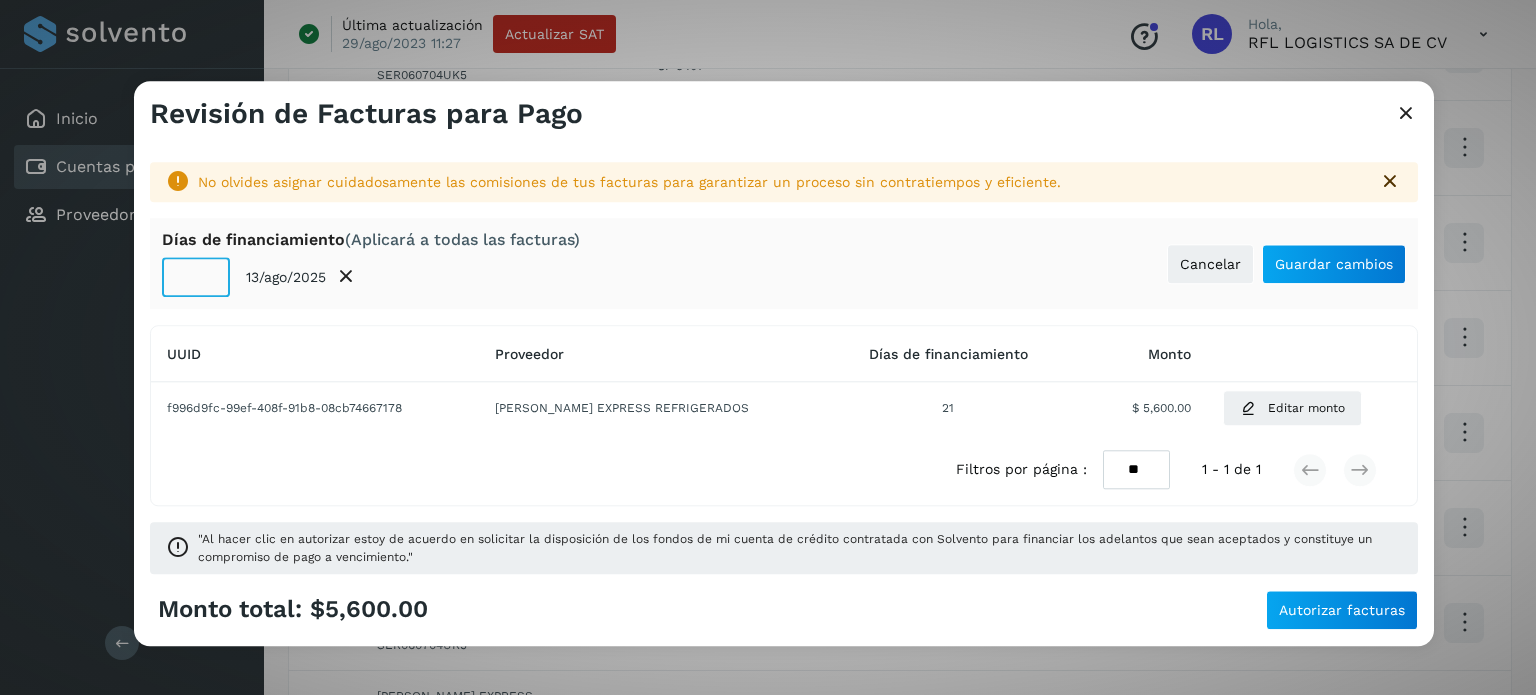 click on "**" 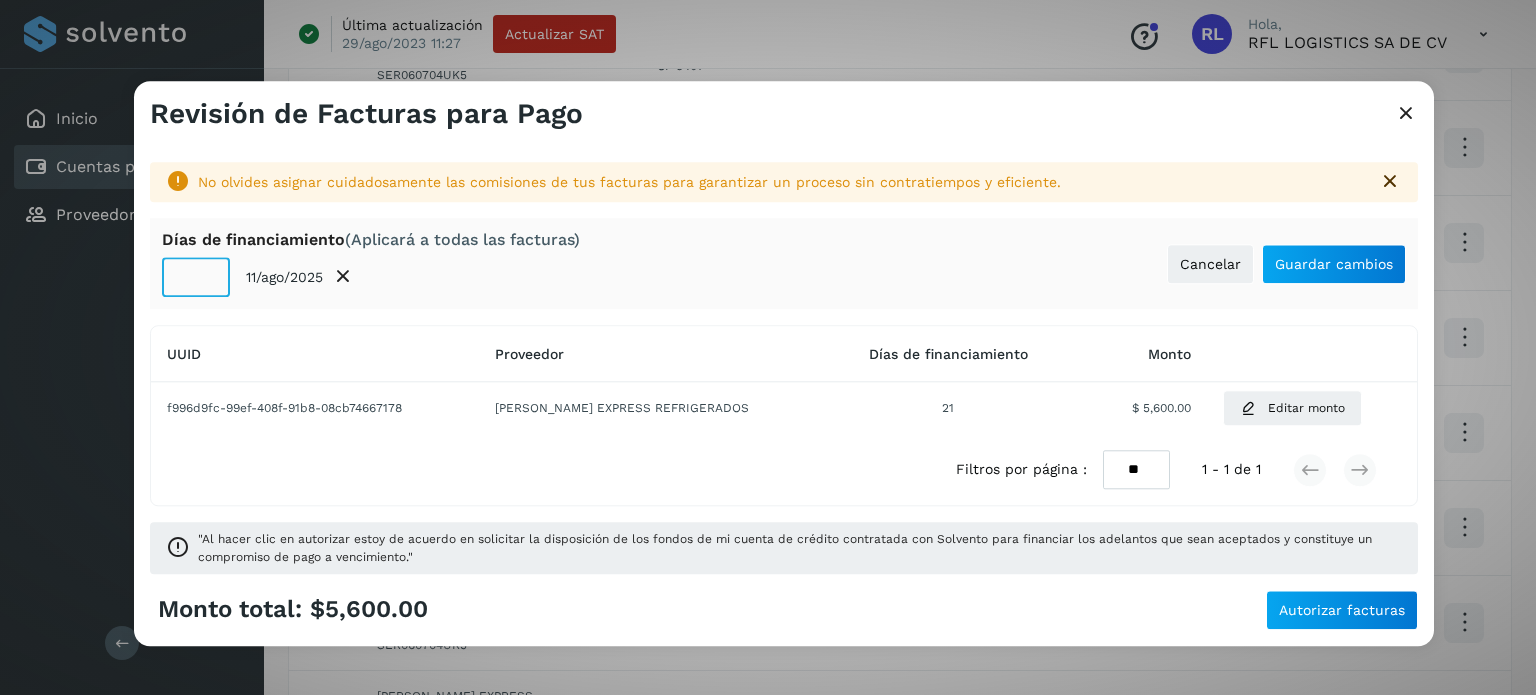 click on "**" 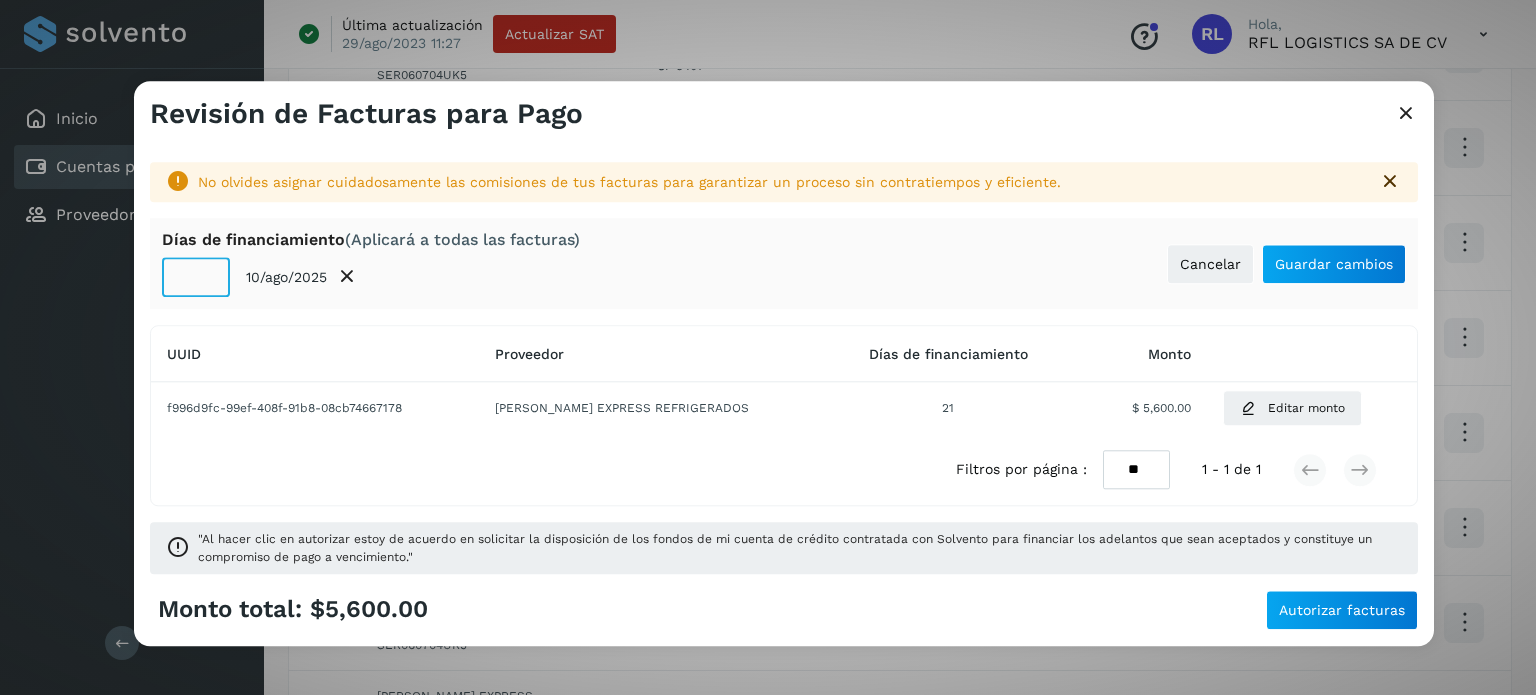 click on "**" 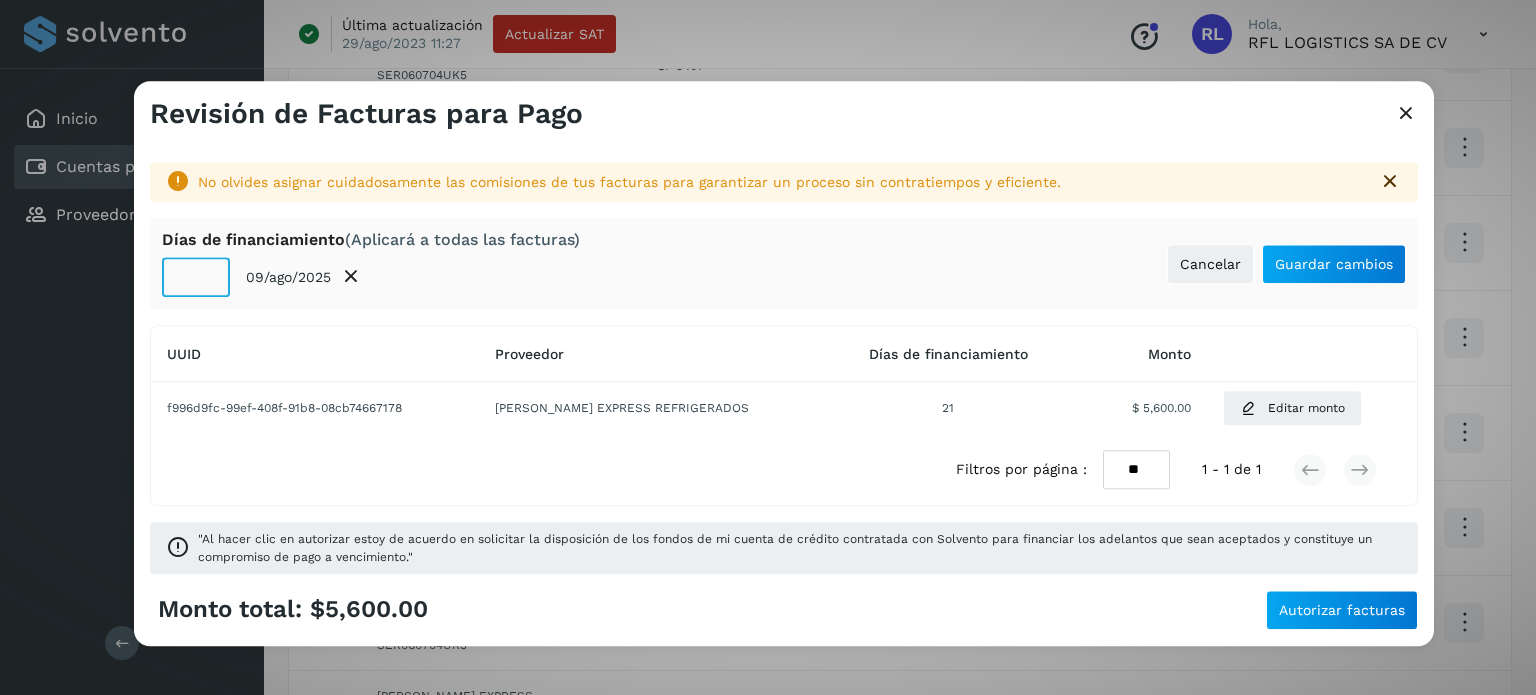 type on "**" 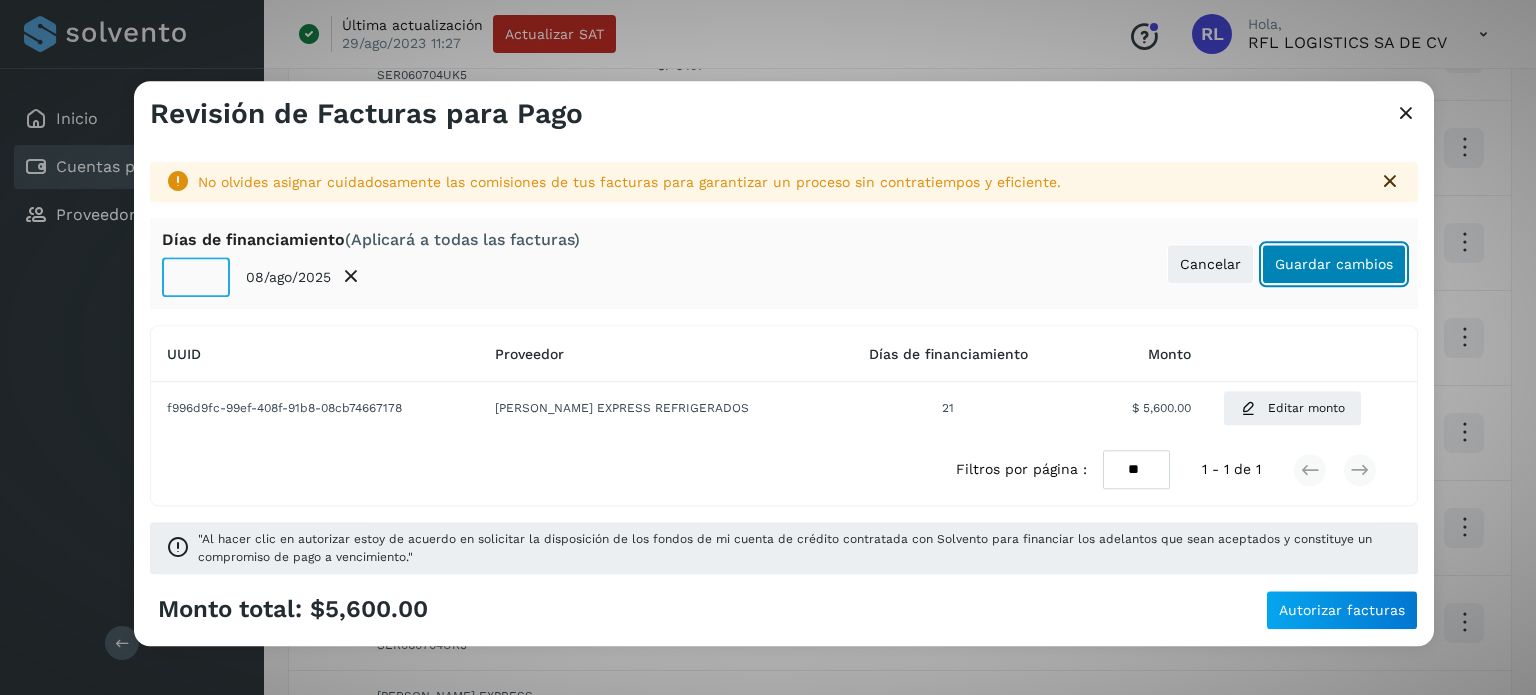 click on "Guardar cambios" 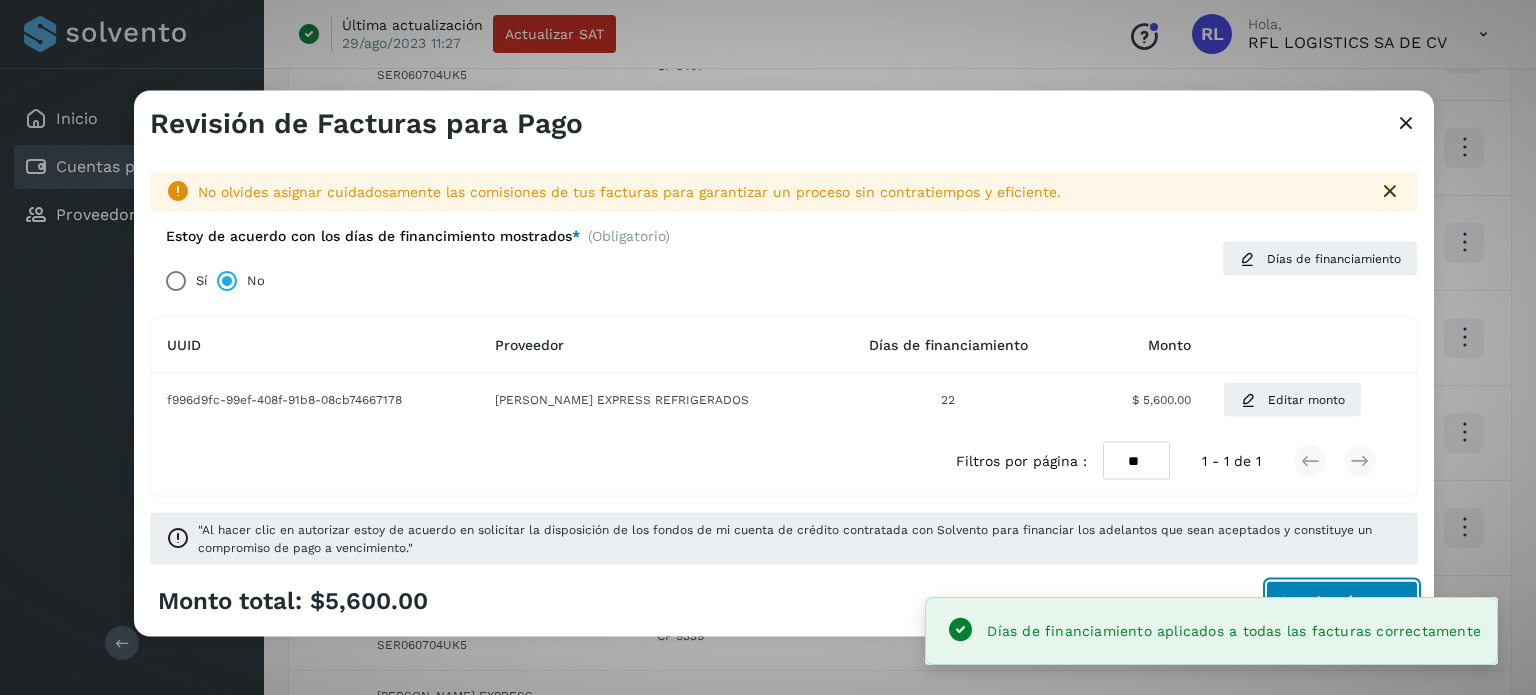 click on "Autorizar facturas" at bounding box center (1342, 601) 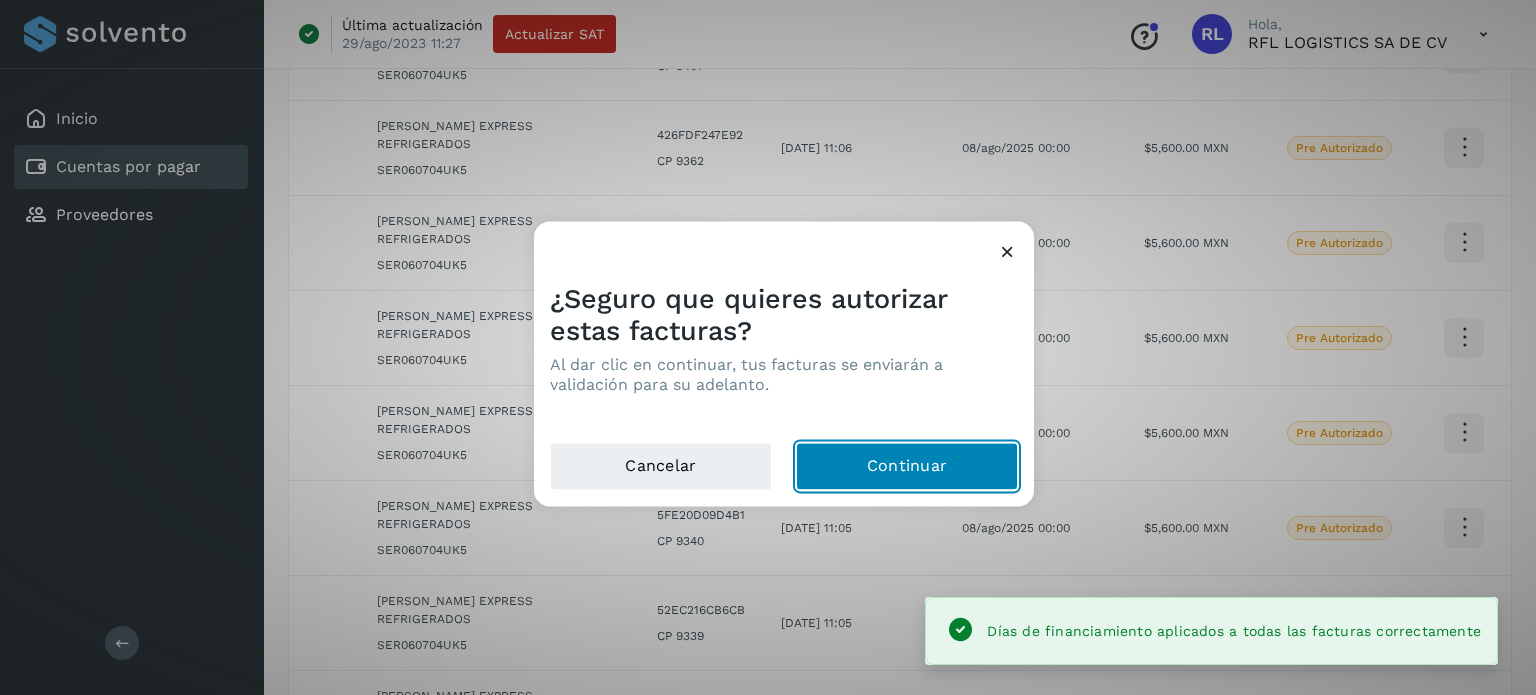 click on "Continuar" 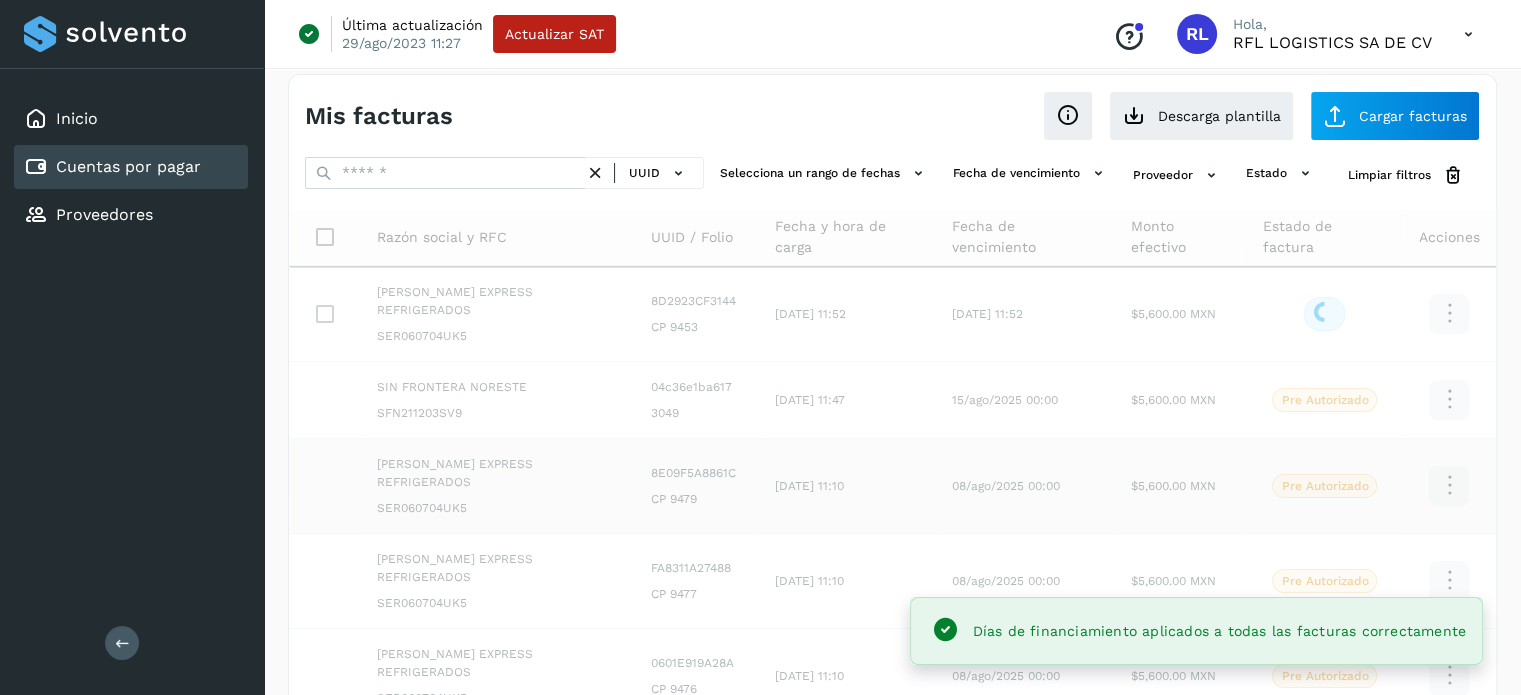 scroll, scrollTop: 0, scrollLeft: 0, axis: both 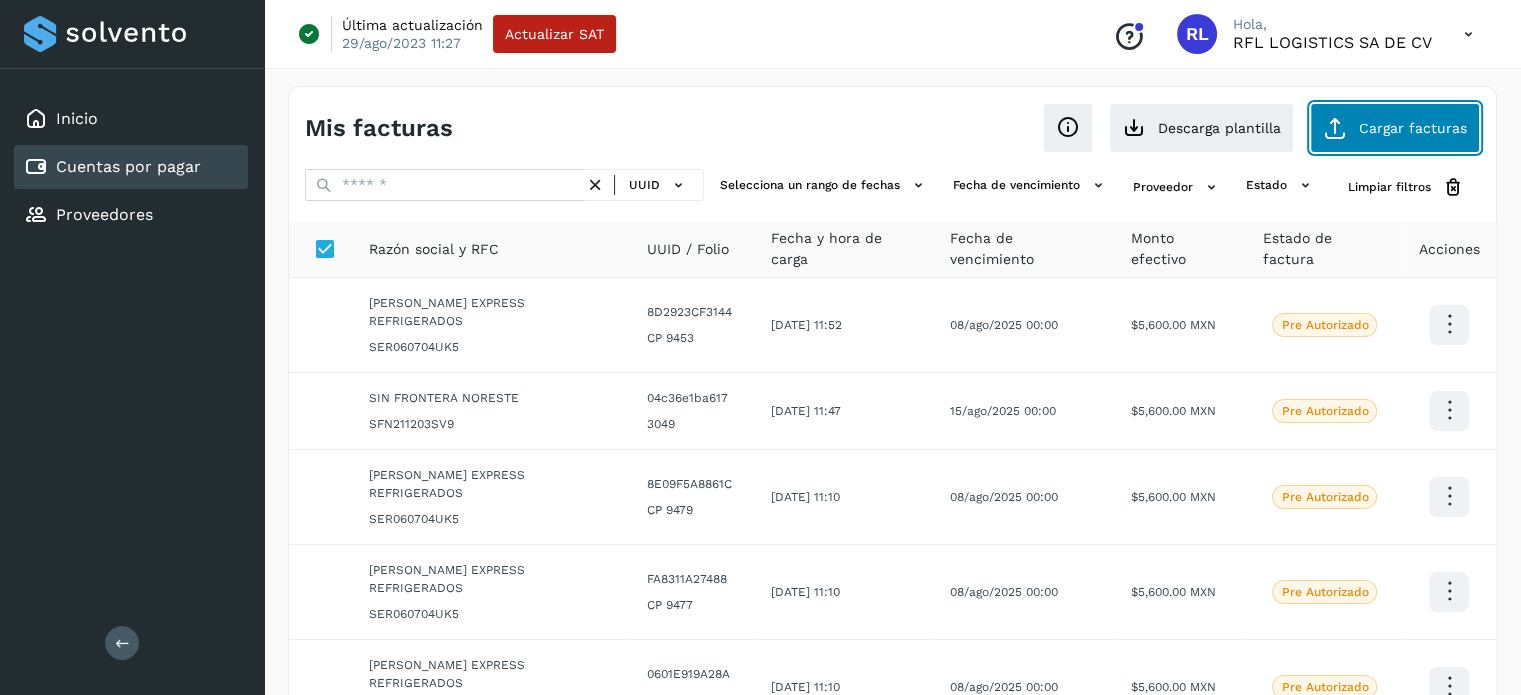 click at bounding box center (1335, 128) 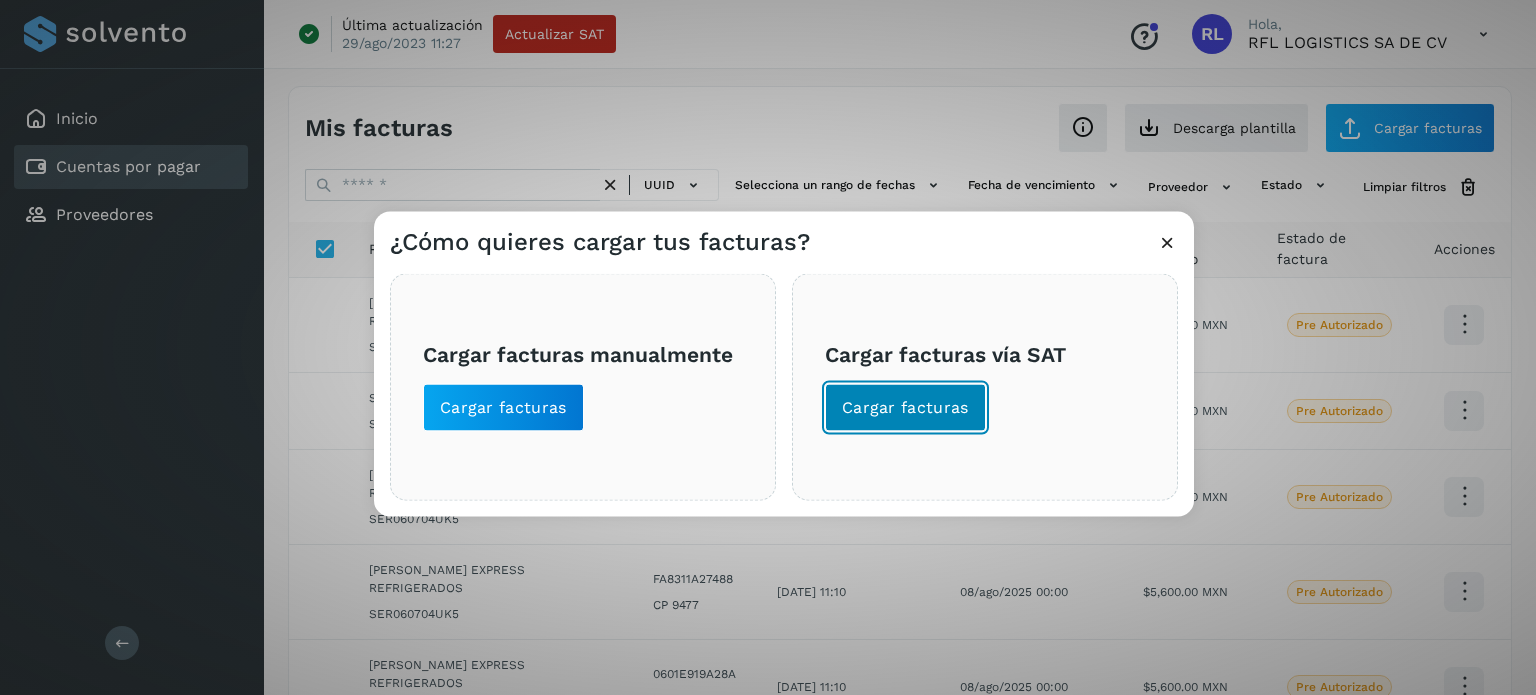 click on "Cargar facturas" 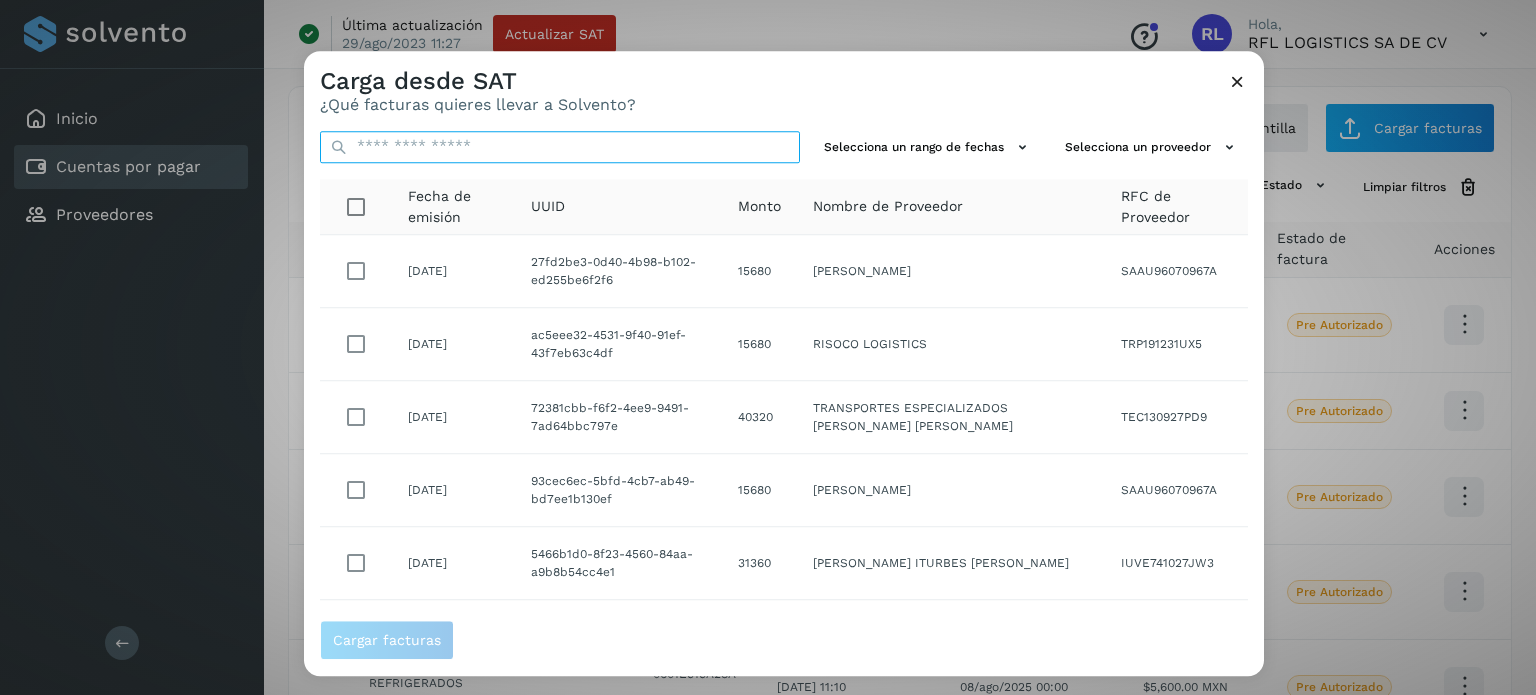 click at bounding box center (560, 147) 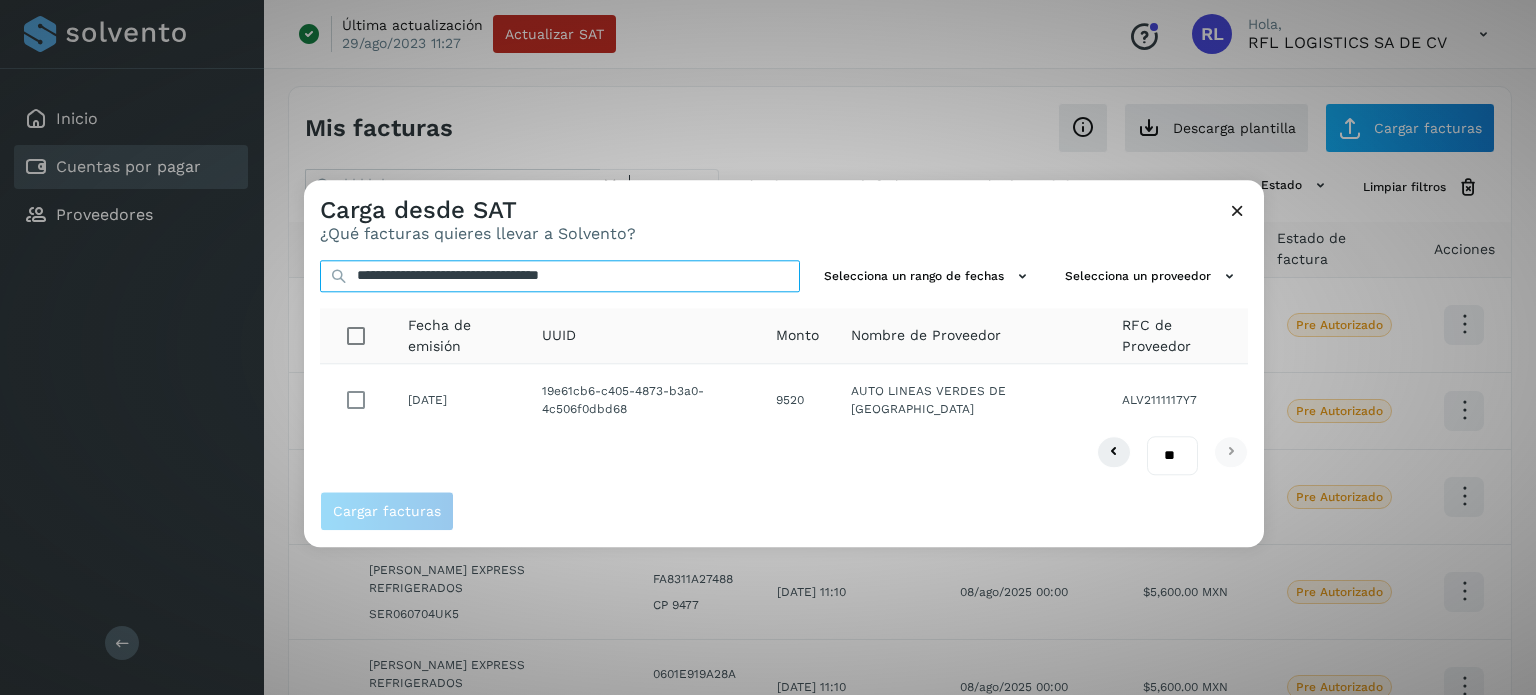 type on "**********" 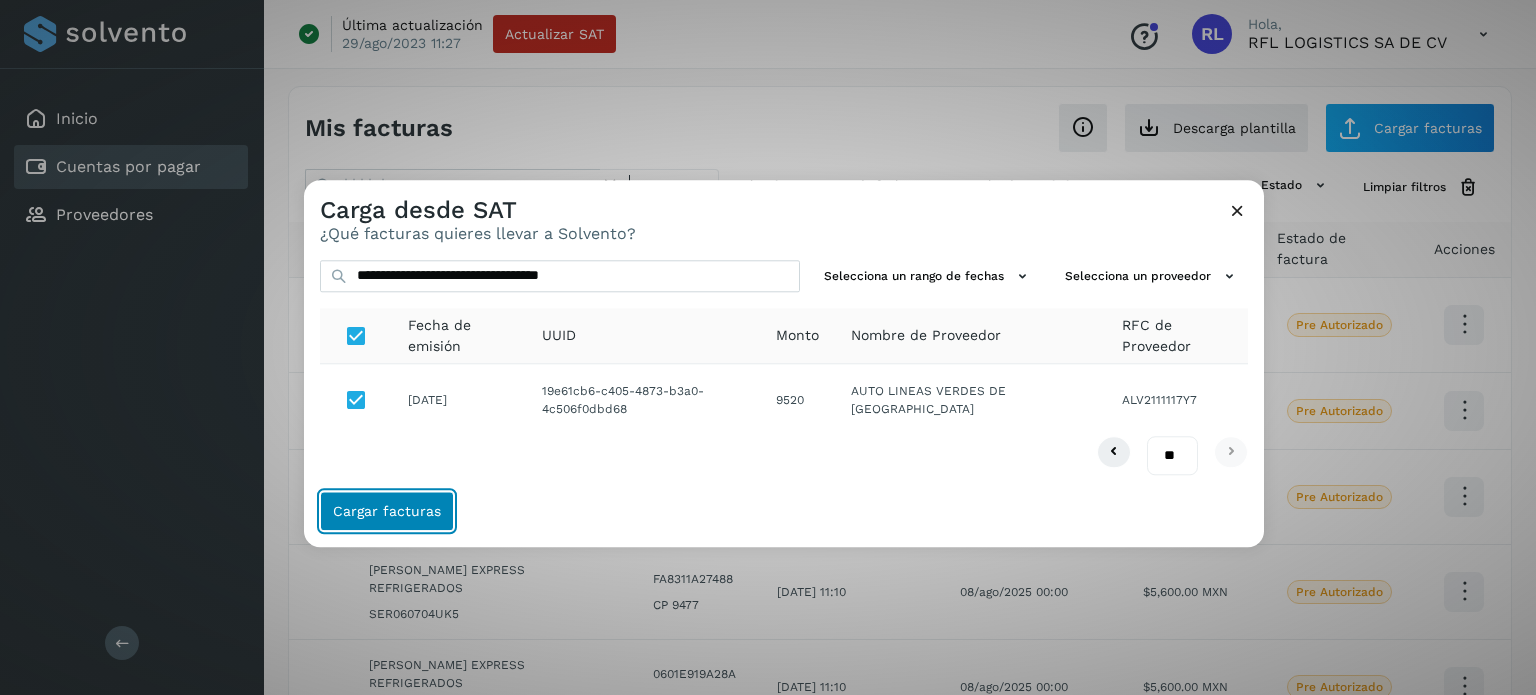 click on "Cargar facturas" 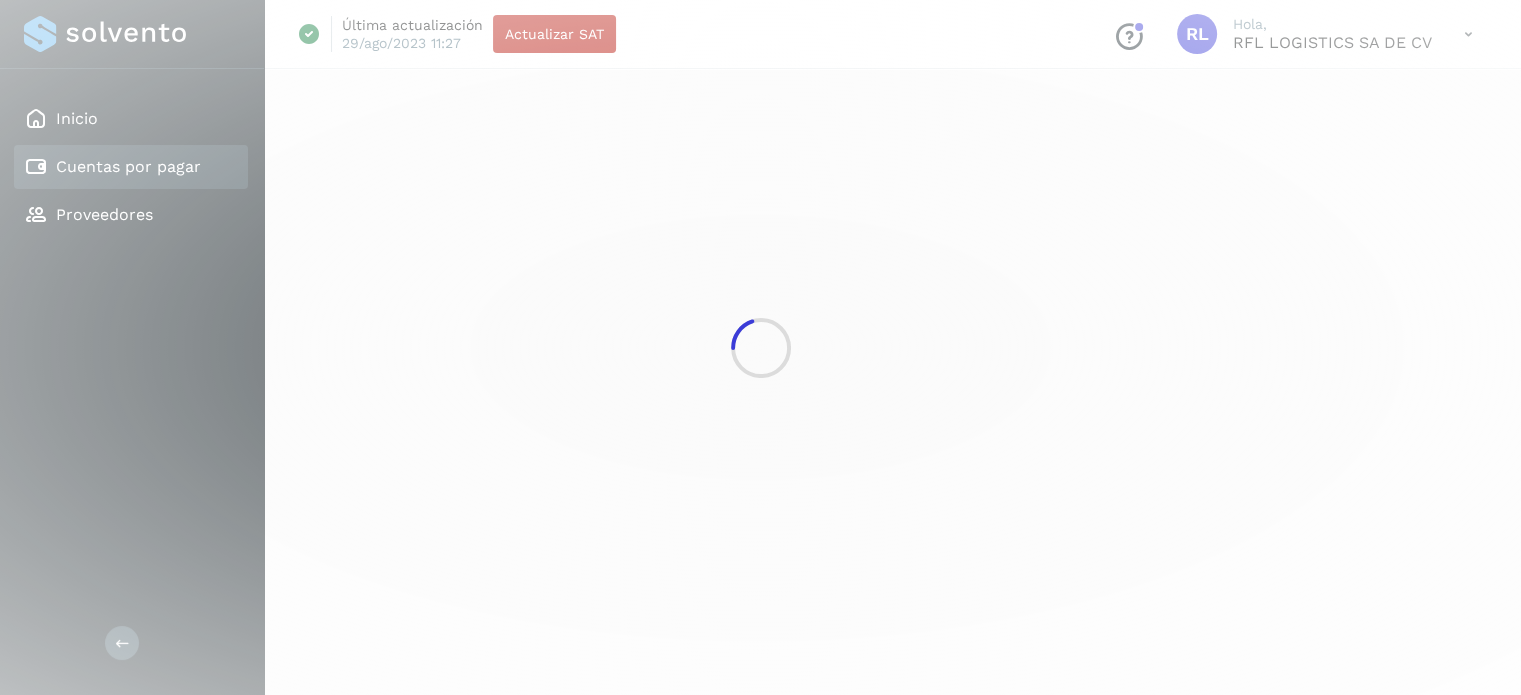 select on "**" 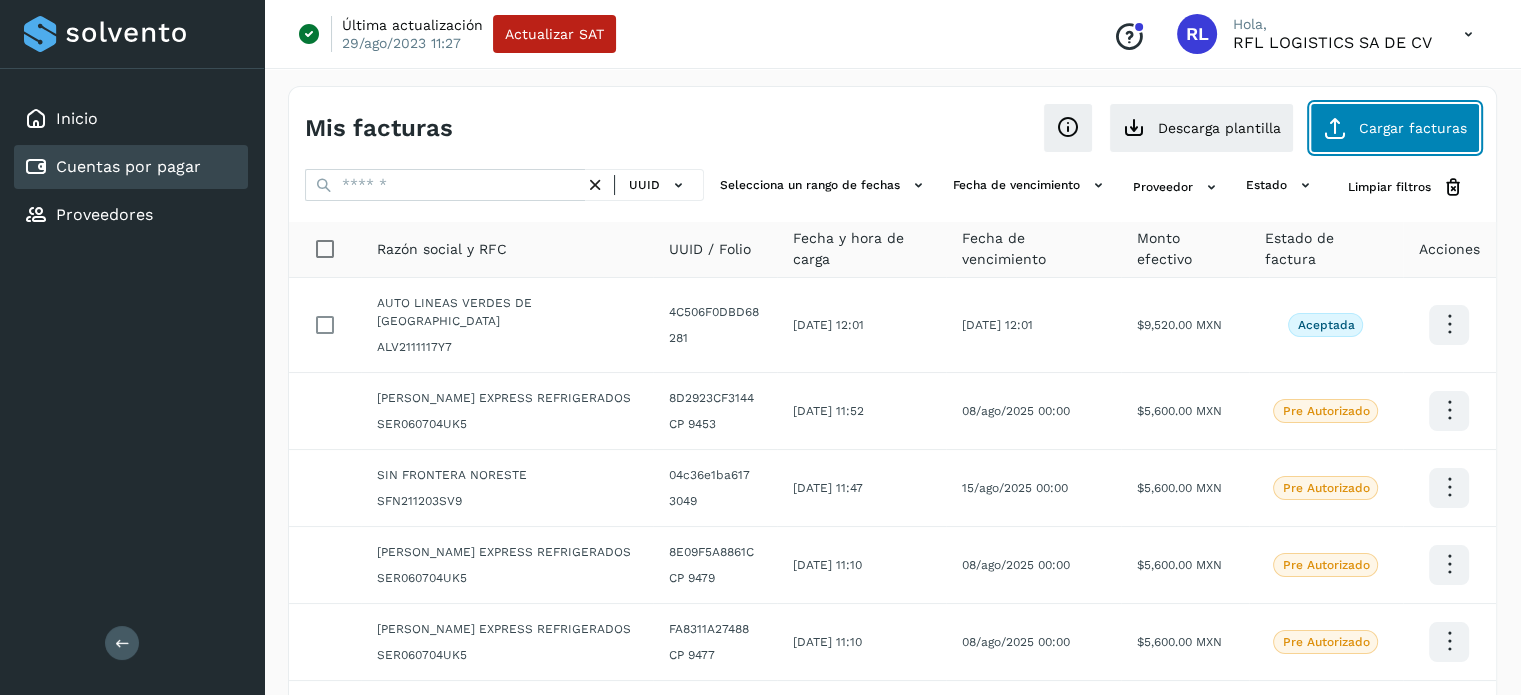 click on "Cargar facturas" 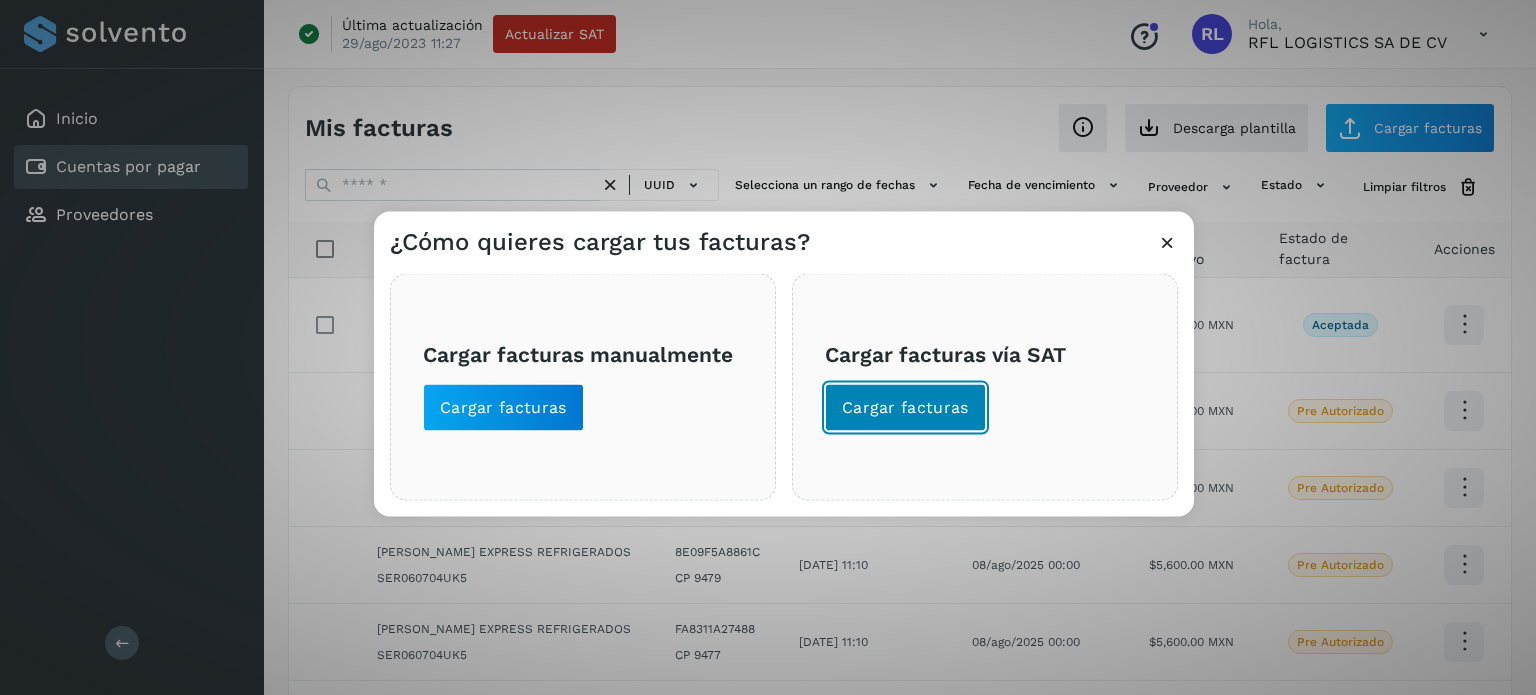click on "Cargar facturas" 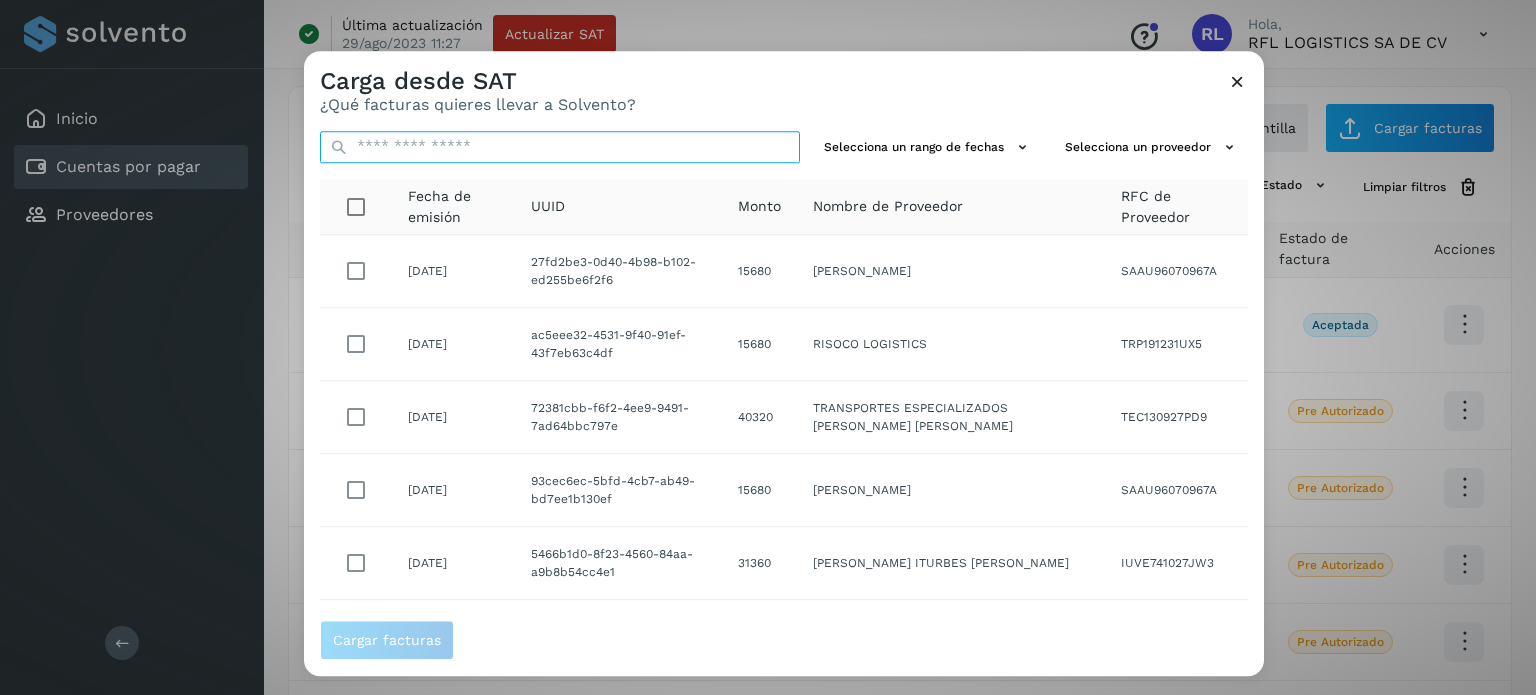 click at bounding box center [560, 147] 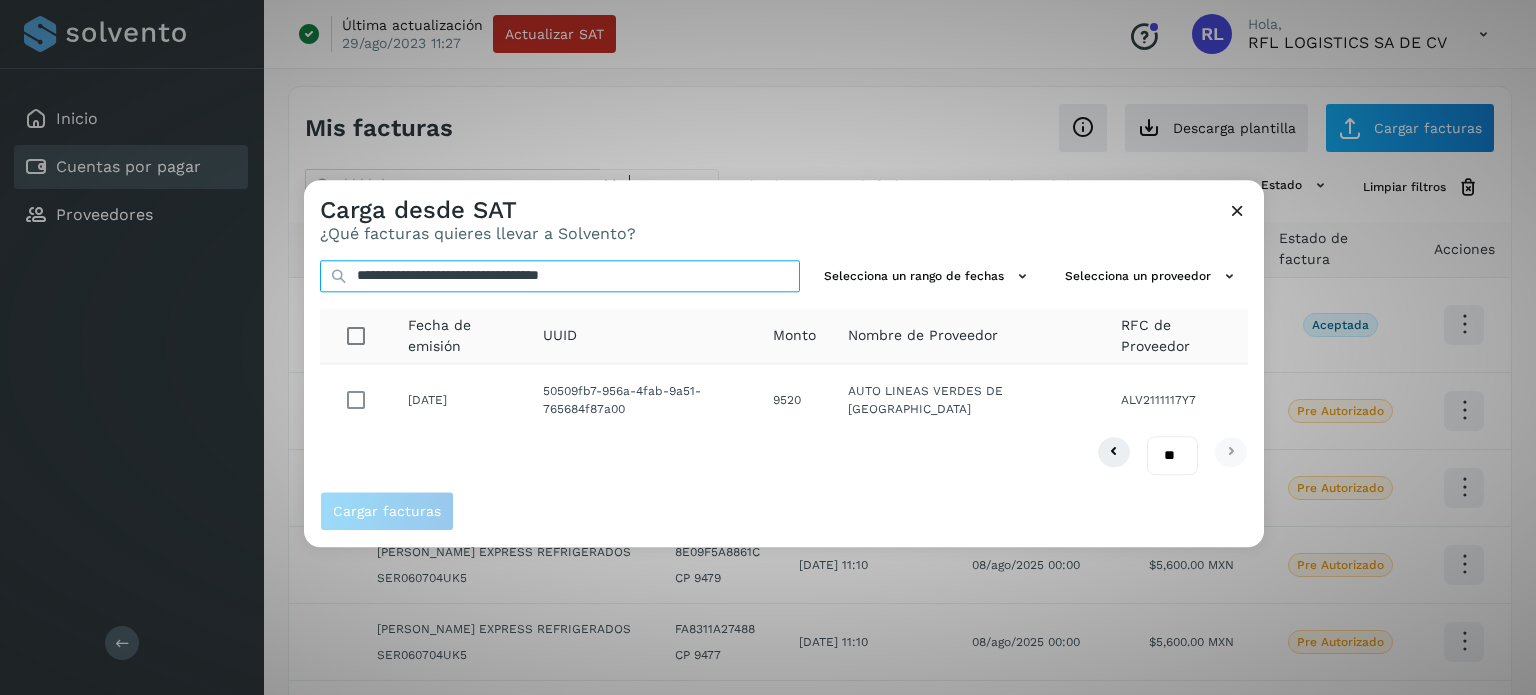 type on "**********" 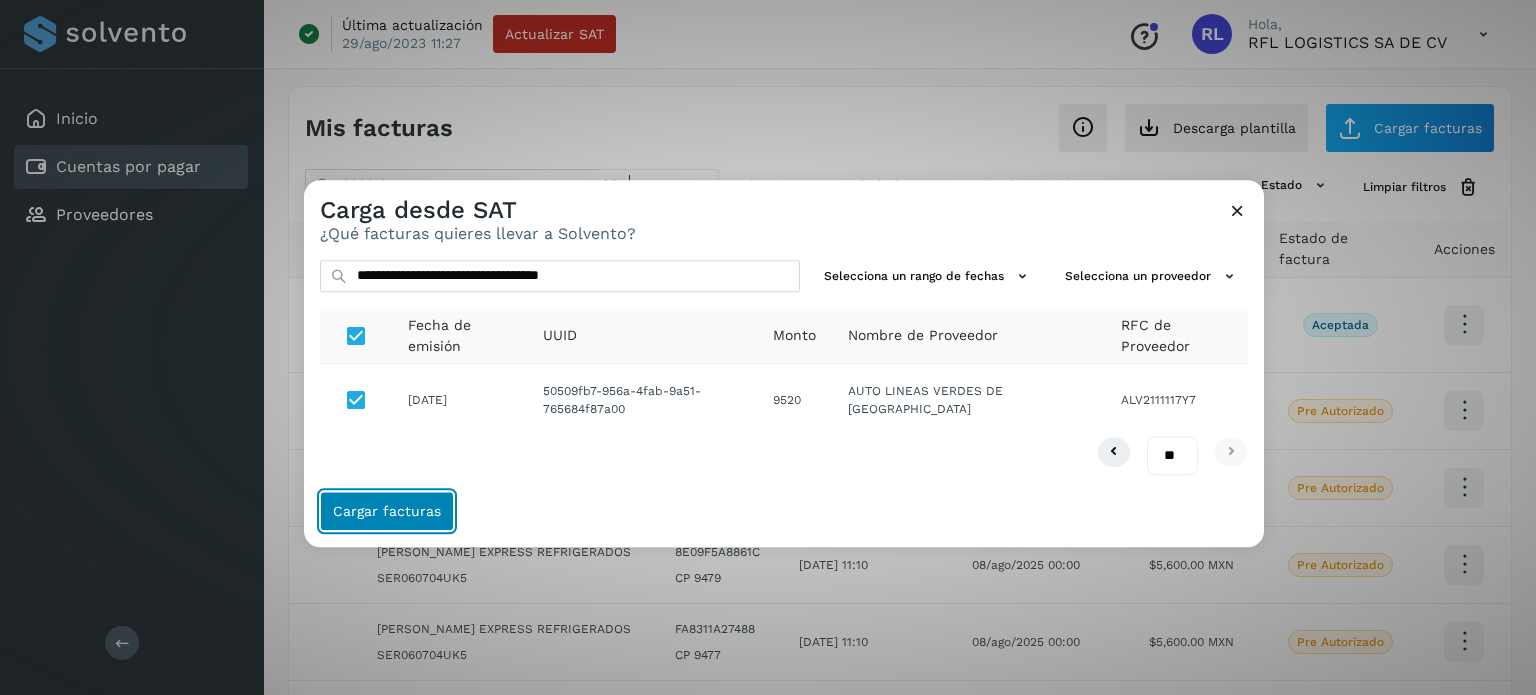 click on "Cargar facturas" 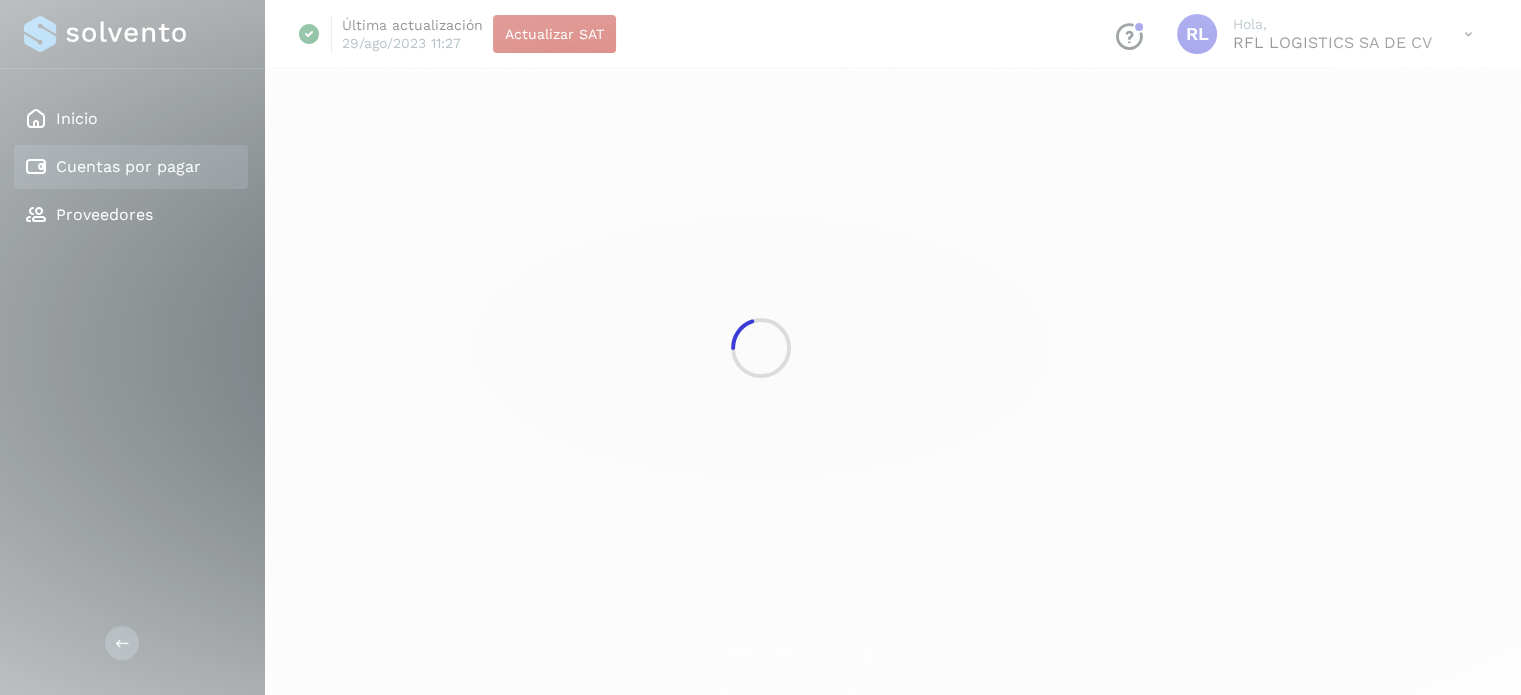 select on "**" 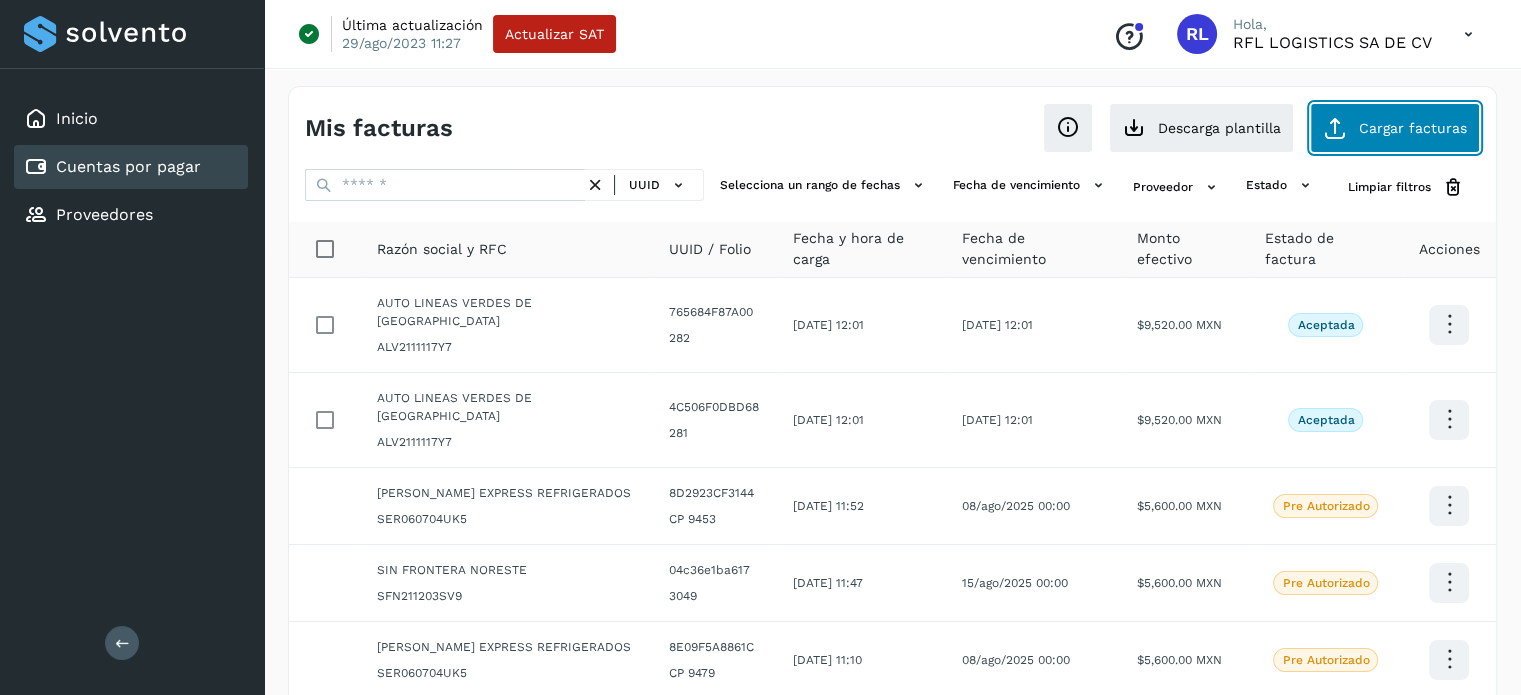 click on "Cargar facturas" 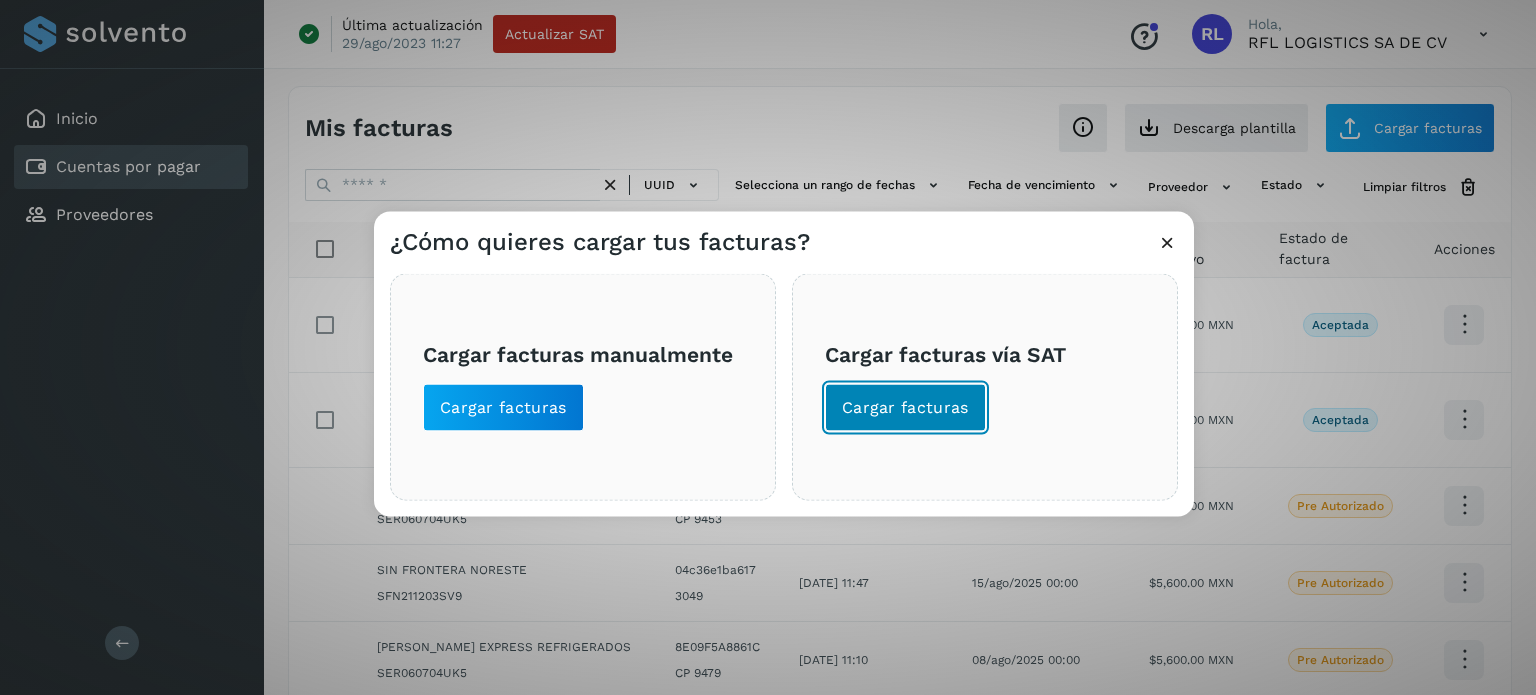 click on "Cargar facturas" at bounding box center (905, 407) 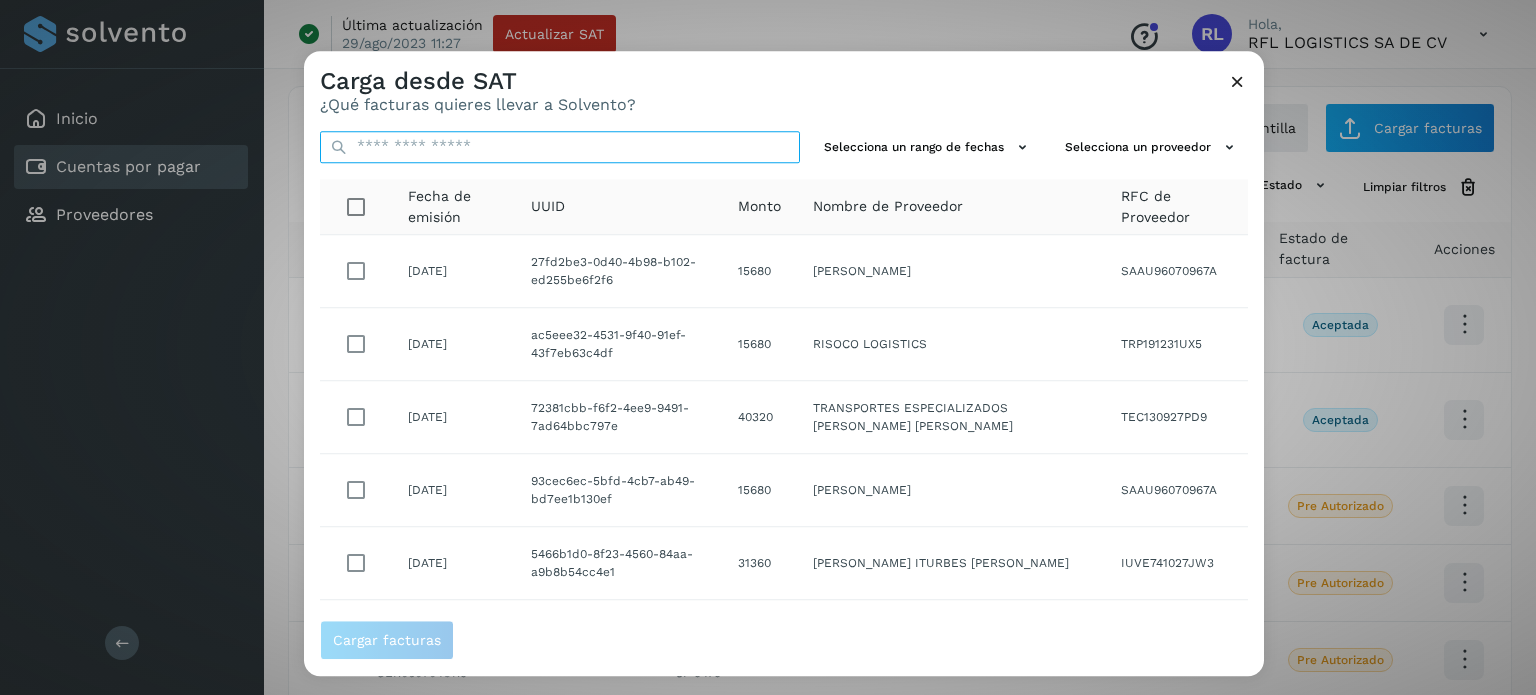 click at bounding box center [560, 147] 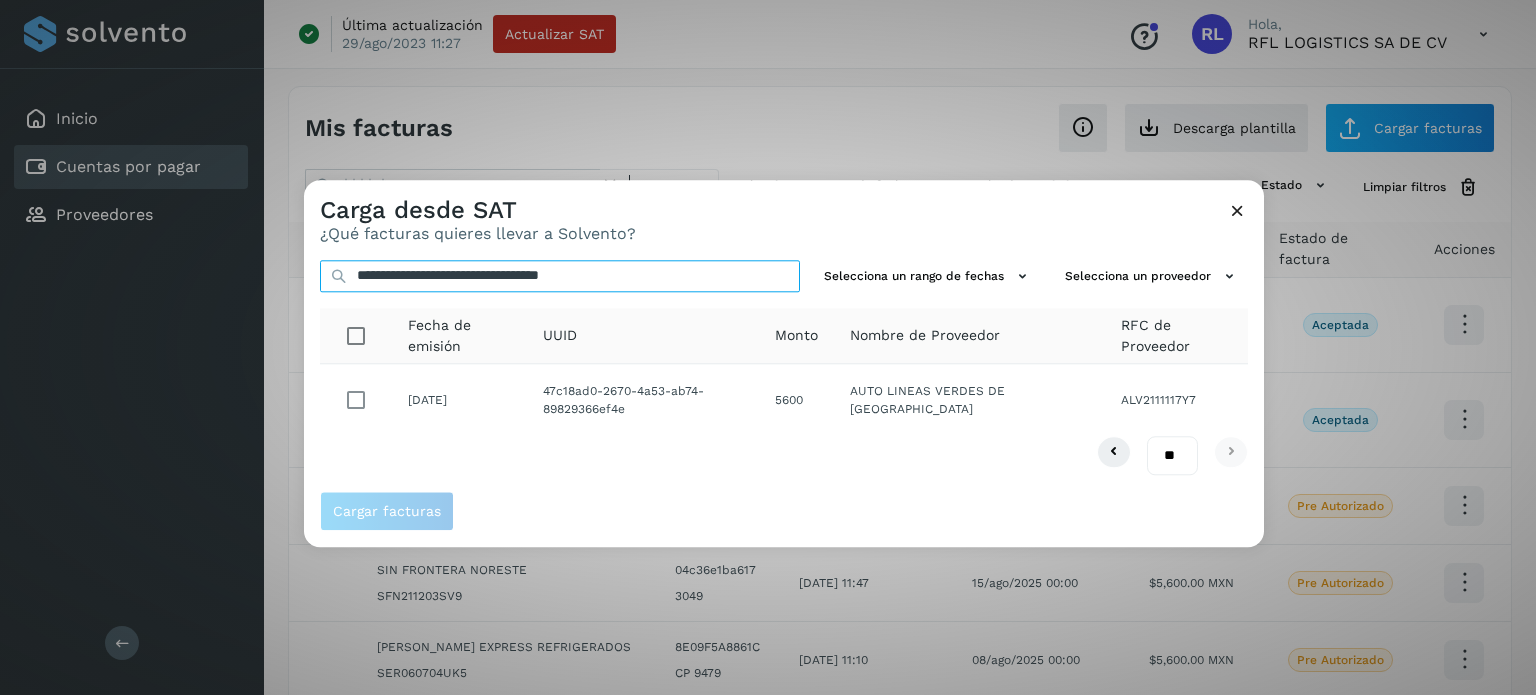 type on "**********" 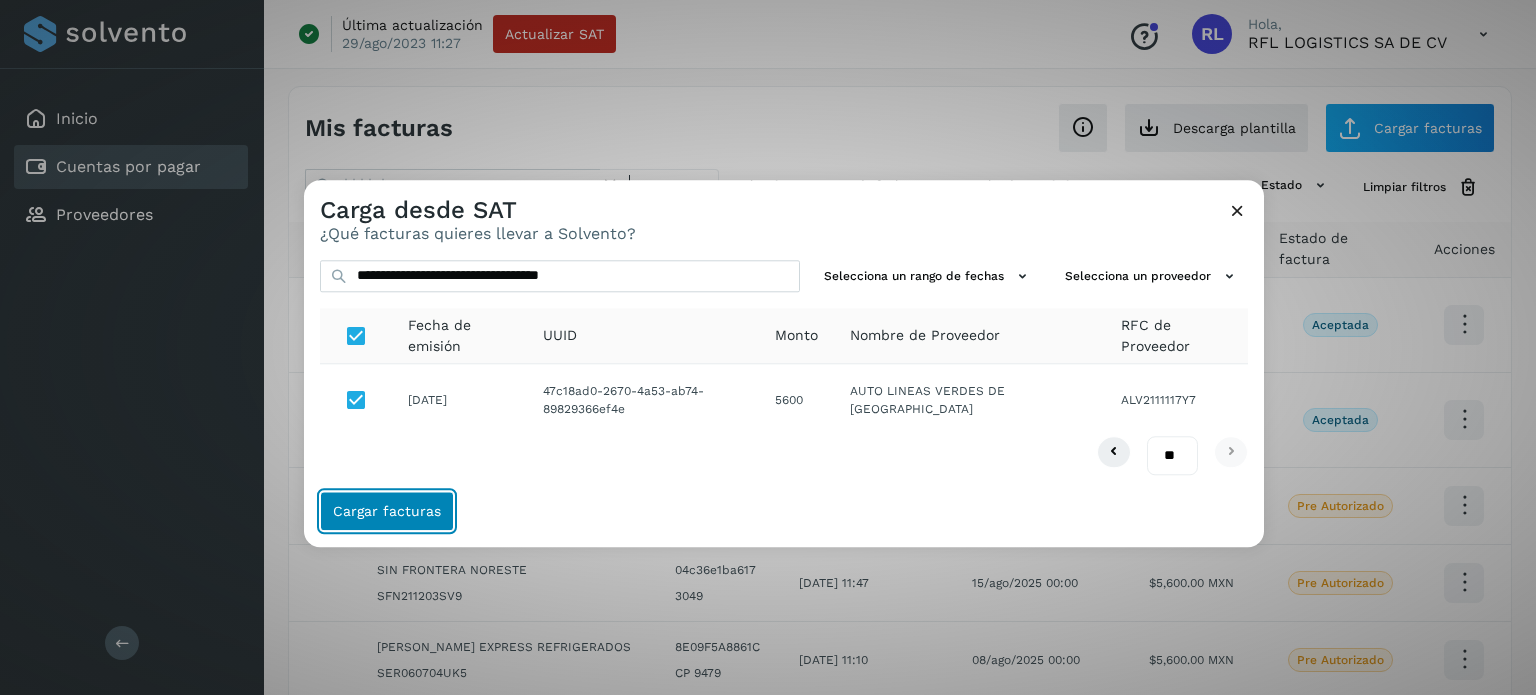 click on "Cargar facturas" 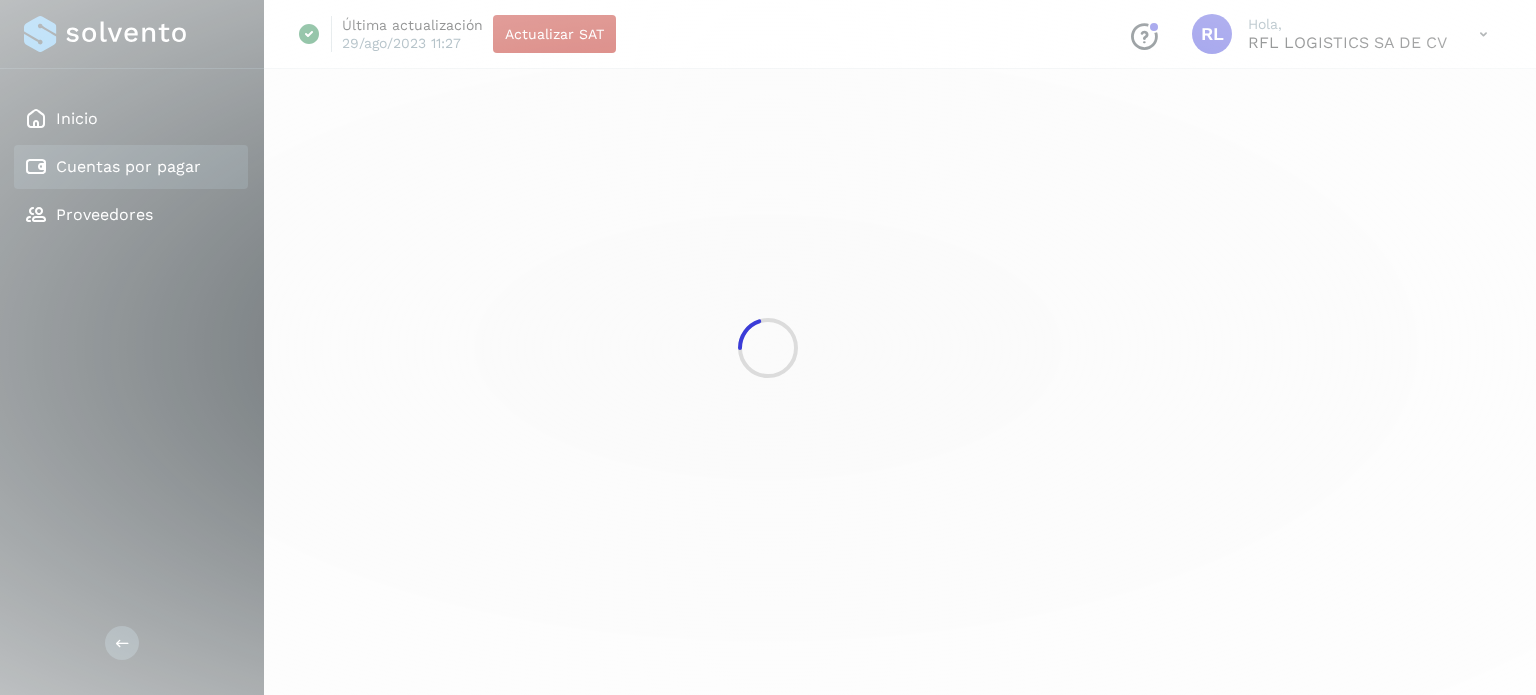 select on "**" 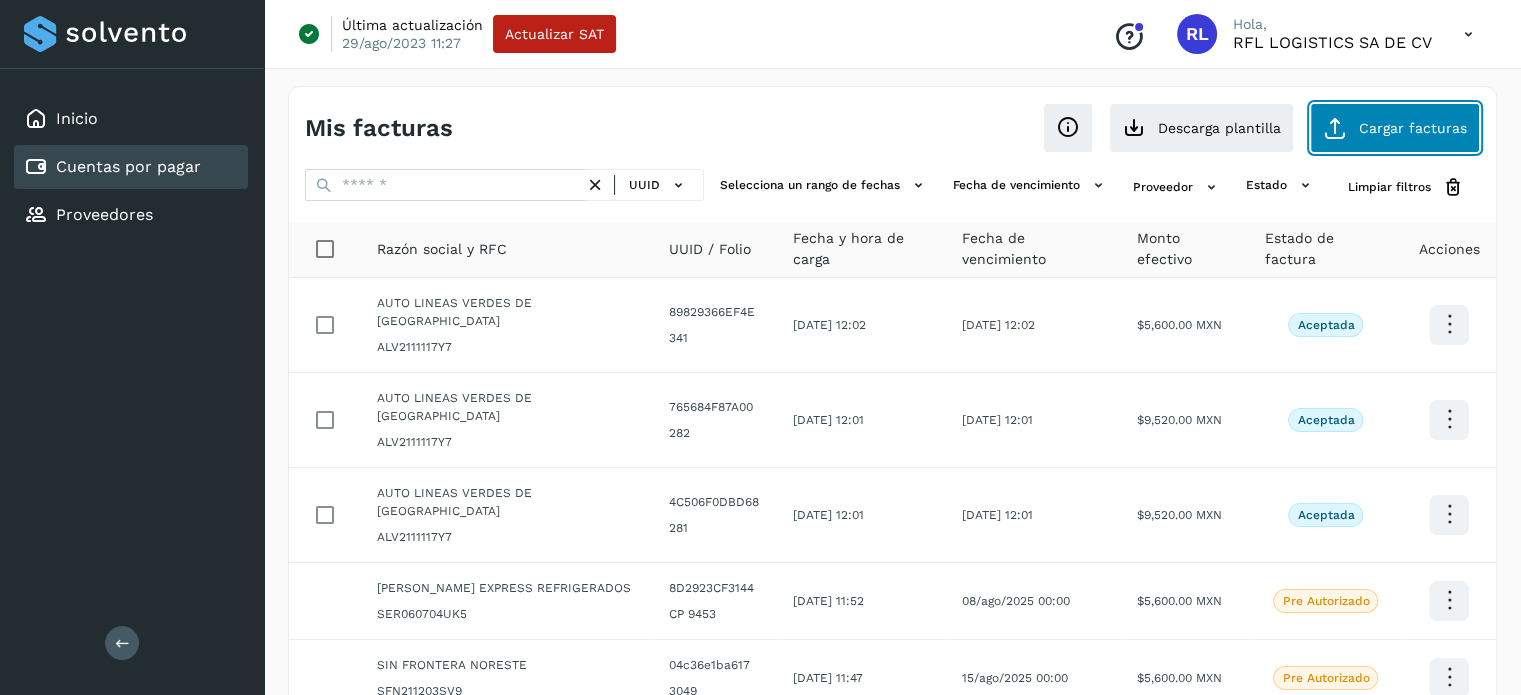 click on "Cargar facturas" 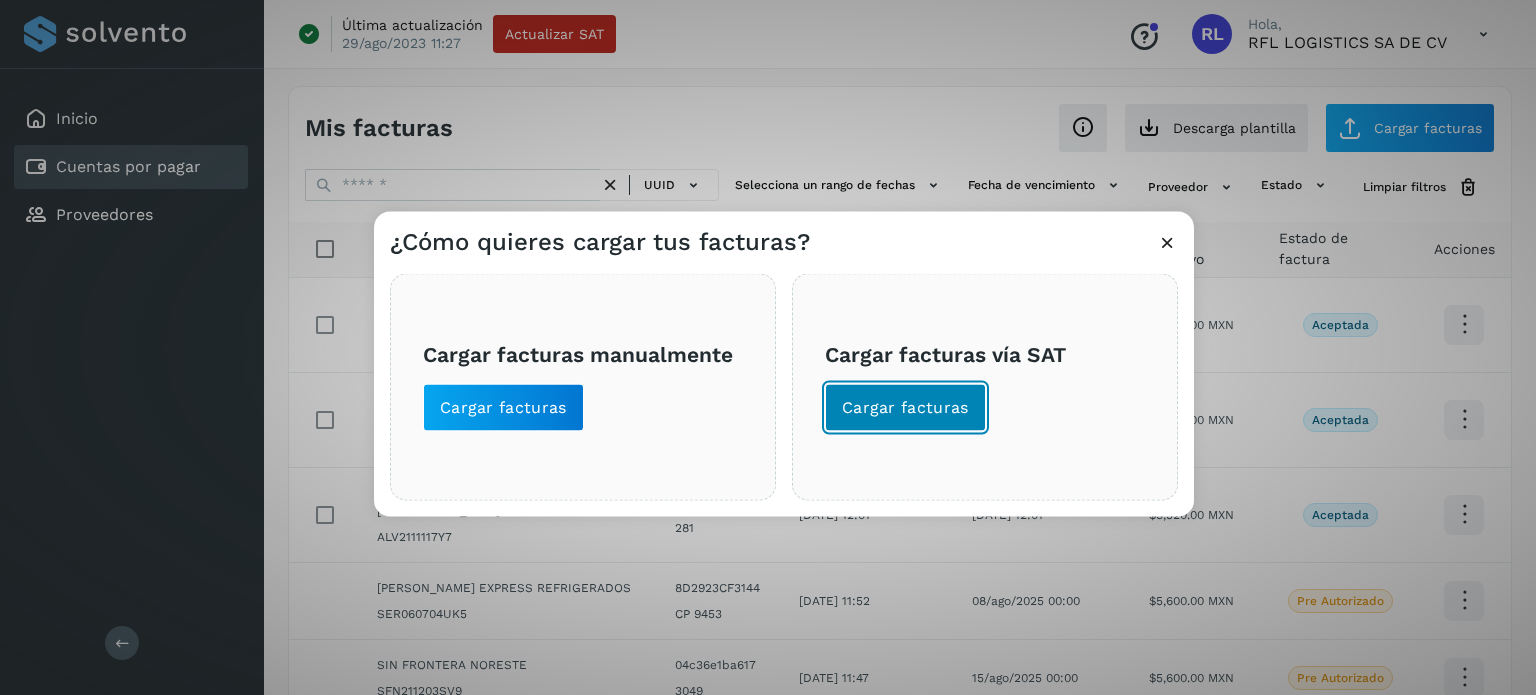 click on "Cargar facturas" 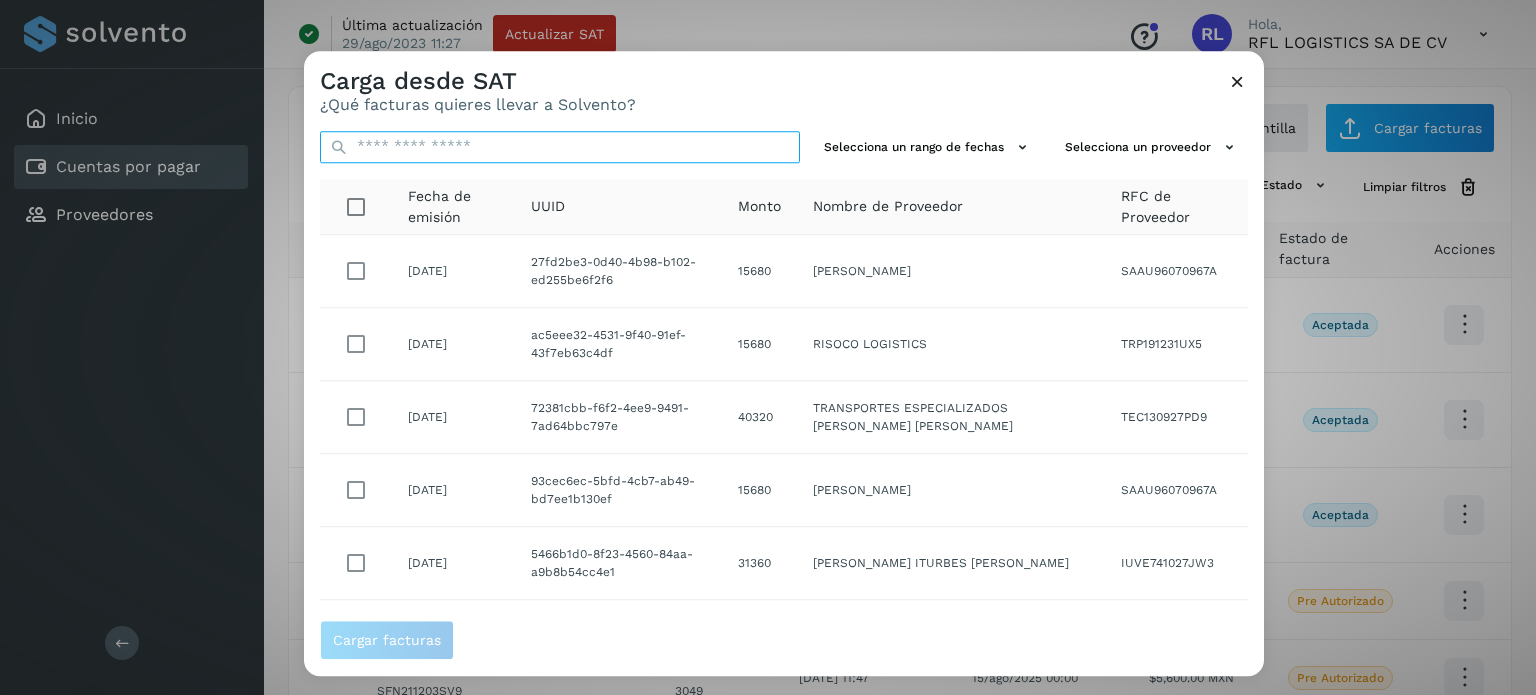 click at bounding box center [560, 147] 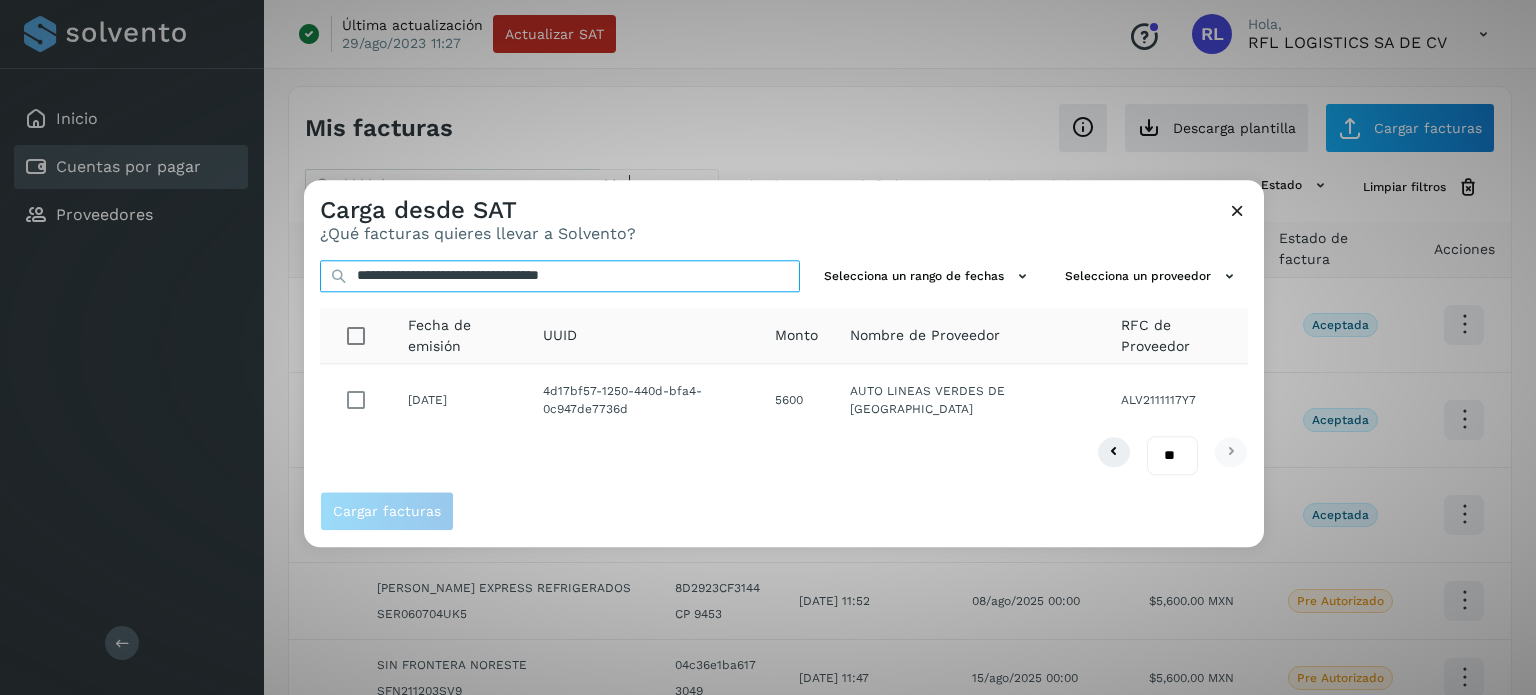 type on "**********" 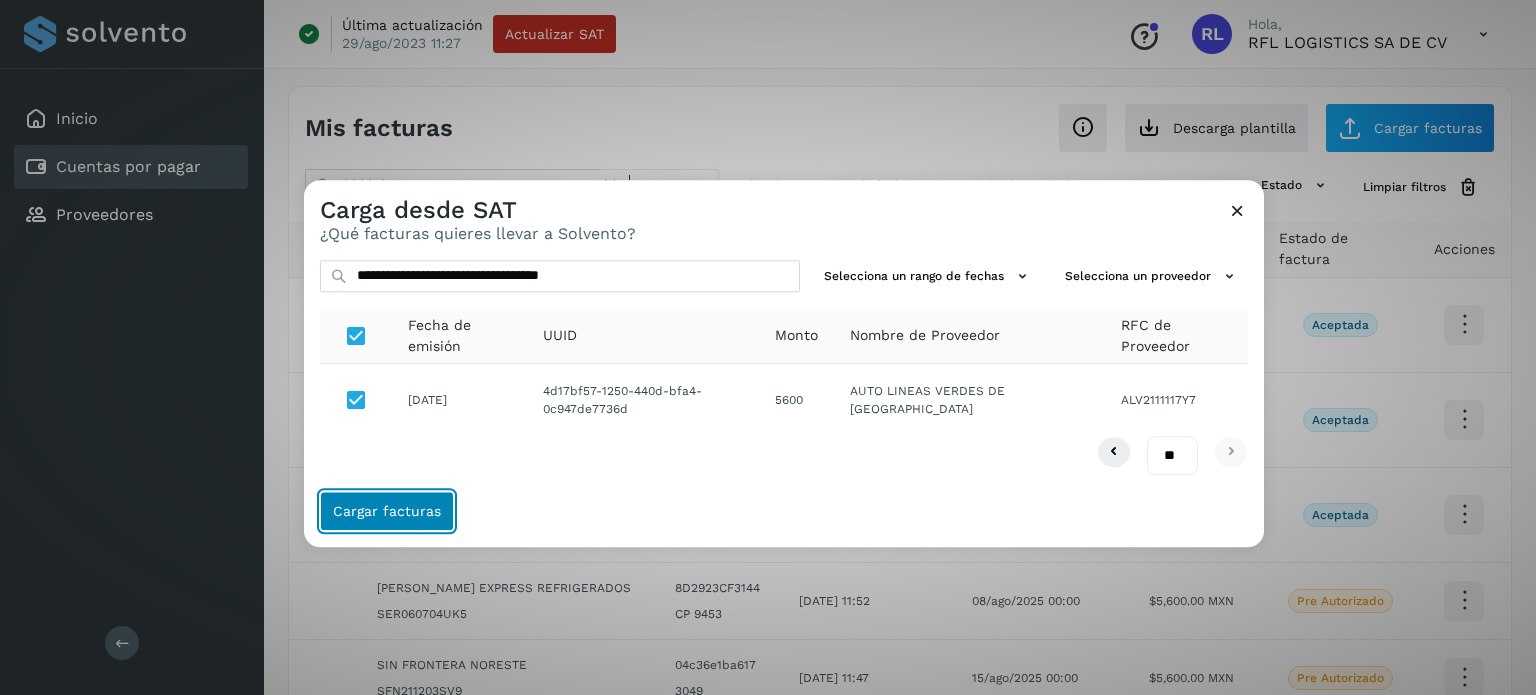 click on "Cargar facturas" 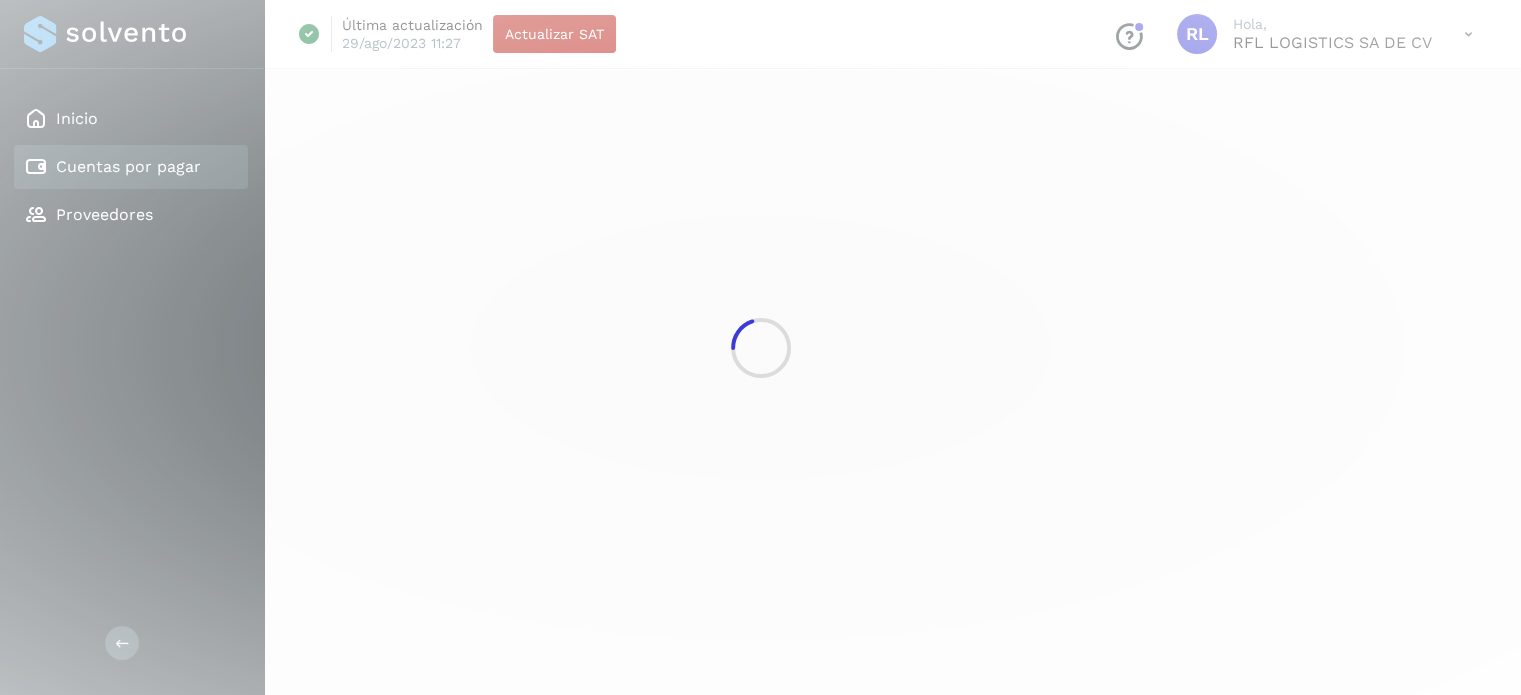 select on "**" 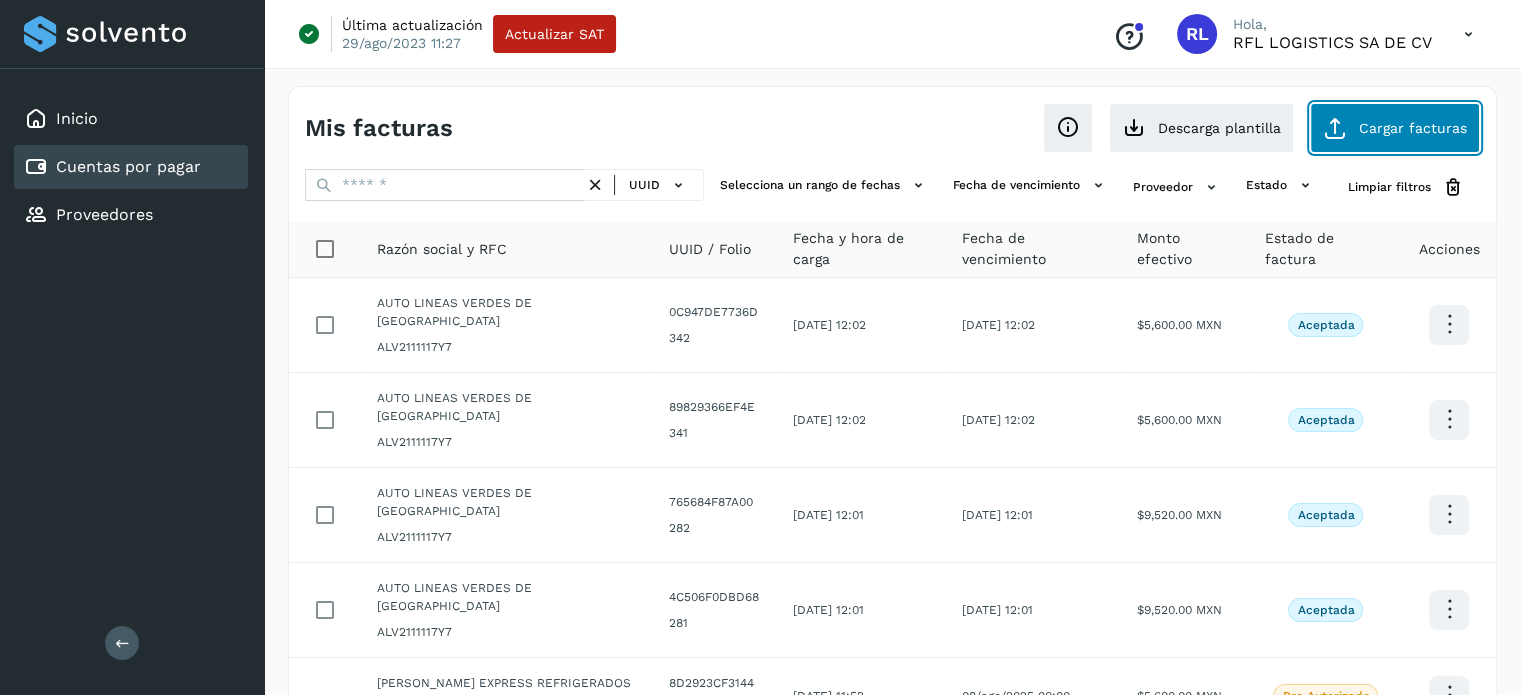 click on "Cargar facturas" 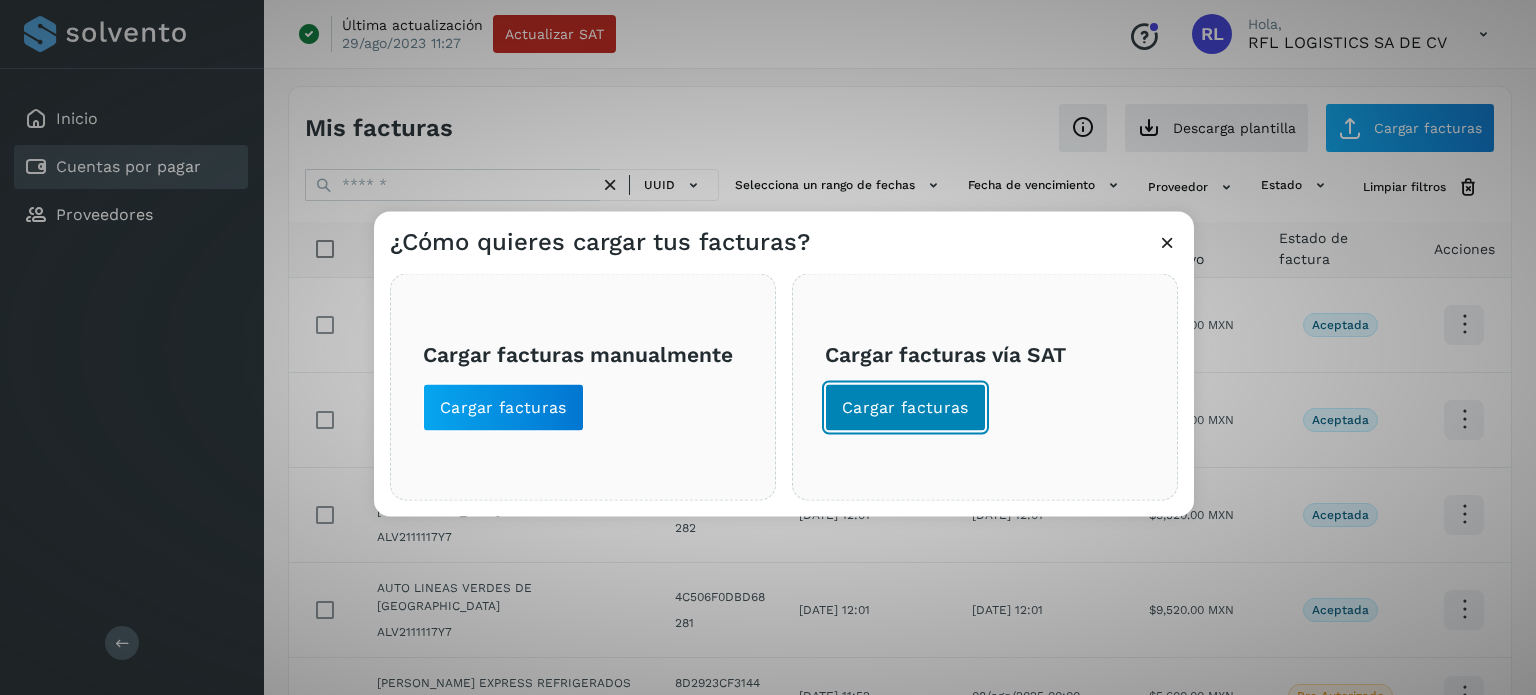 click on "Cargar facturas" at bounding box center [905, 407] 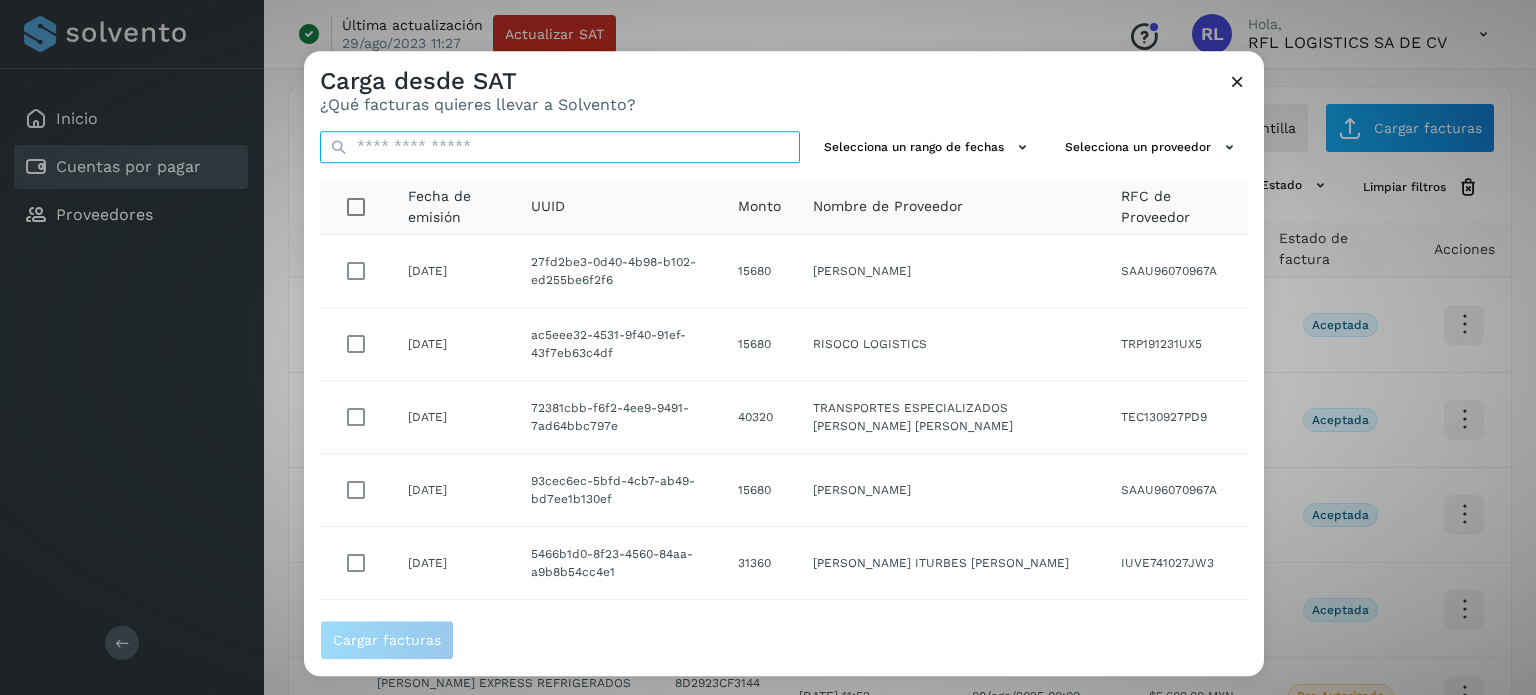 click at bounding box center (560, 147) 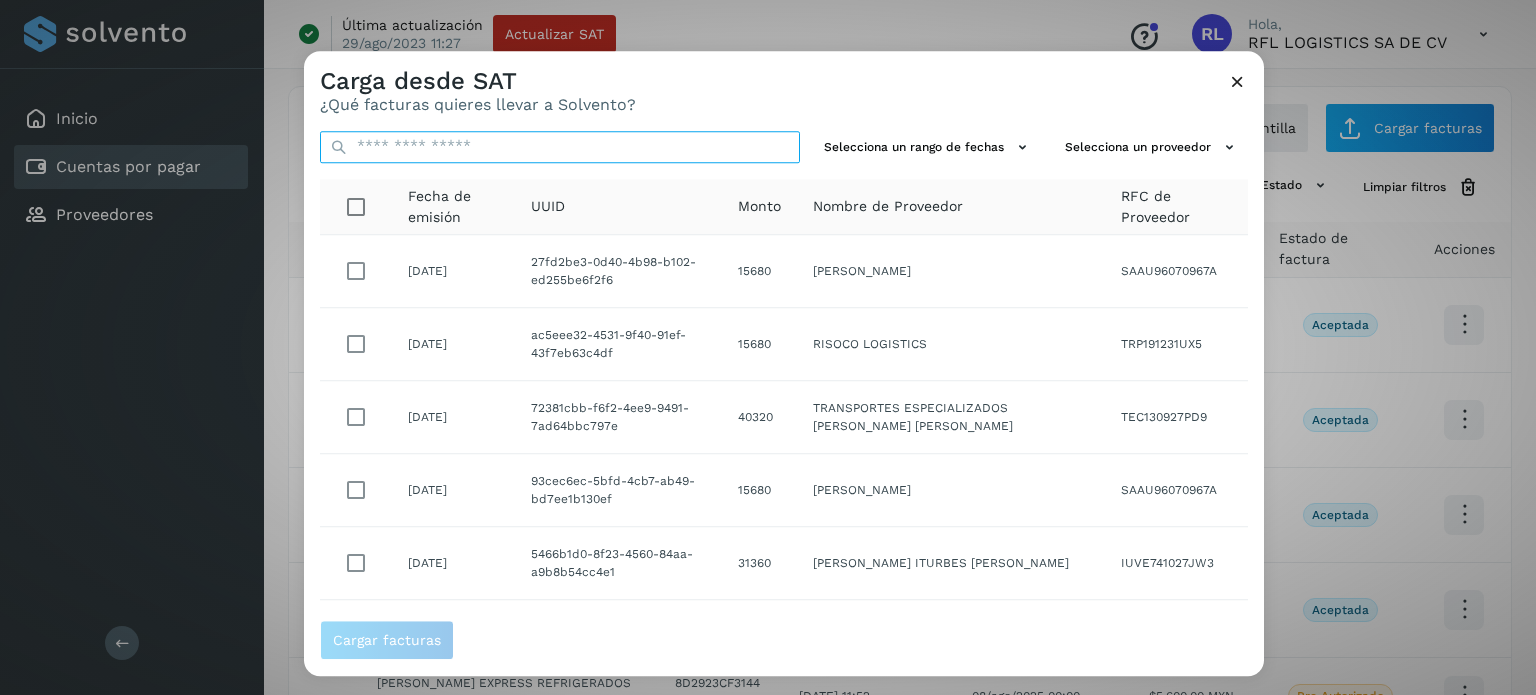 paste on "**********" 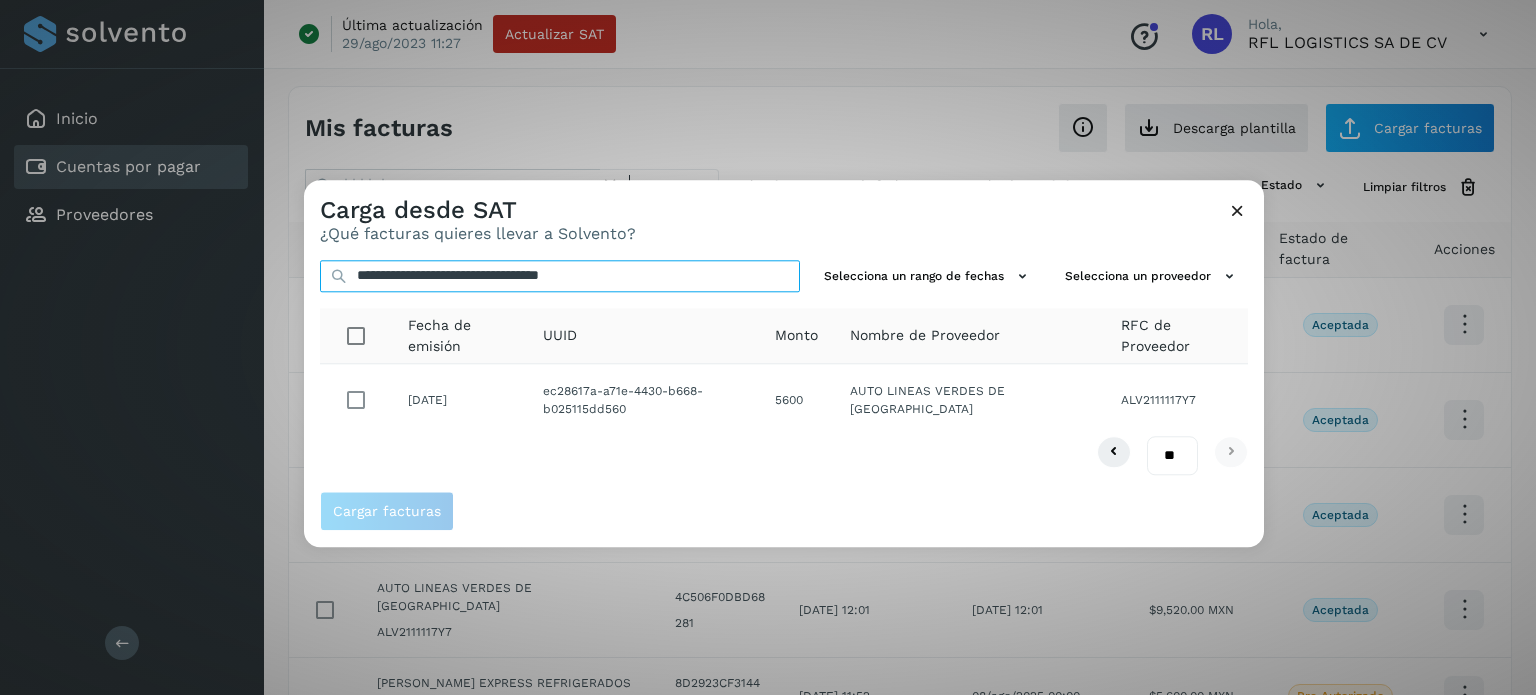 type on "**********" 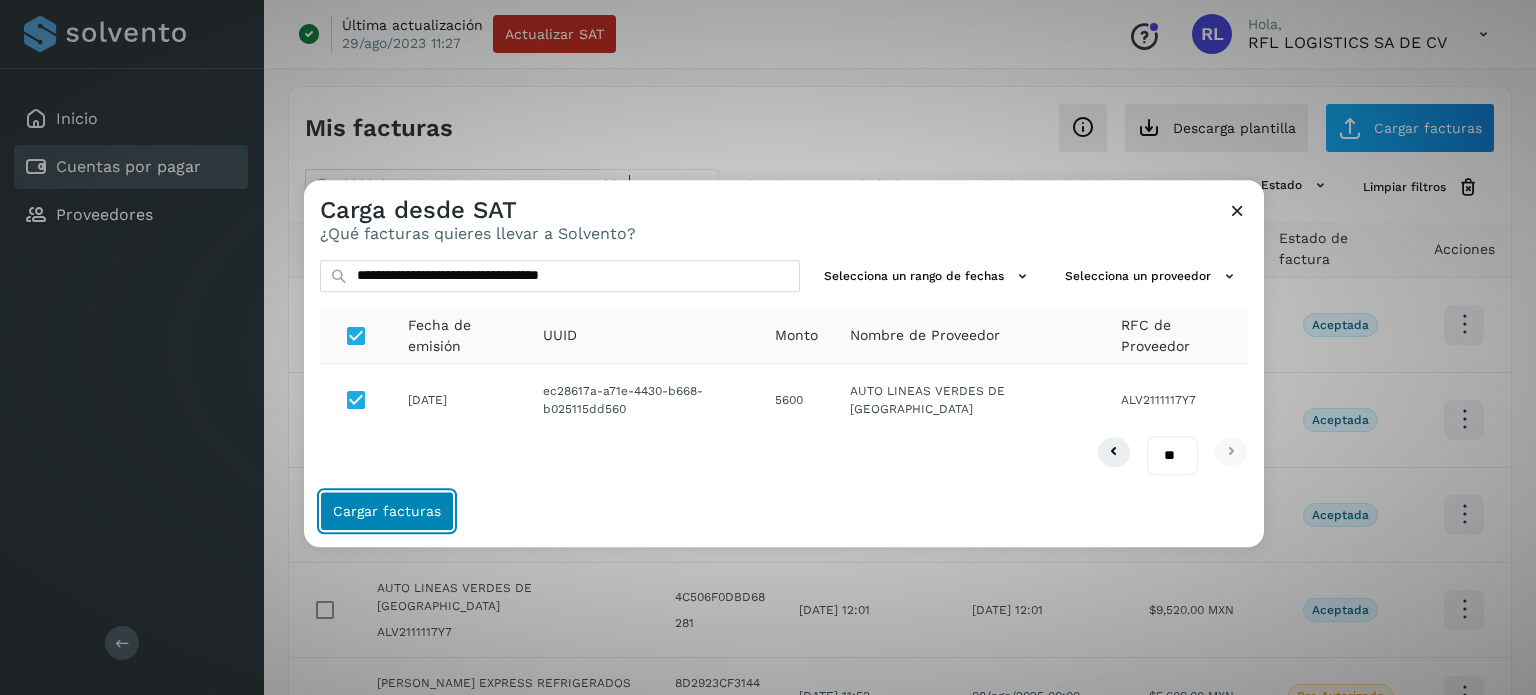 click on "Cargar facturas" 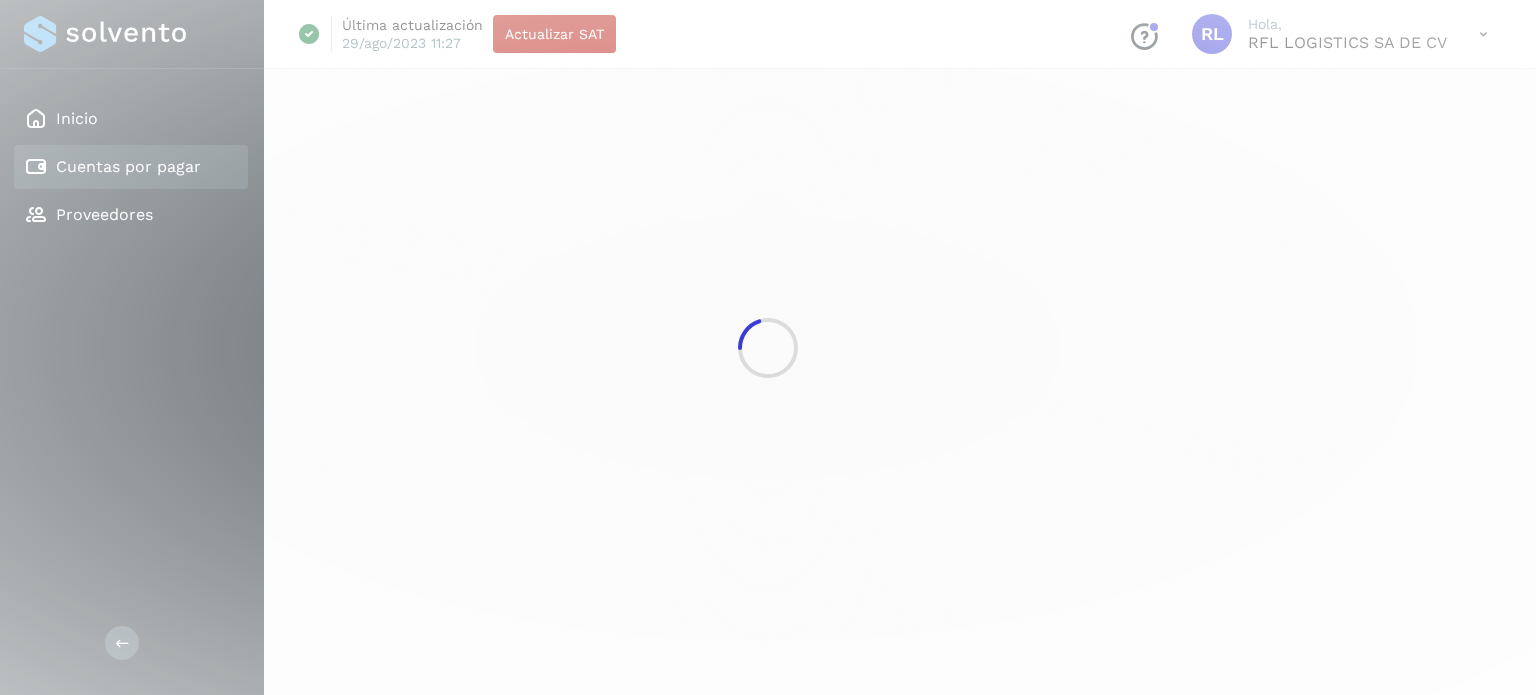 select on "**" 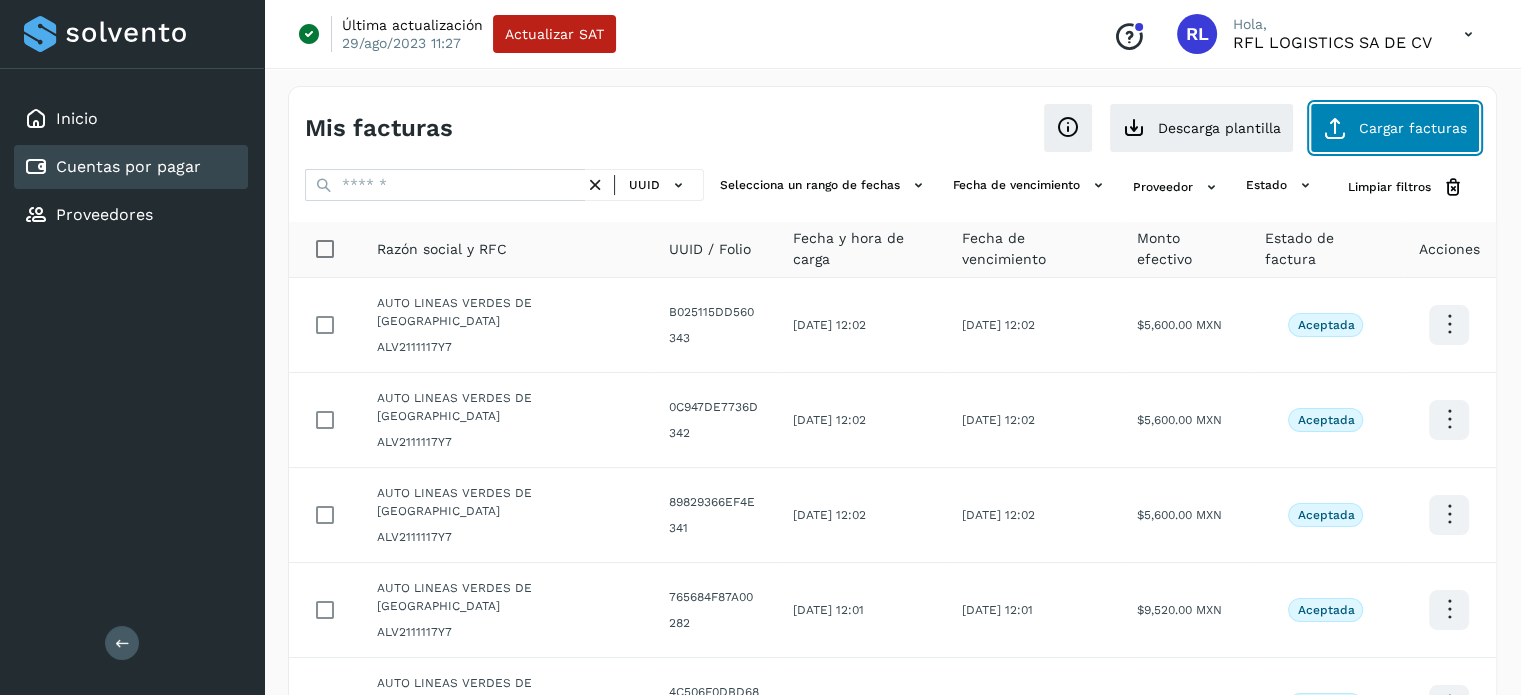 click on "Cargar facturas" 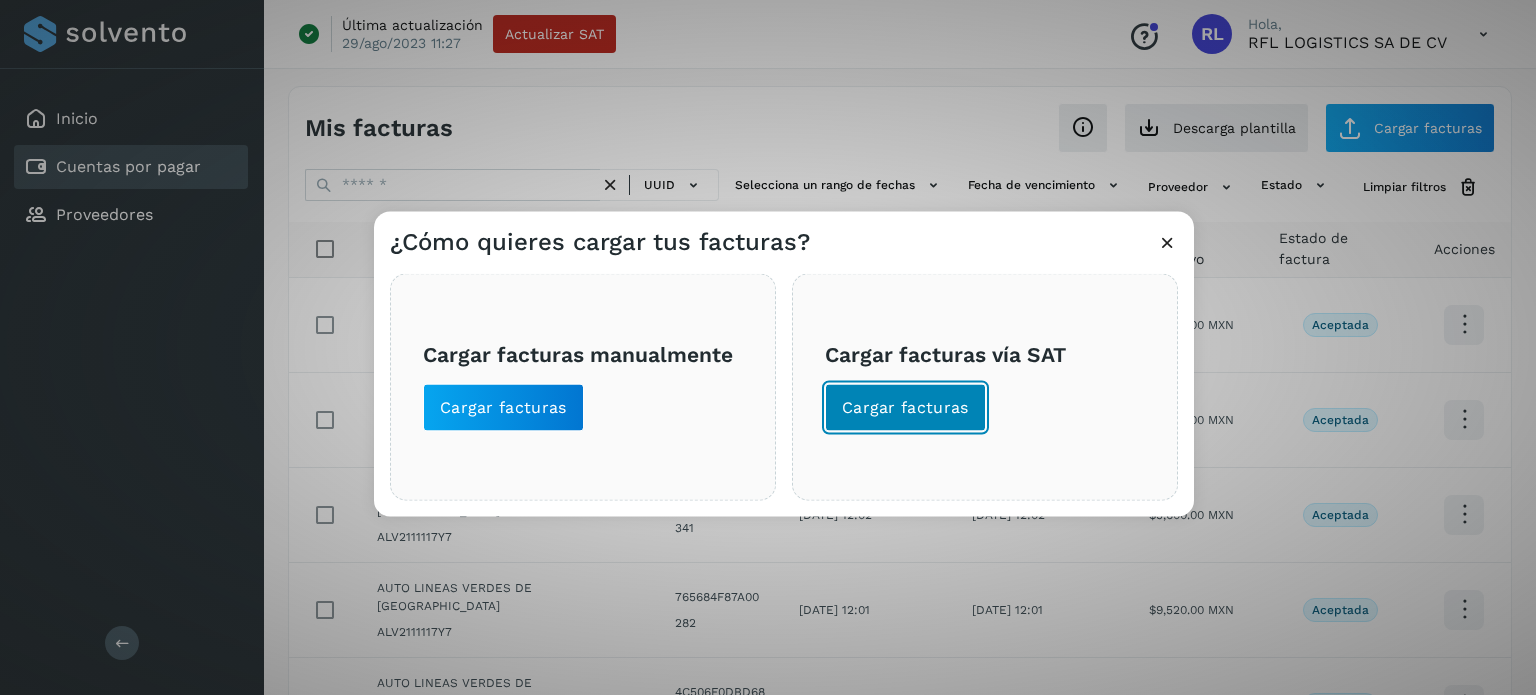 click on "Cargar facturas" 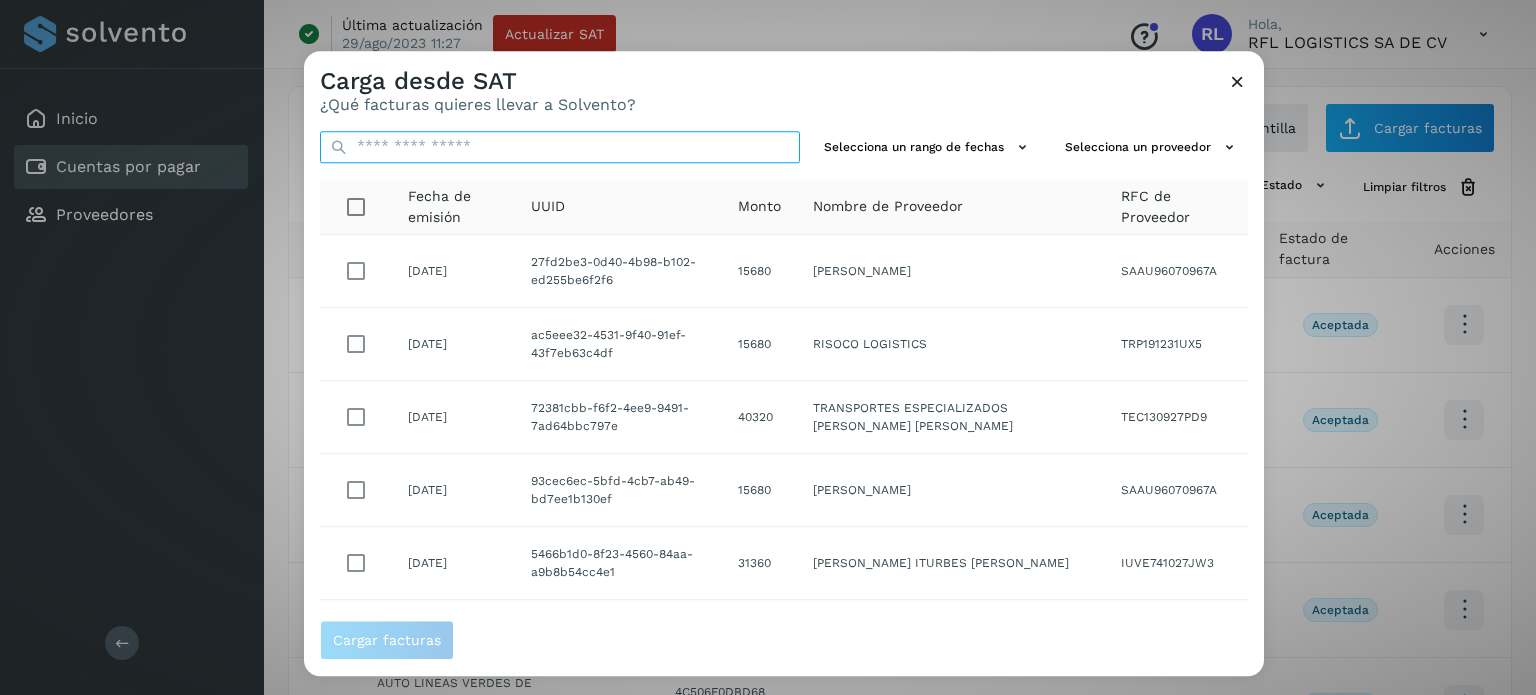 click at bounding box center [560, 147] 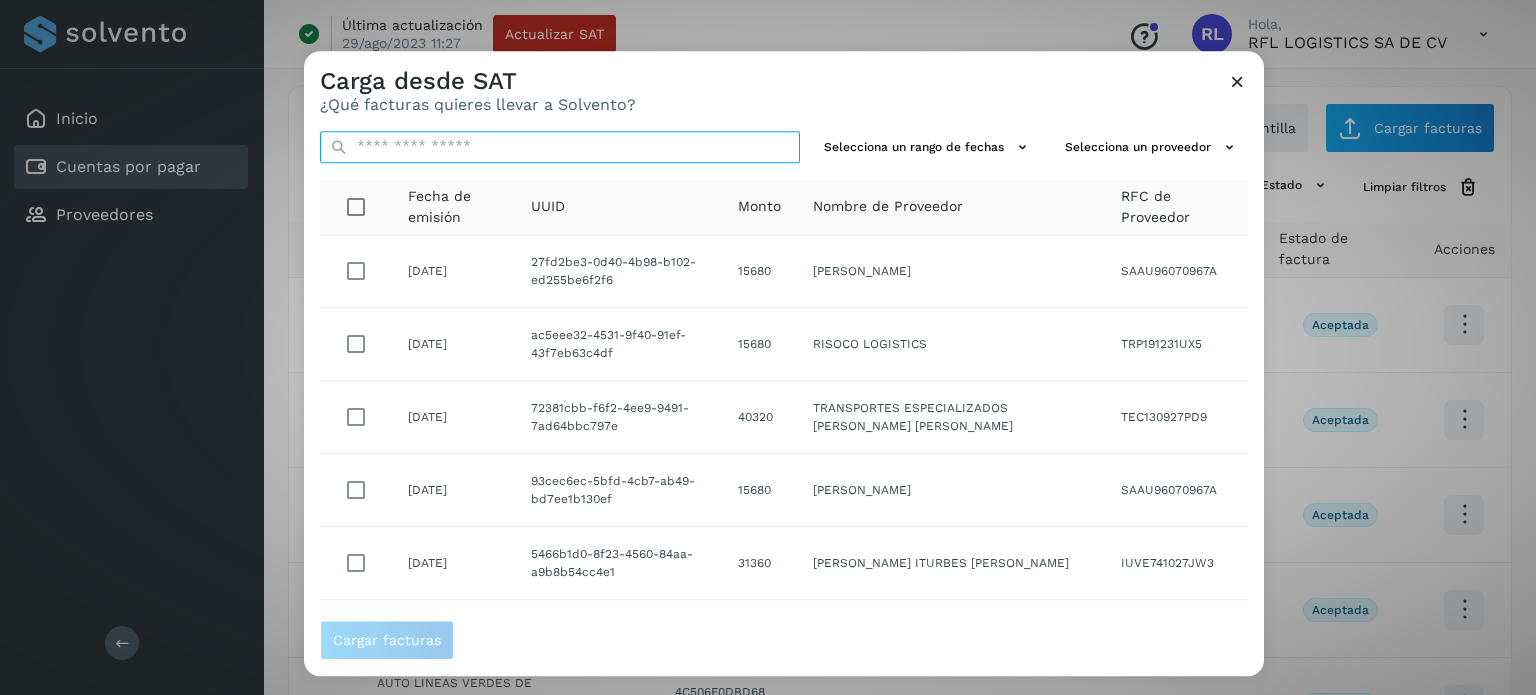 paste on "**********" 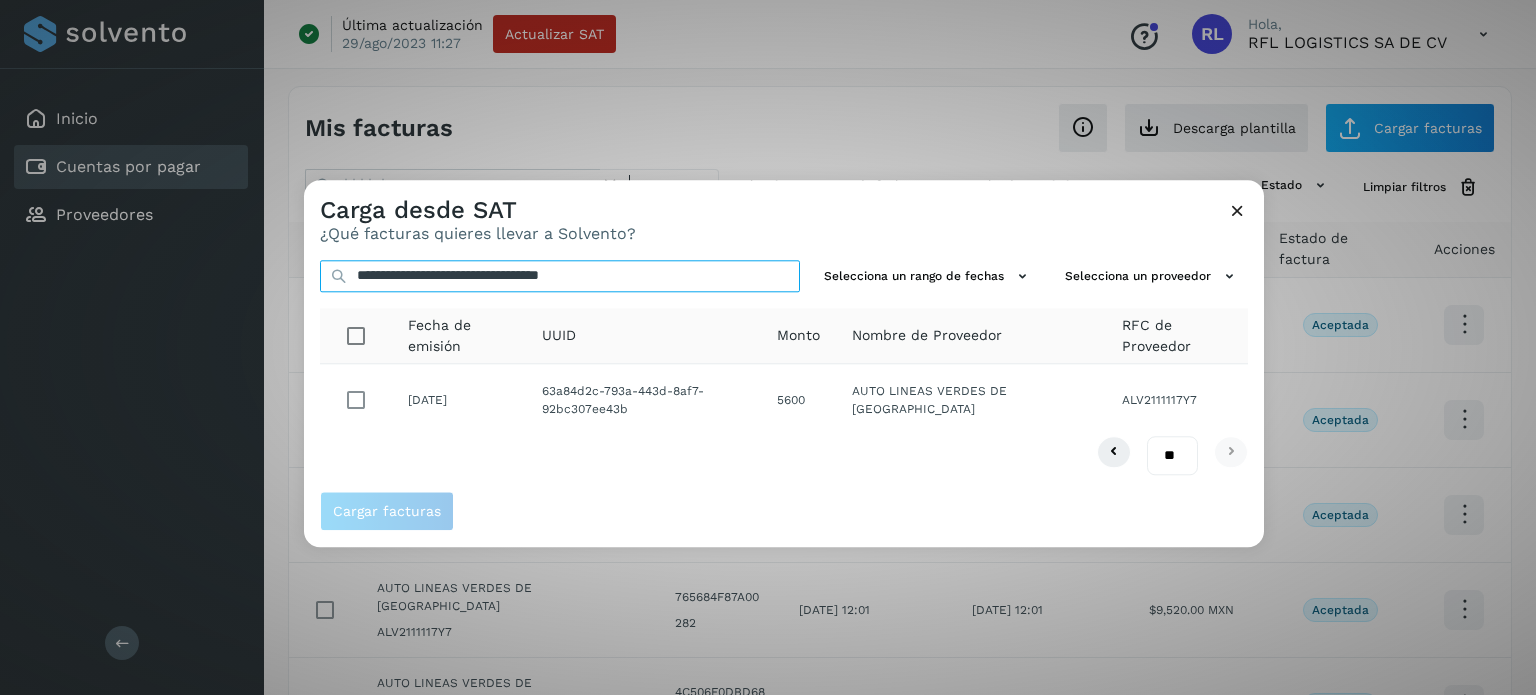 type on "**********" 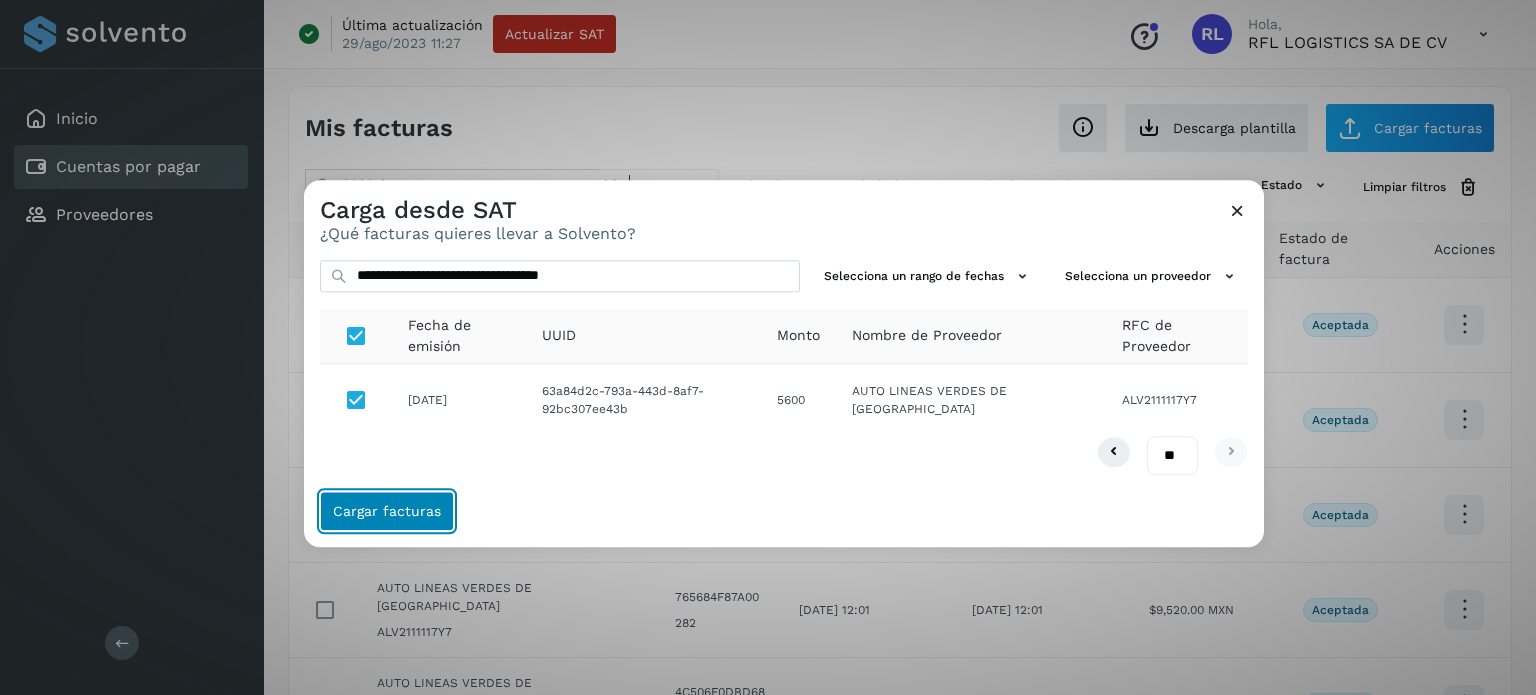 click on "Cargar facturas" 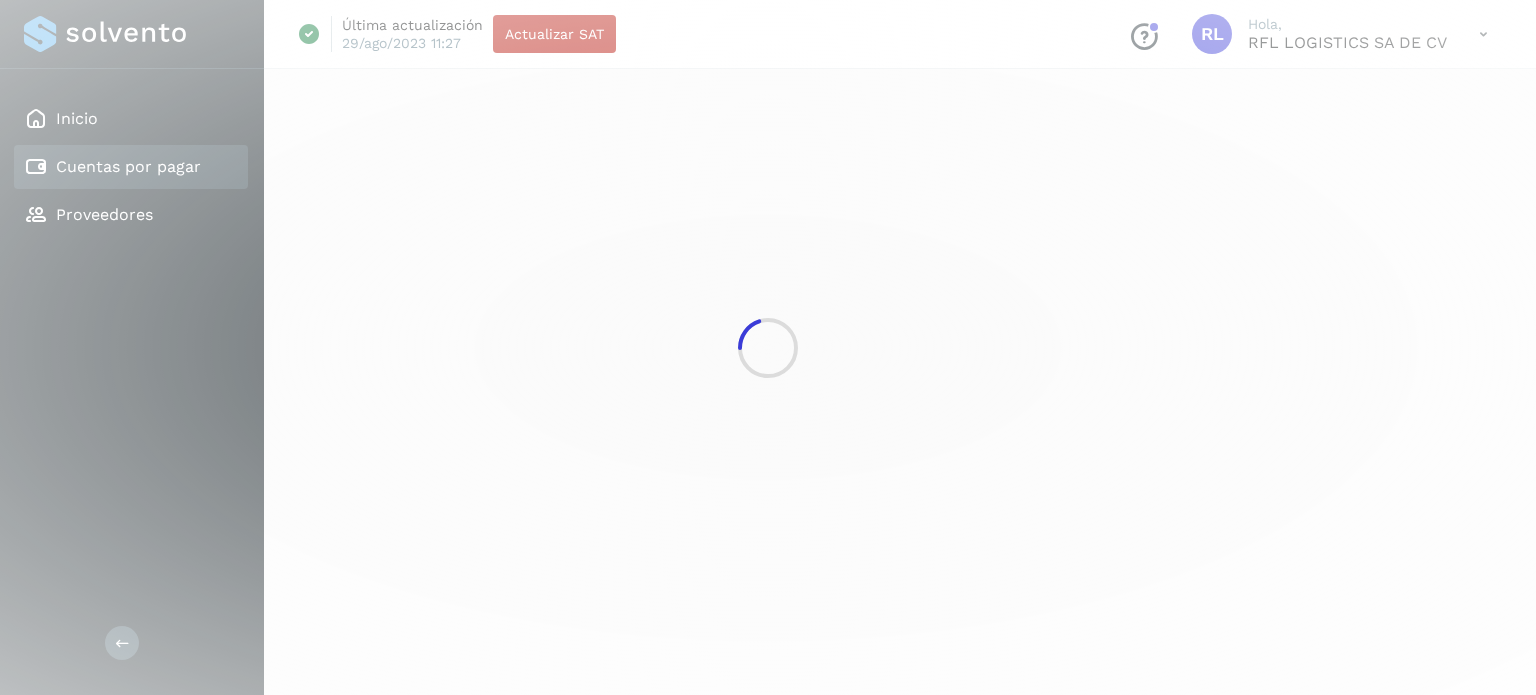 select on "**" 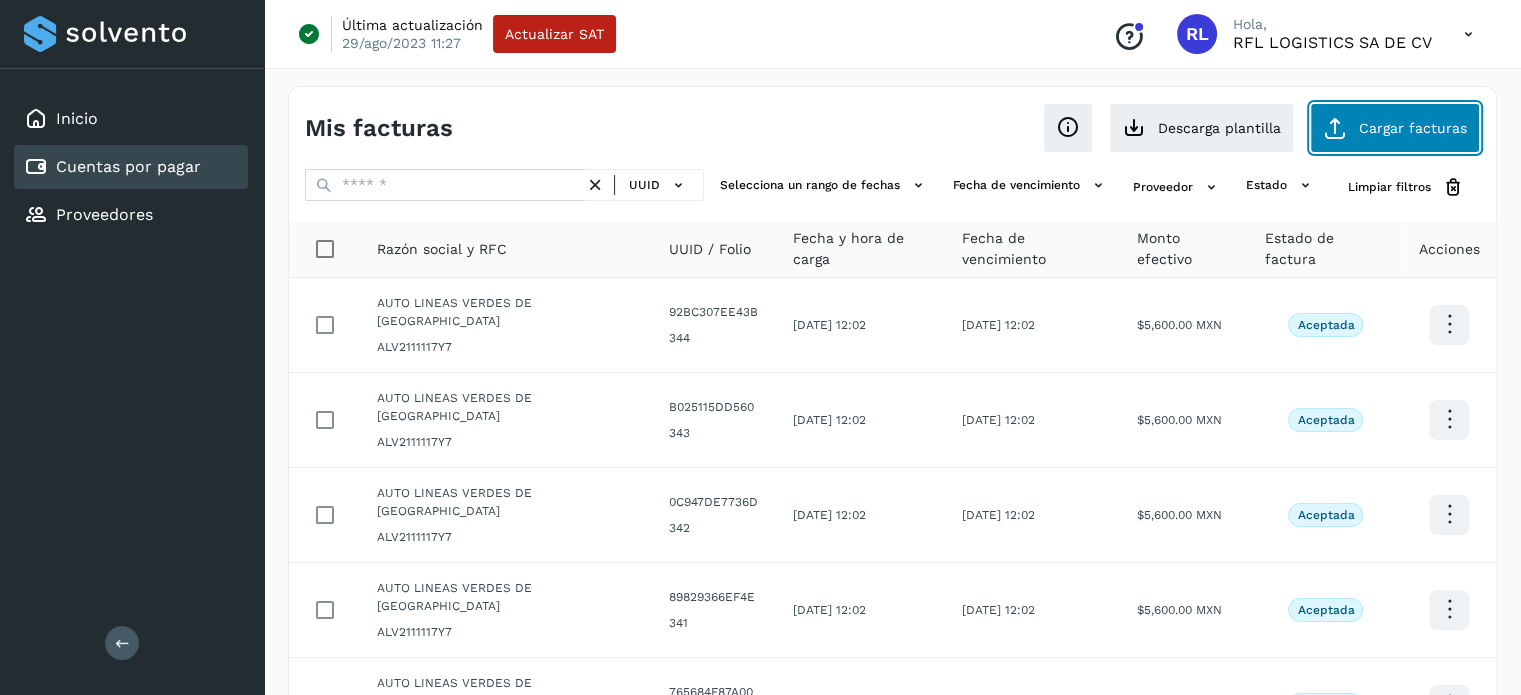 click on "Cargar facturas" 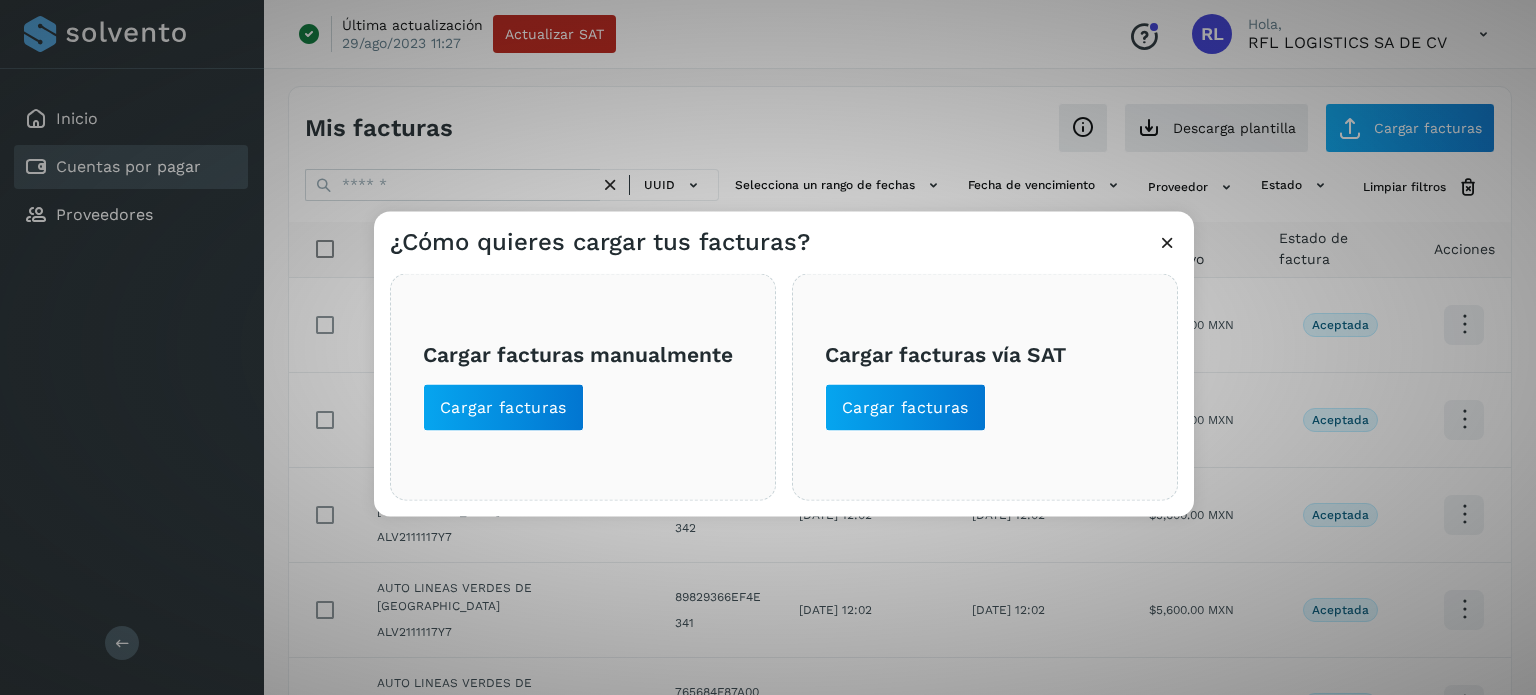 click on "Cargar facturas vía SAT Cargar facturas" at bounding box center (985, 386) 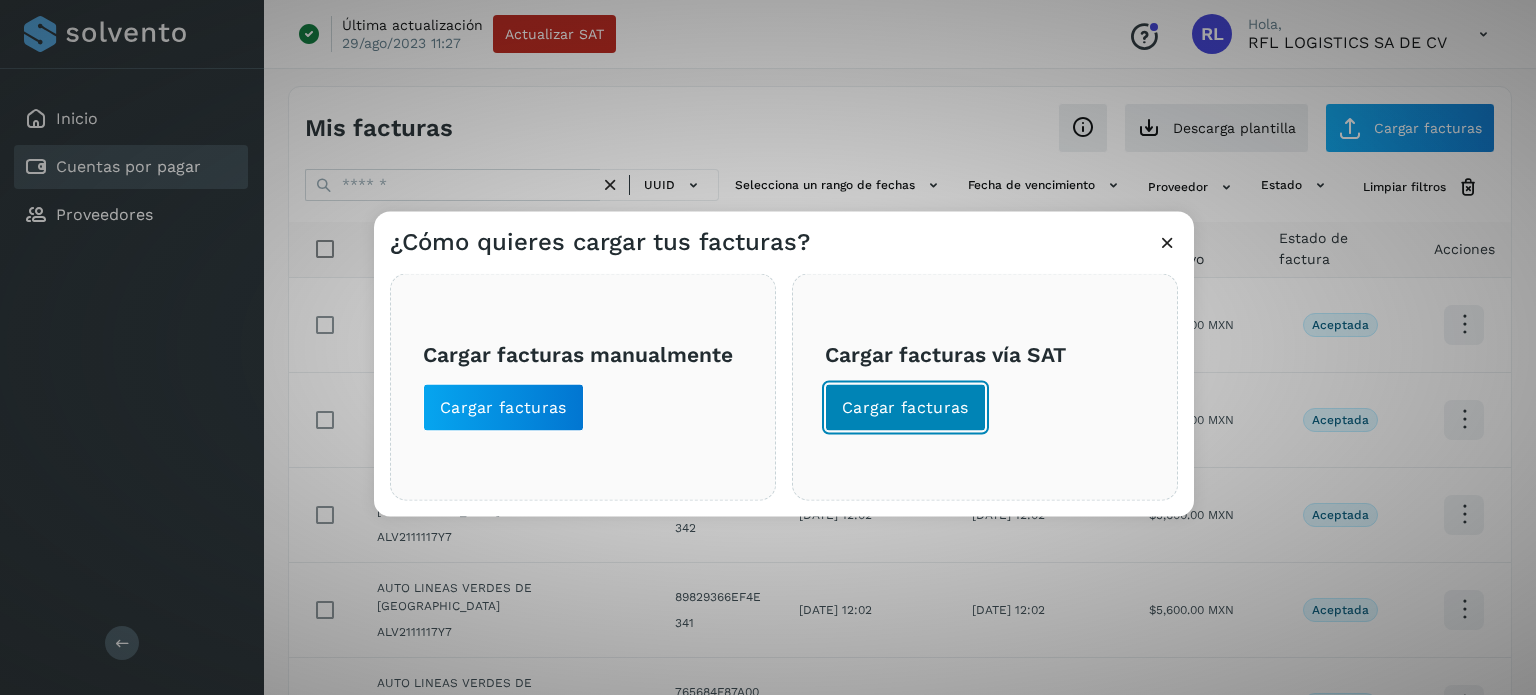 click on "Cargar facturas" 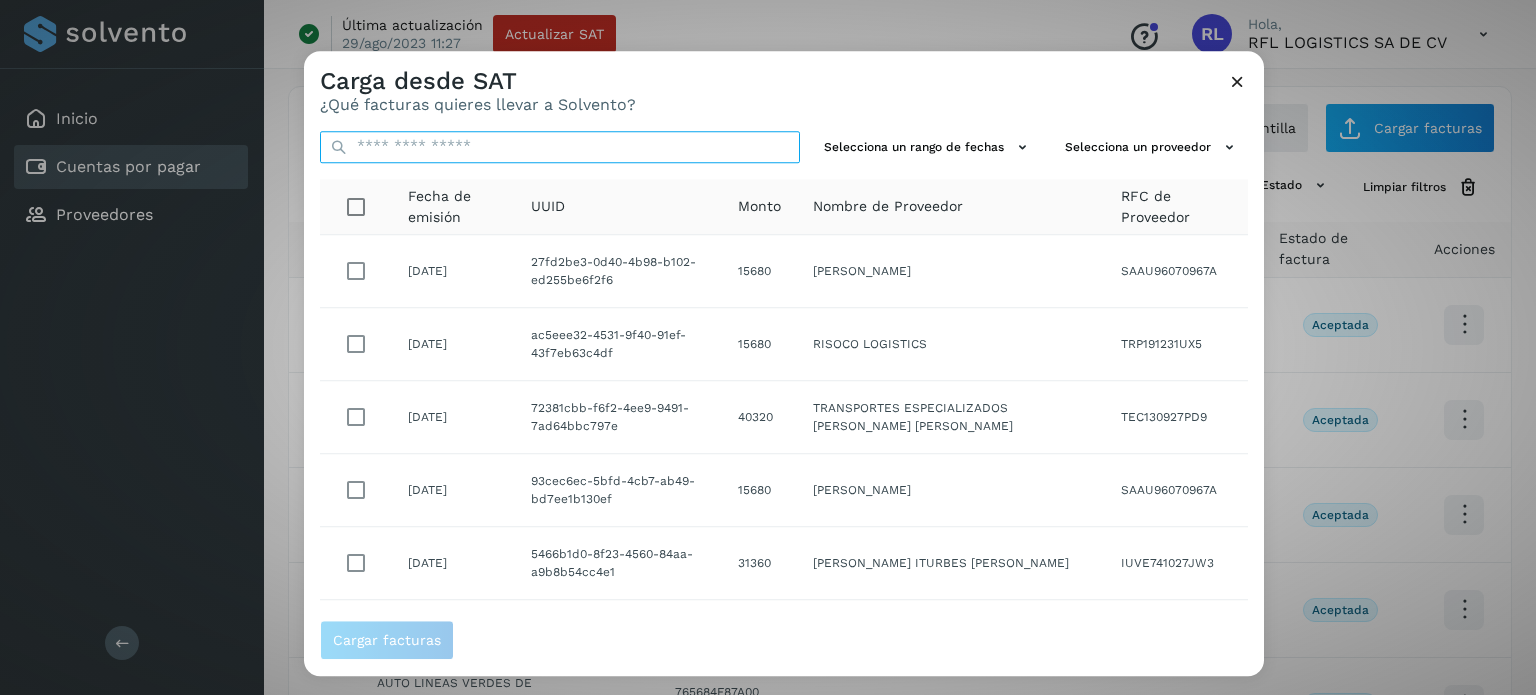 click at bounding box center [560, 147] 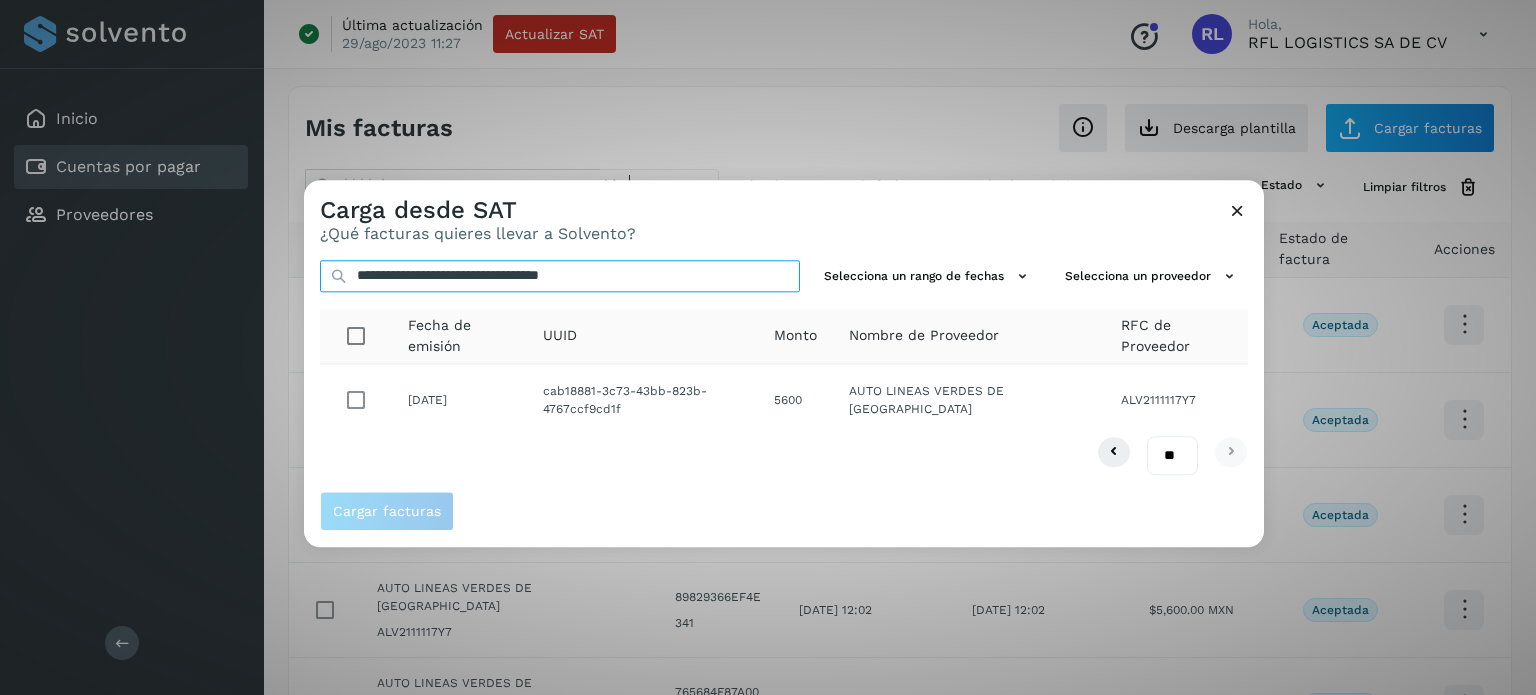 type on "**********" 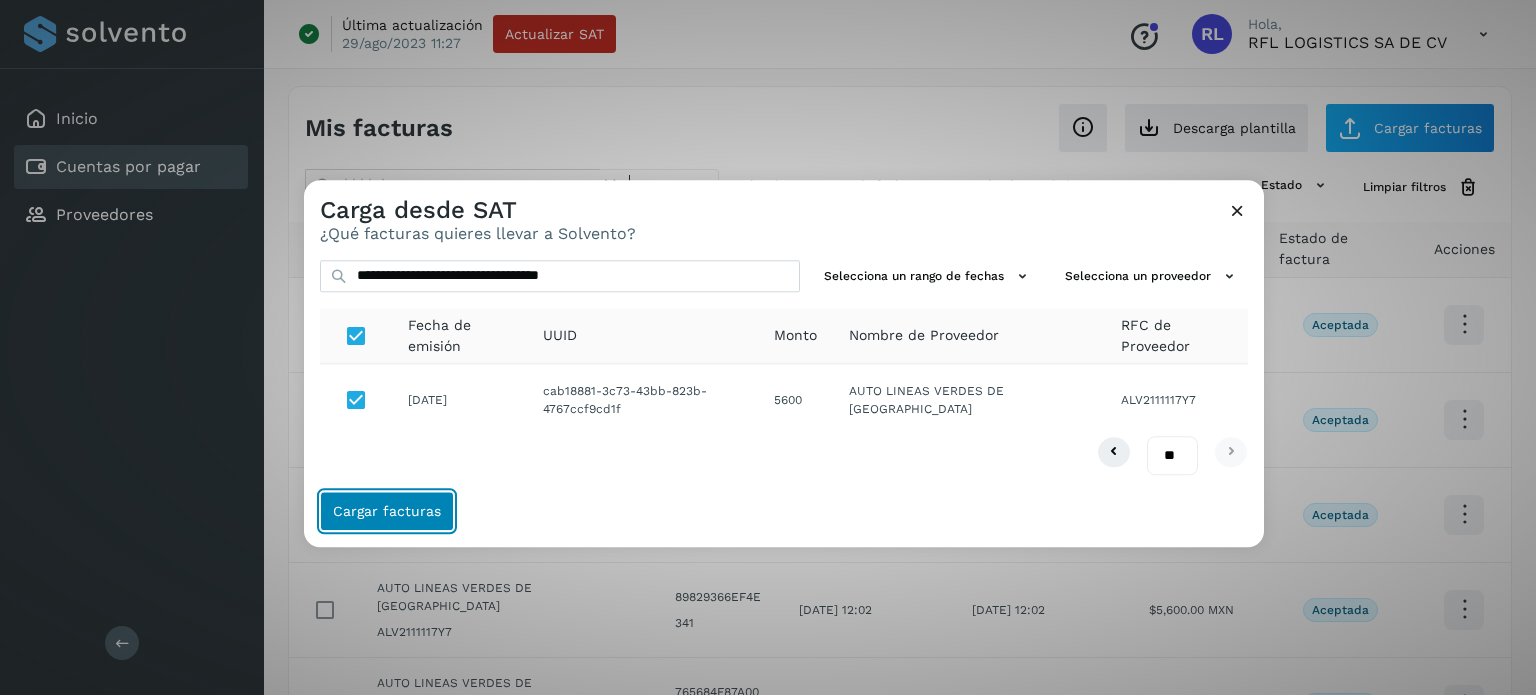 click on "Cargar facturas" 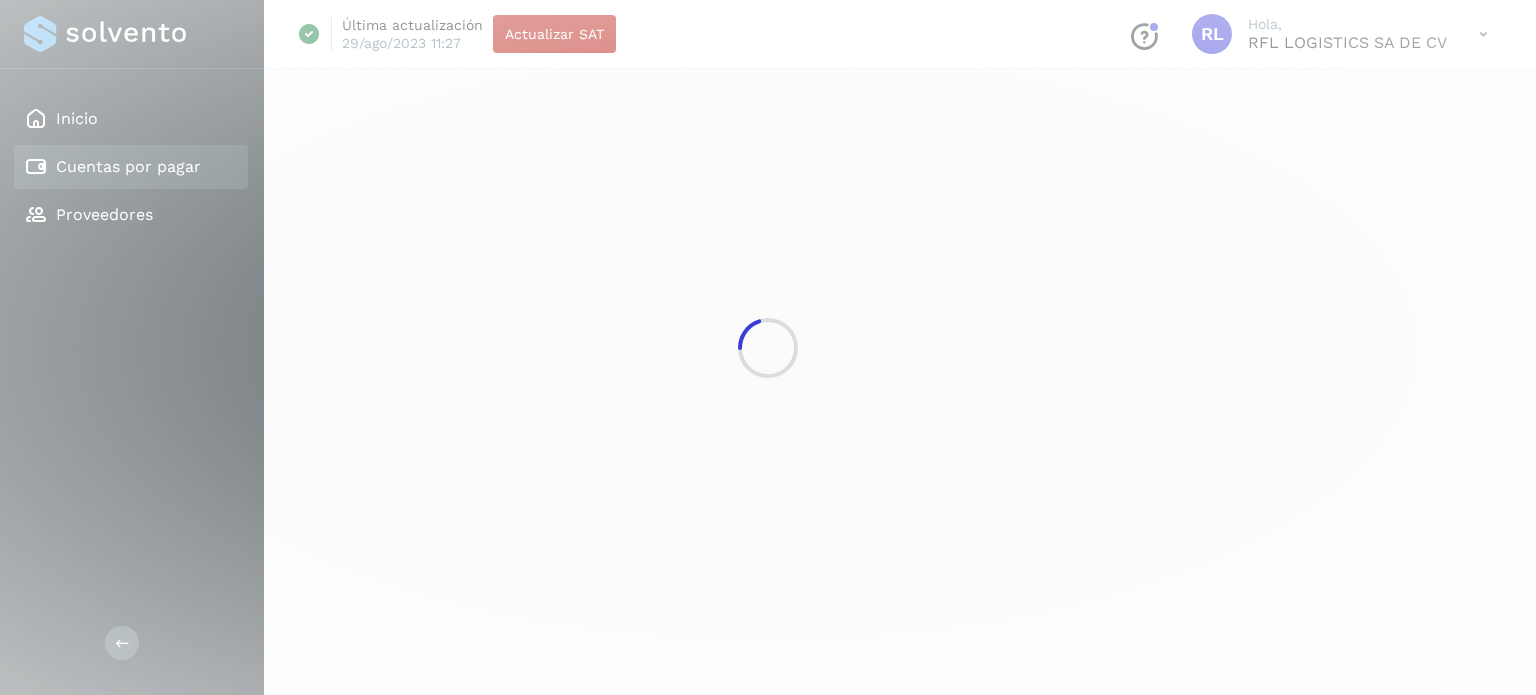 select on "**" 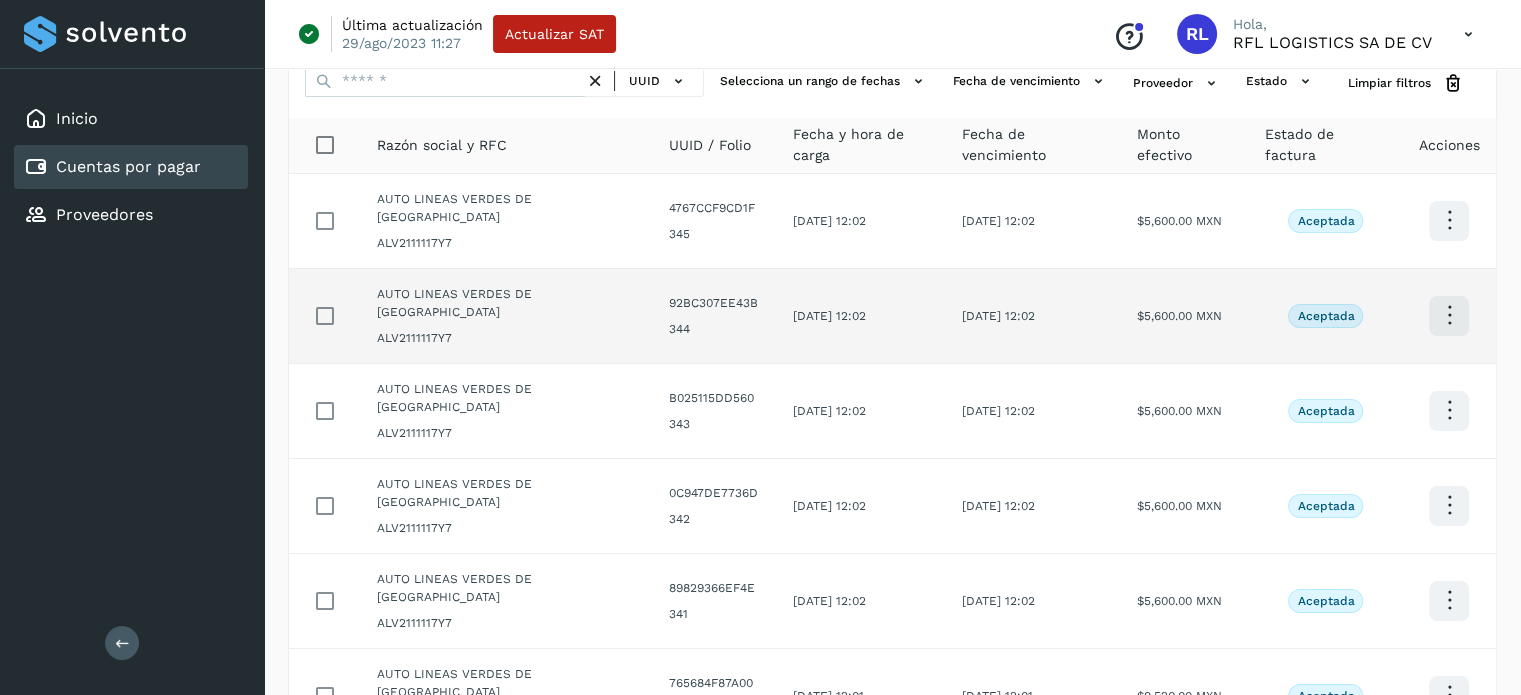 scroll, scrollTop: 100, scrollLeft: 0, axis: vertical 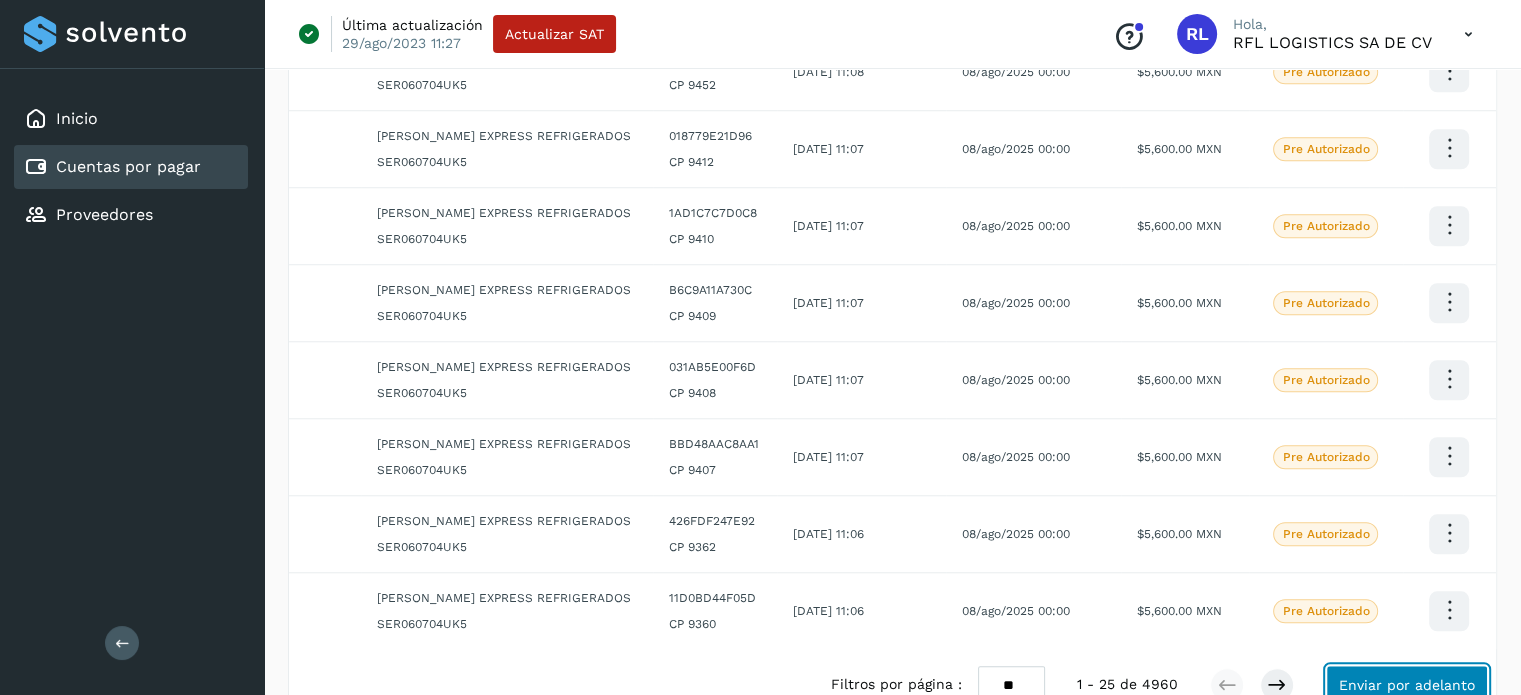 click on "Enviar por adelanto" 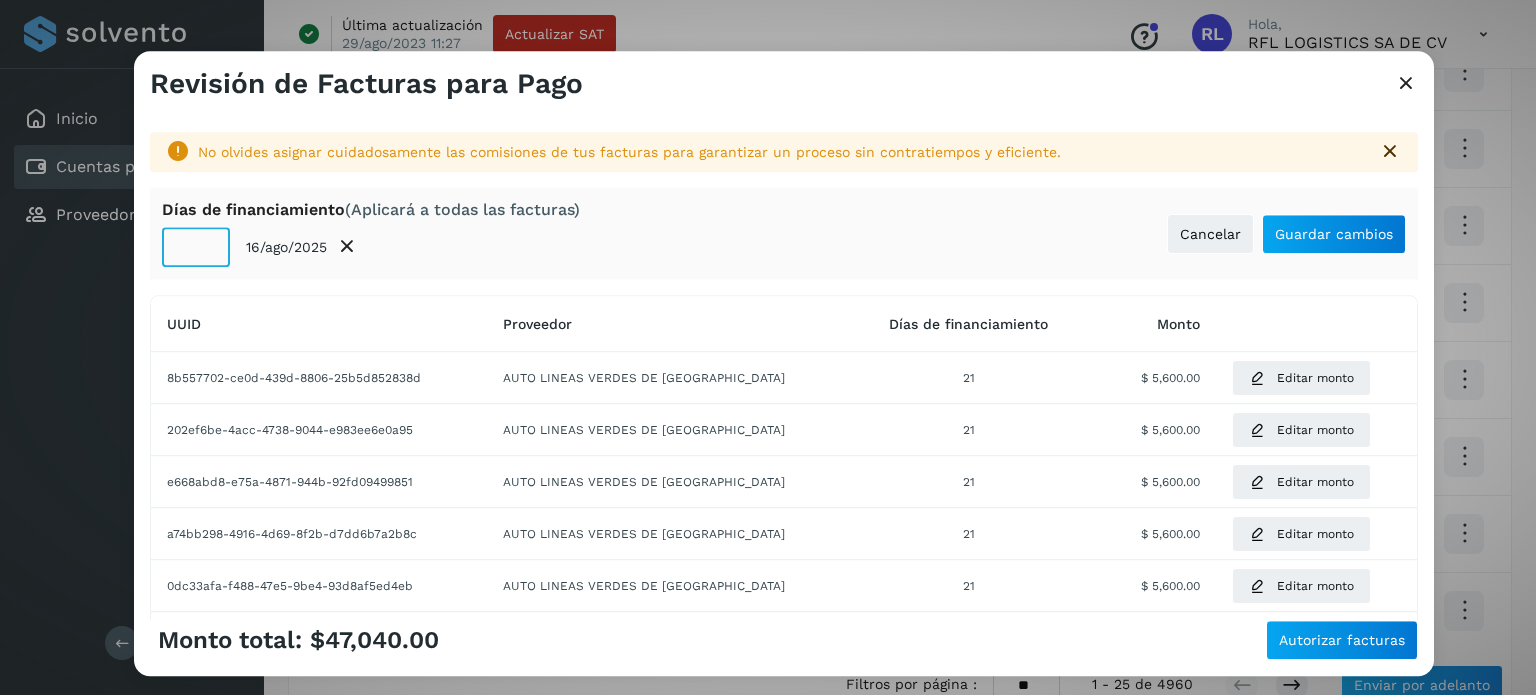 click on "**" 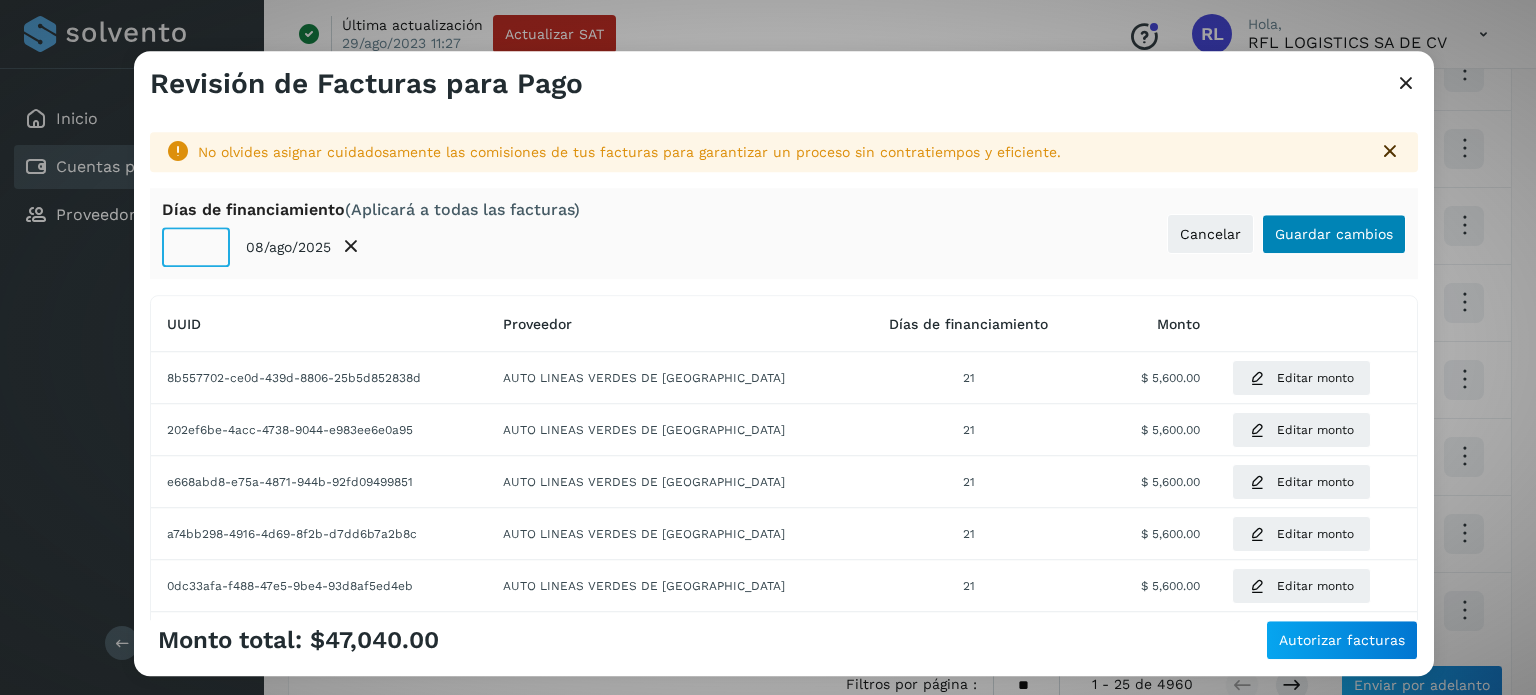 type on "**" 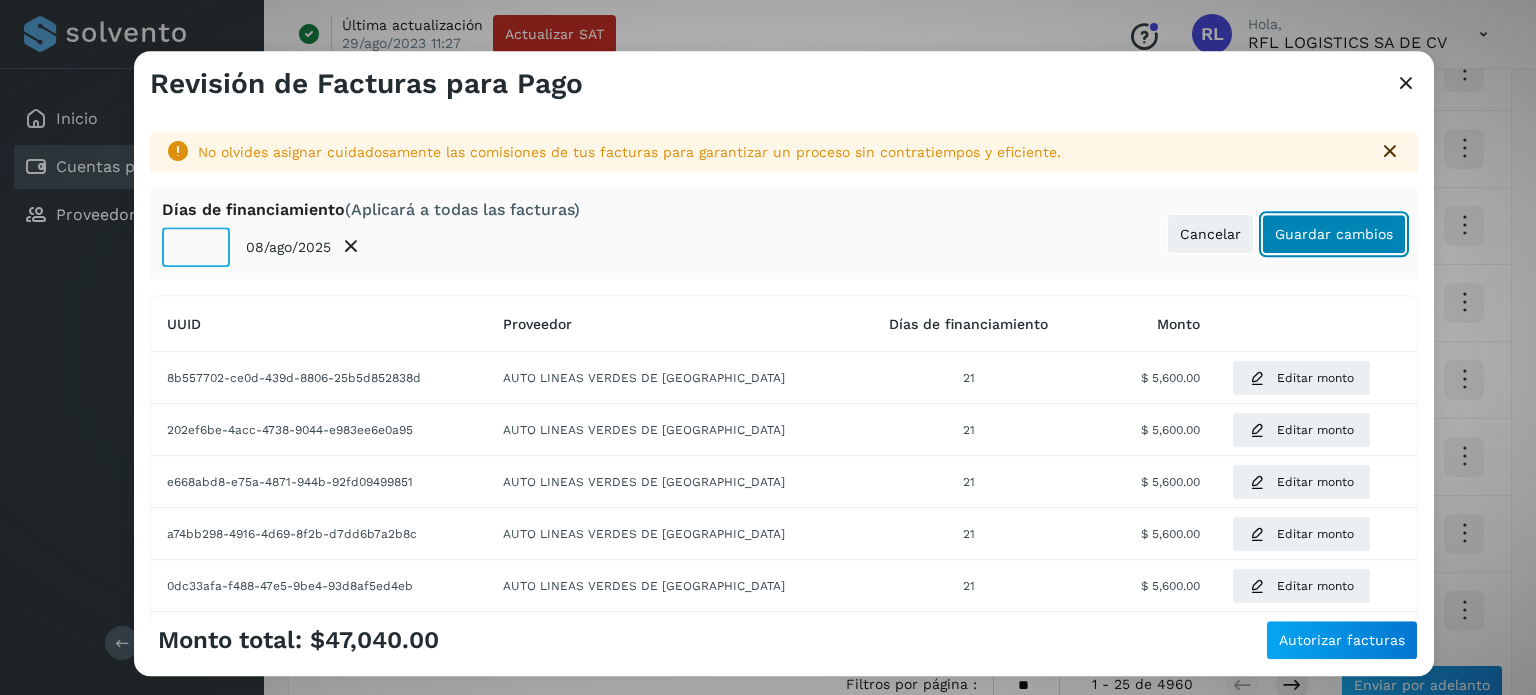 click on "Guardar cambios" 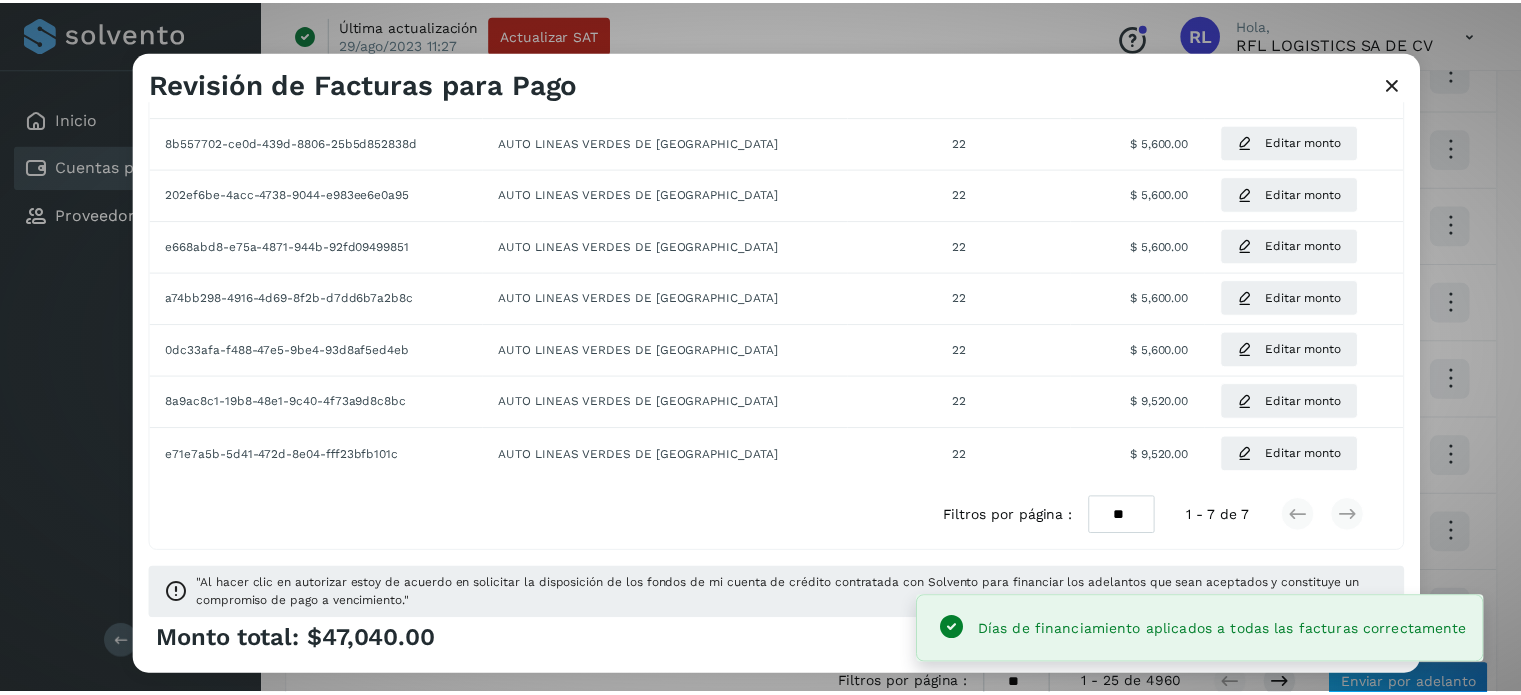 scroll, scrollTop: 236, scrollLeft: 0, axis: vertical 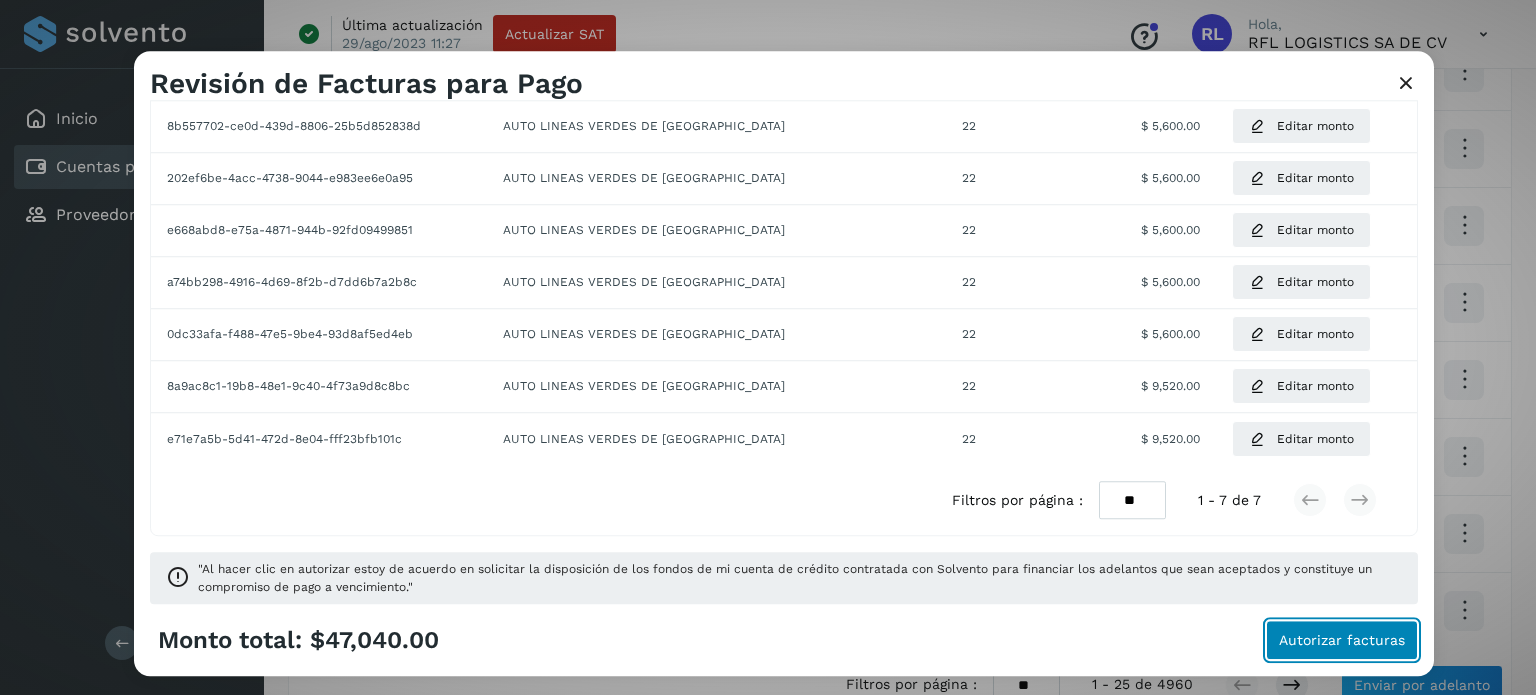 click on "Autorizar facturas" at bounding box center [1342, 640] 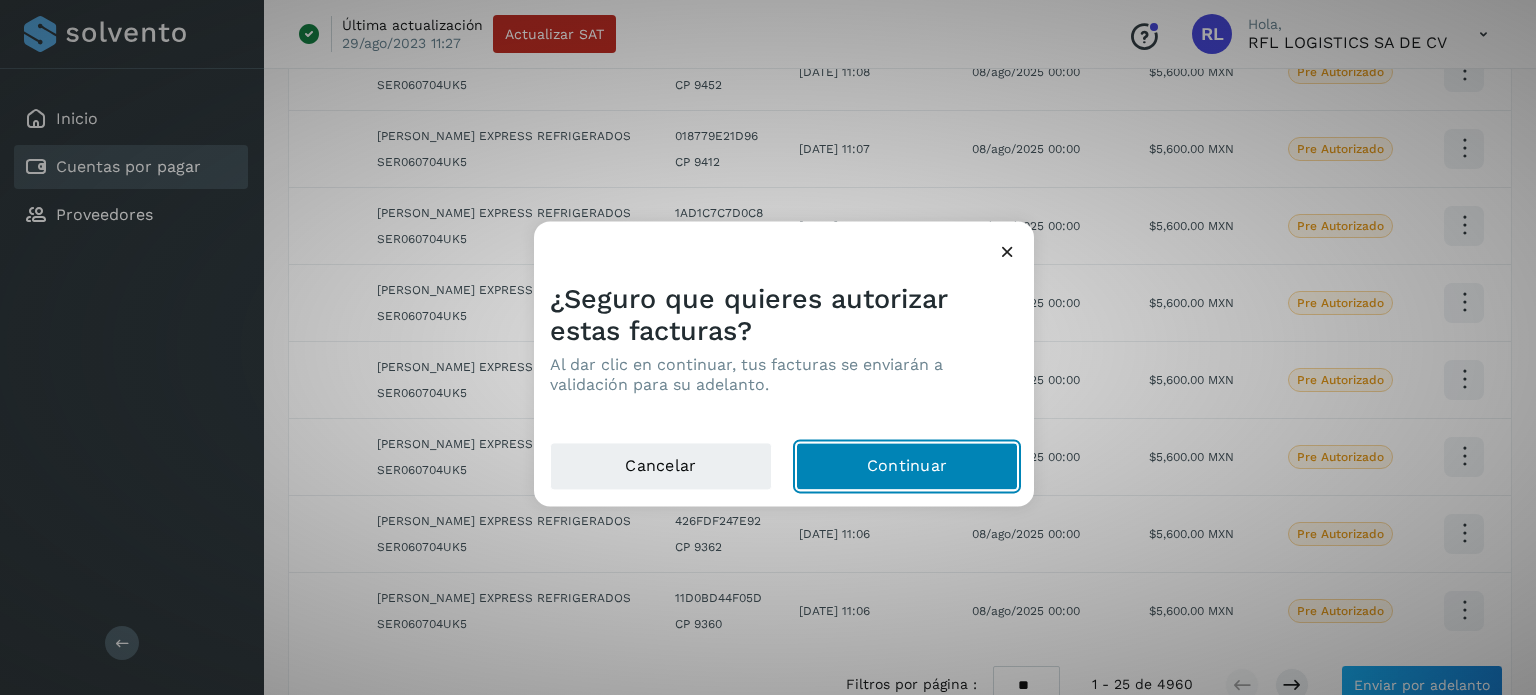click on "Continuar" 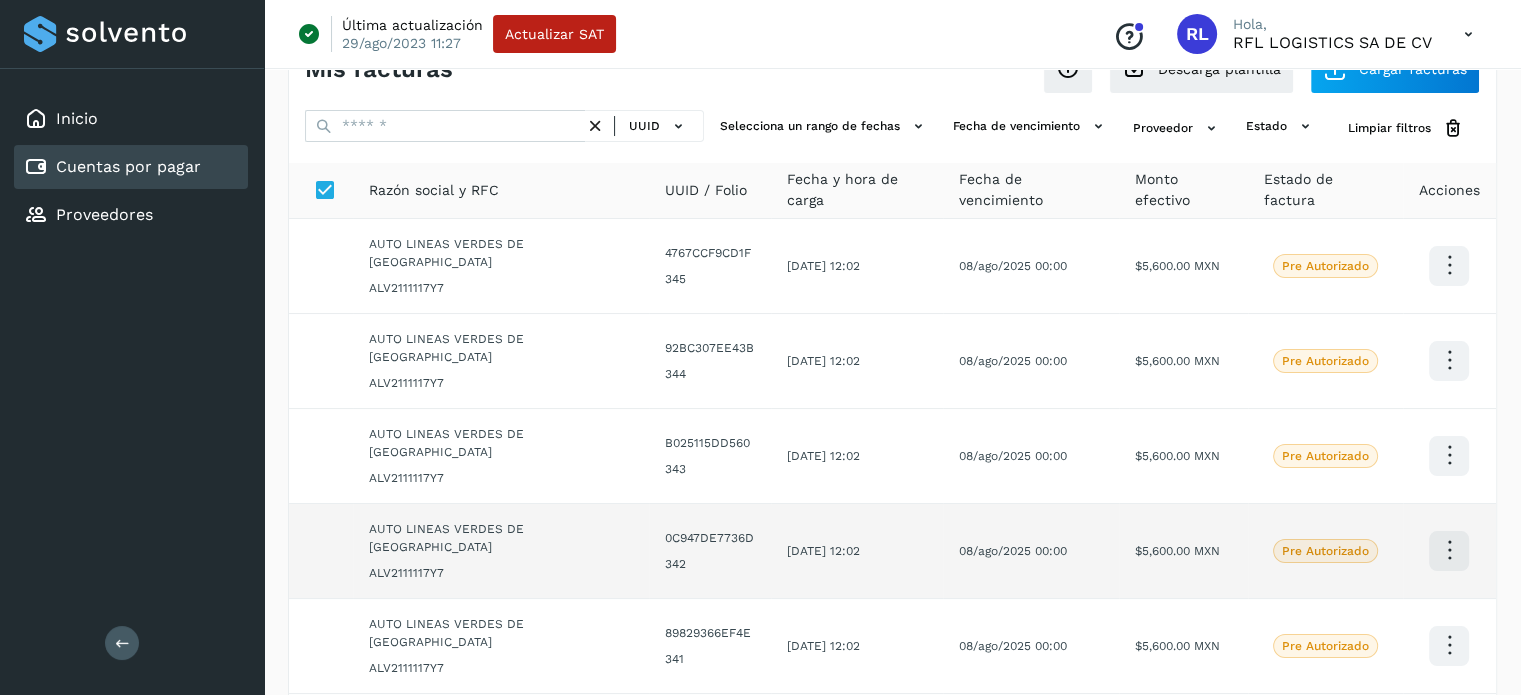 scroll, scrollTop: 0, scrollLeft: 0, axis: both 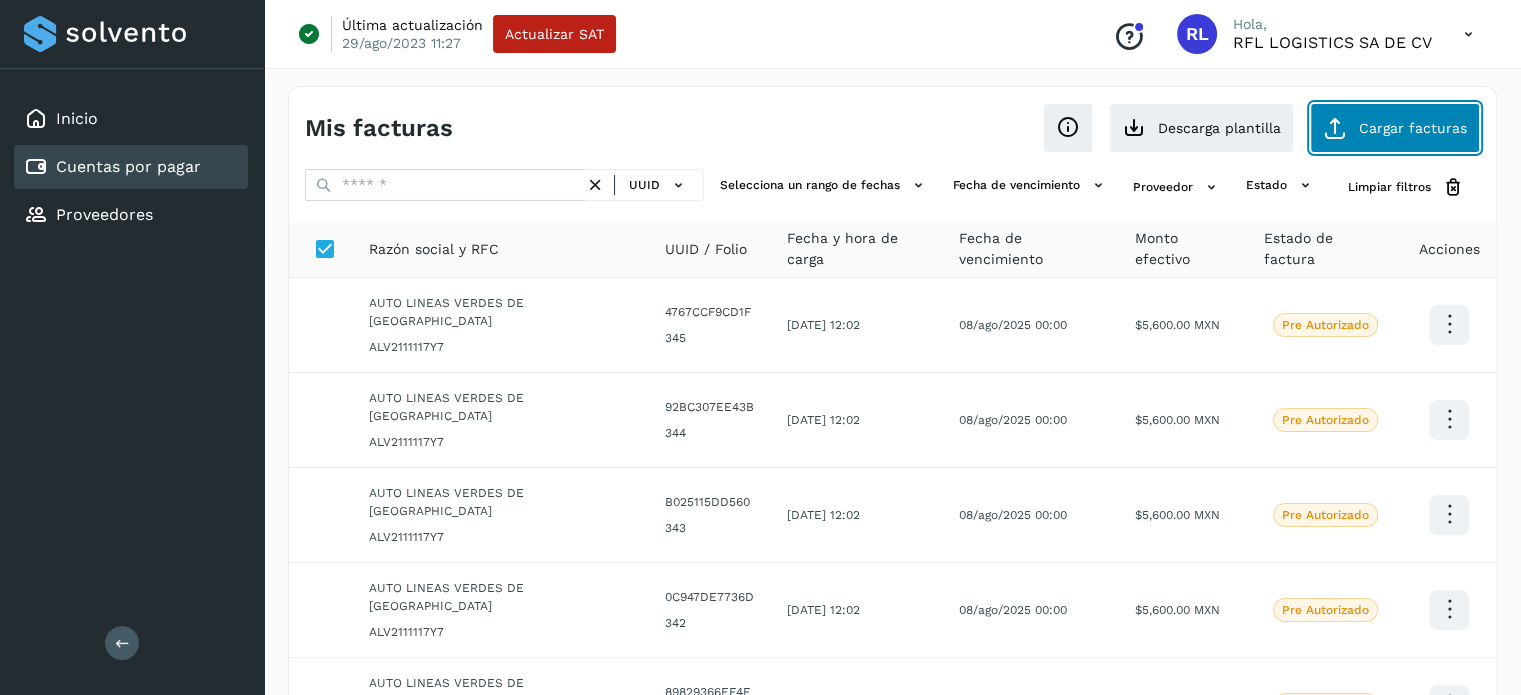 click on "Cargar facturas" 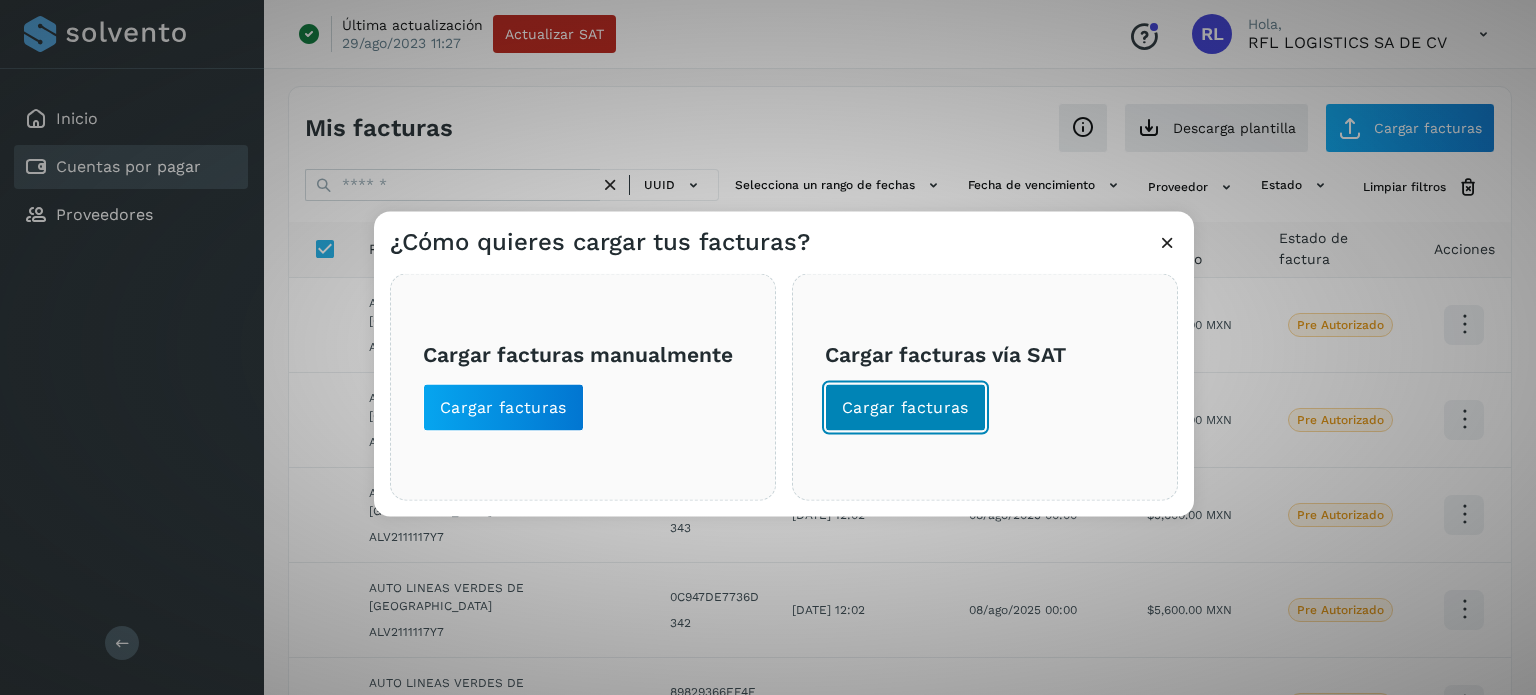 click on "Cargar facturas" 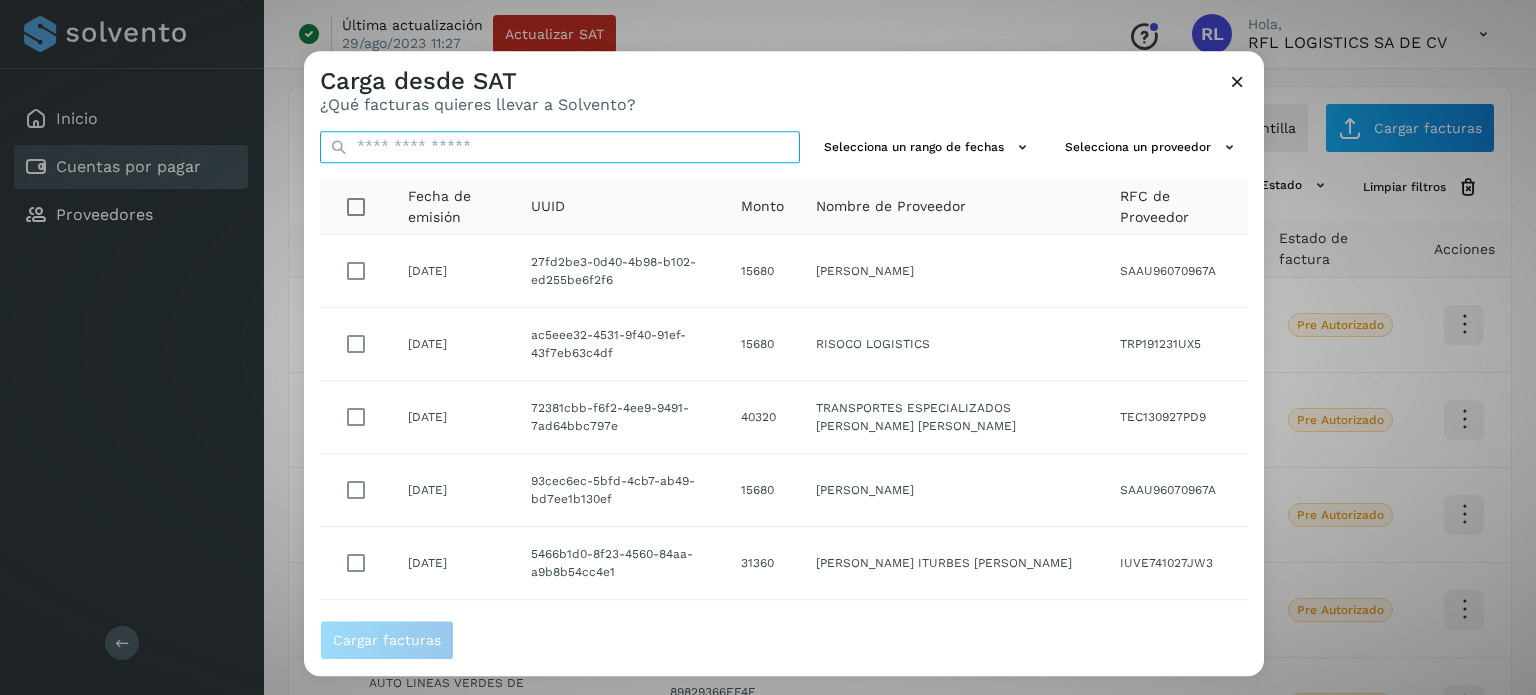 click at bounding box center (560, 147) 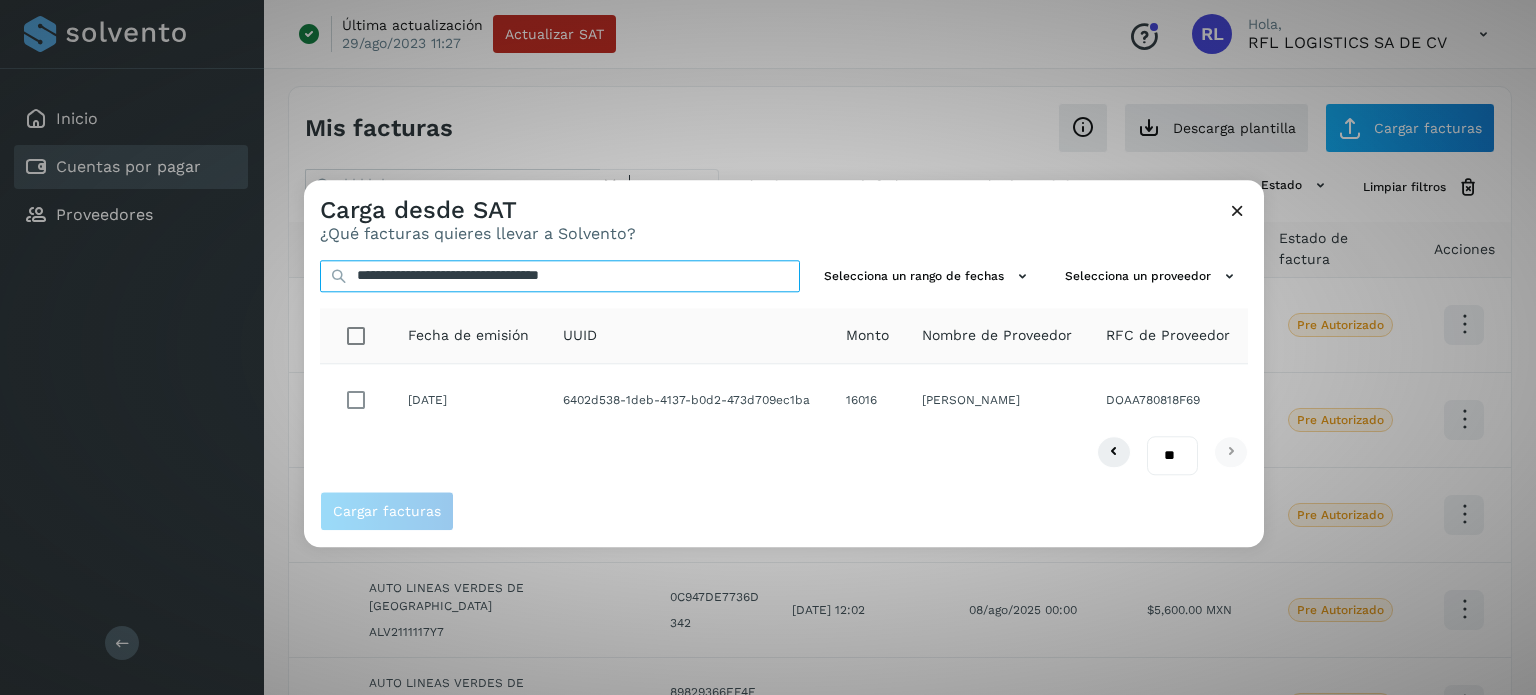 type on "**********" 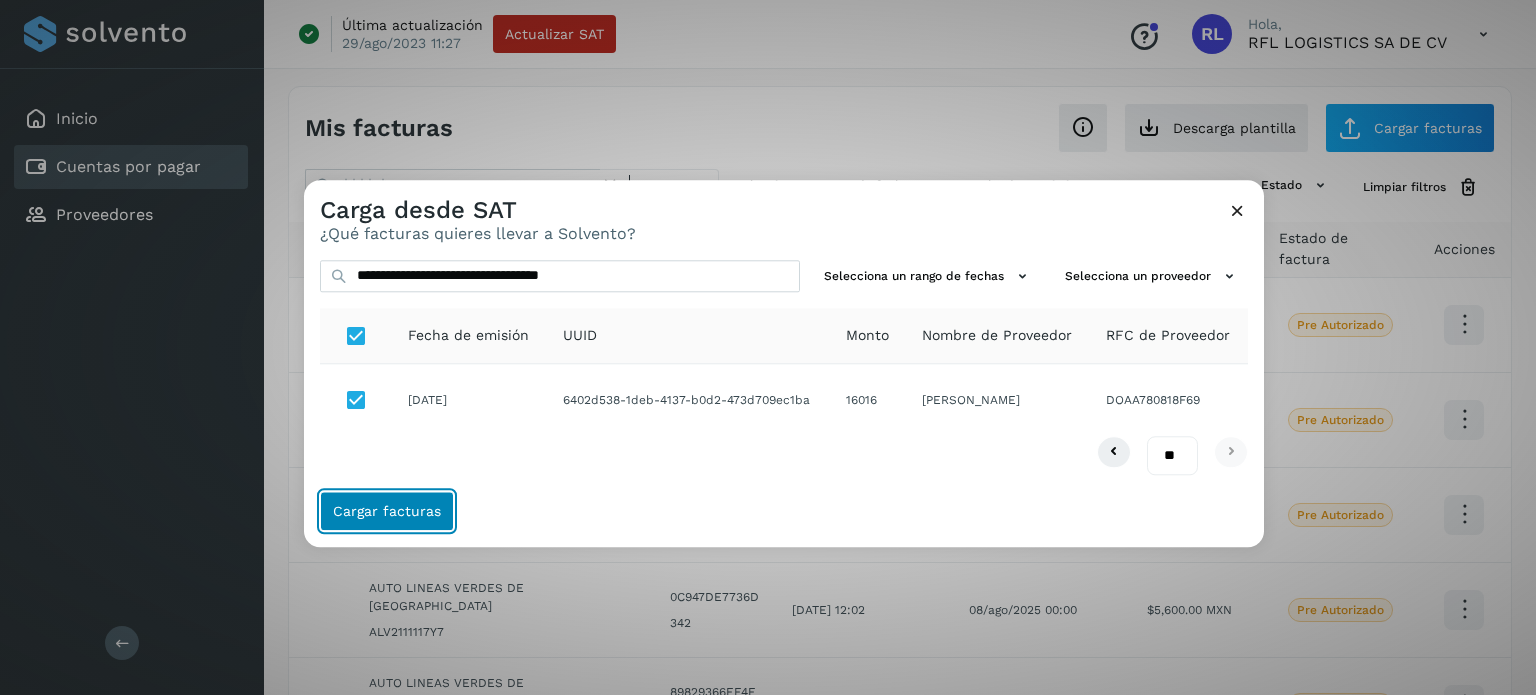 click on "Cargar facturas" 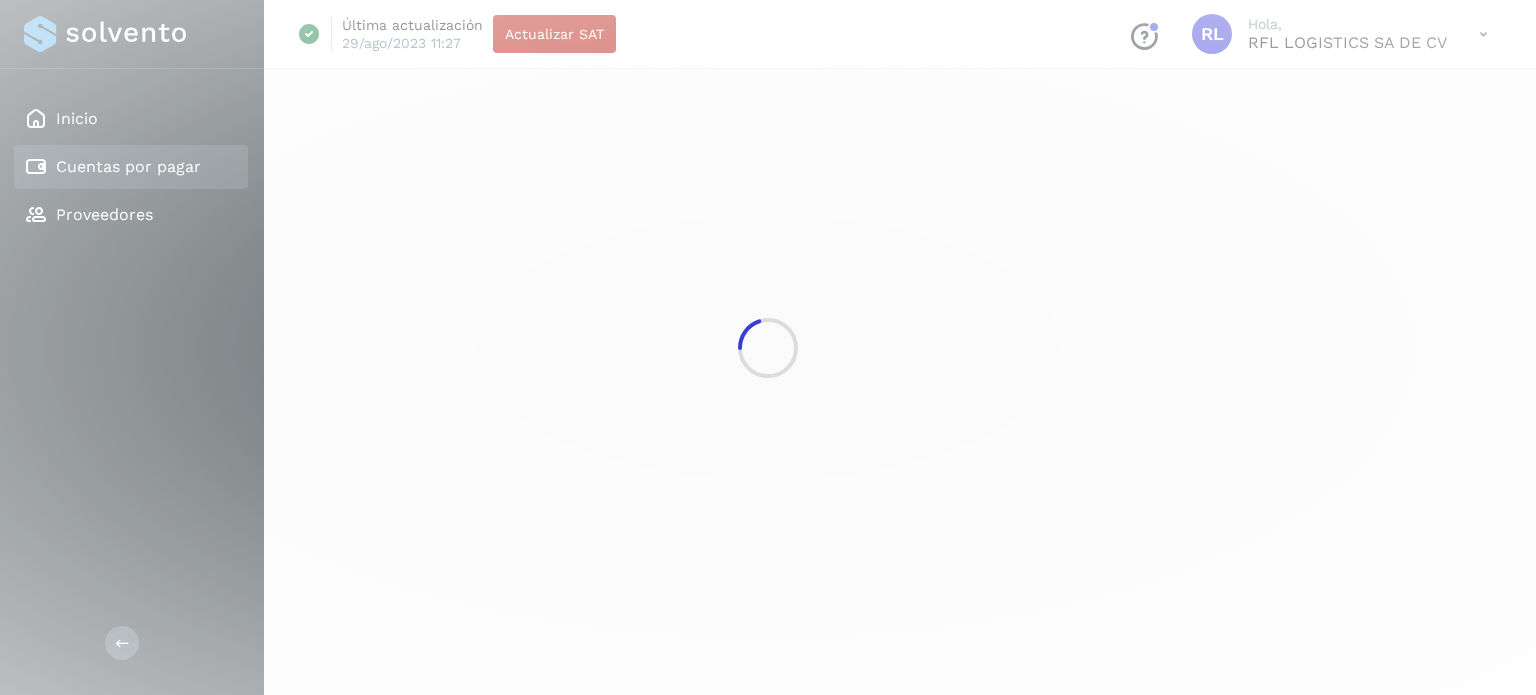 select on "**" 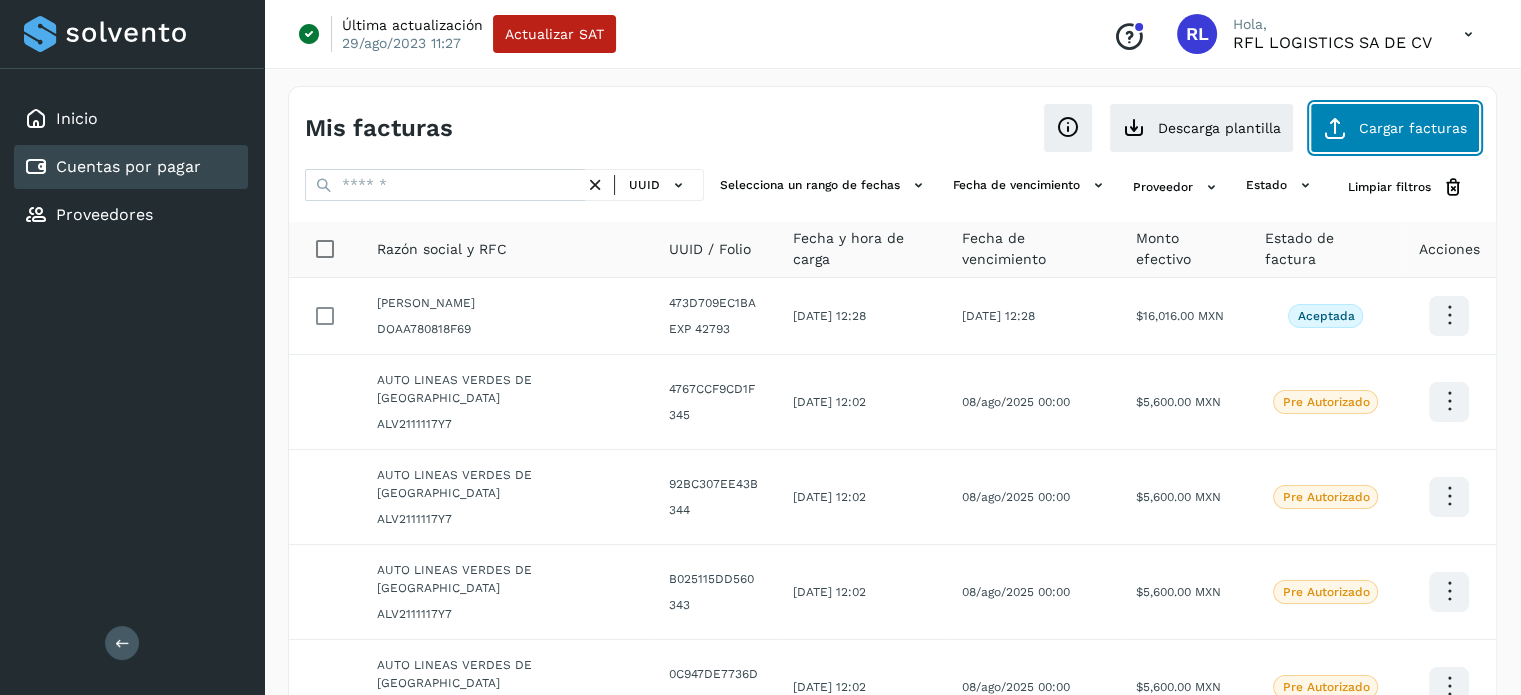 click on "Cargar facturas" 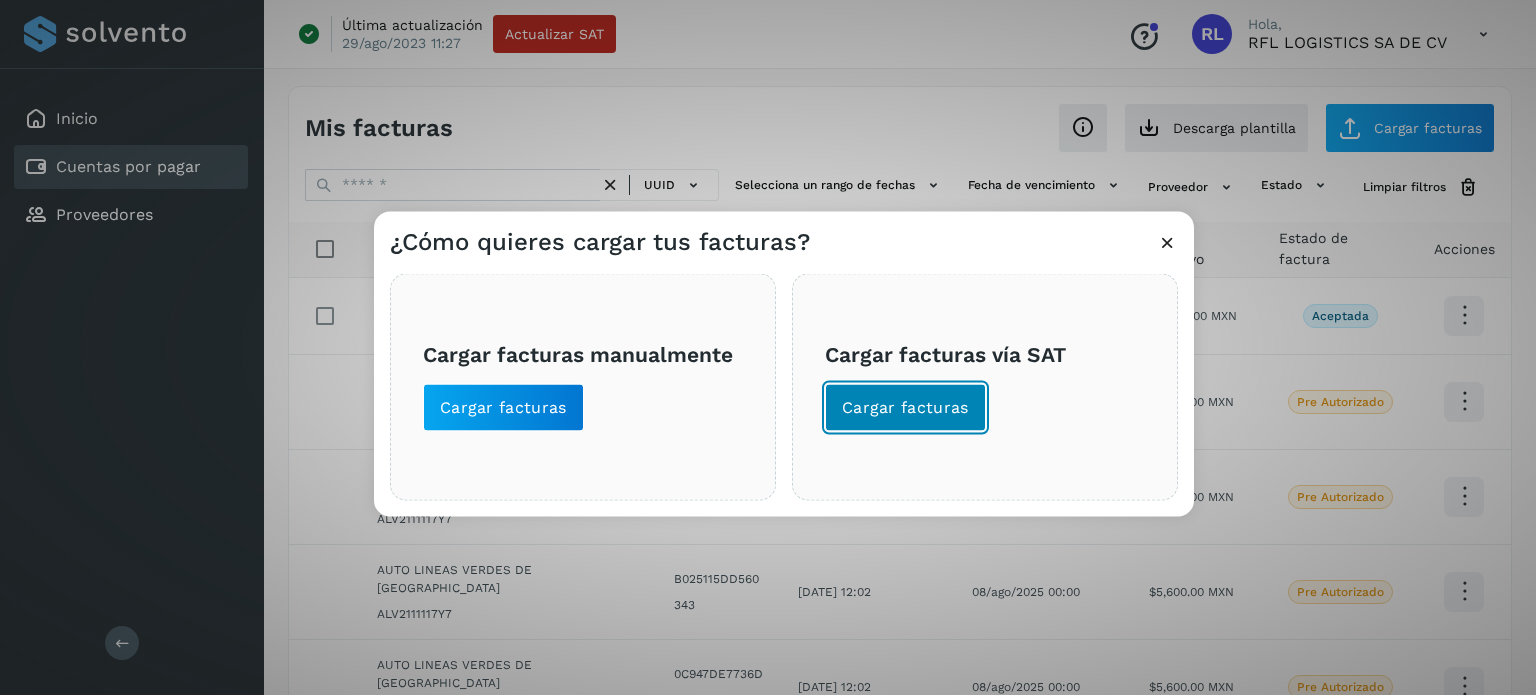 click on "Cargar facturas" 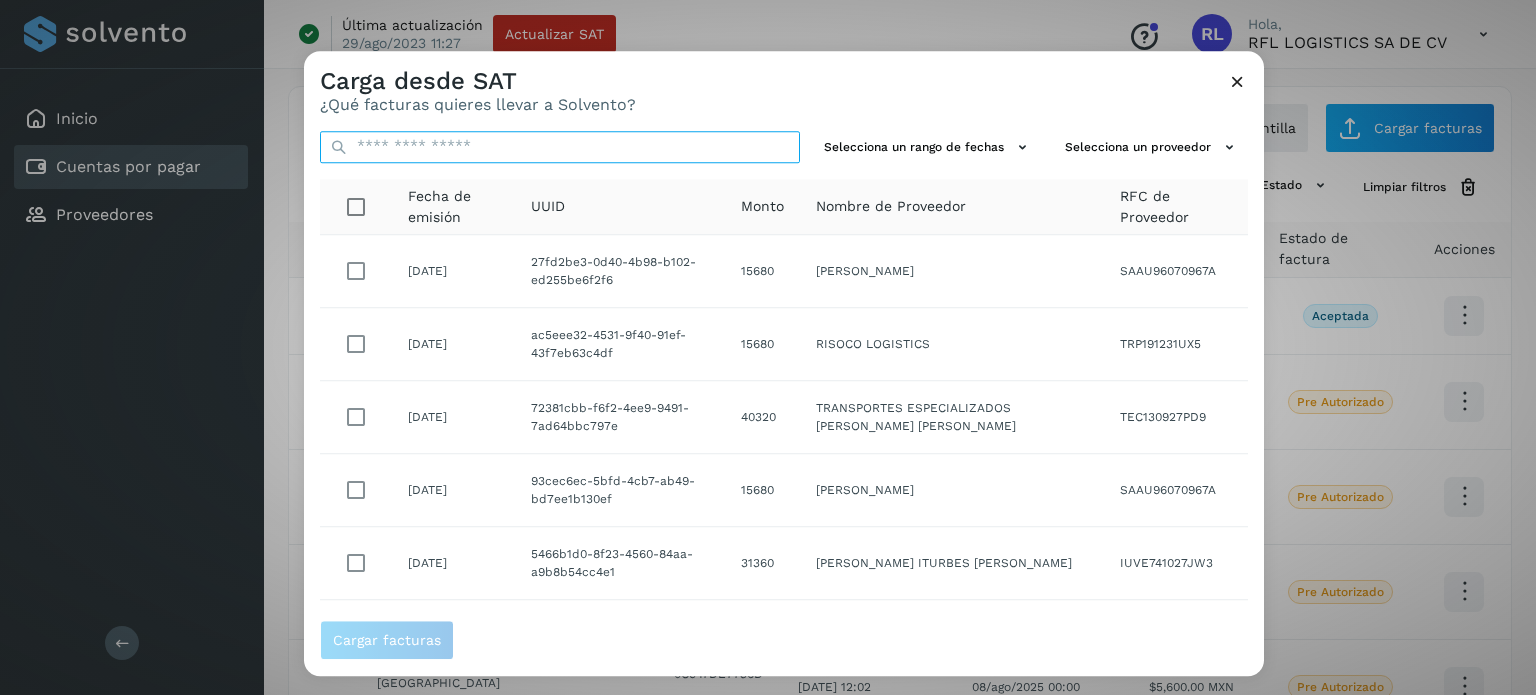 click at bounding box center [560, 147] 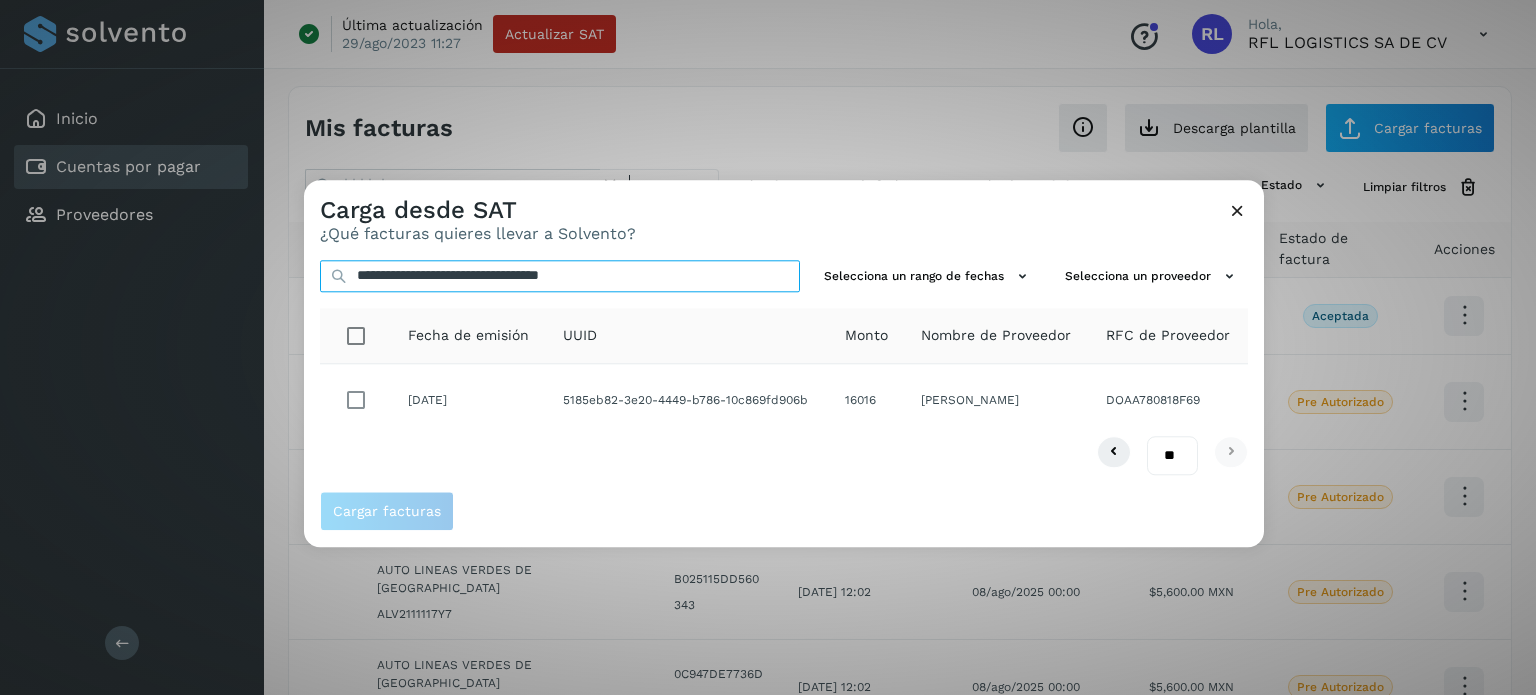 type on "**********" 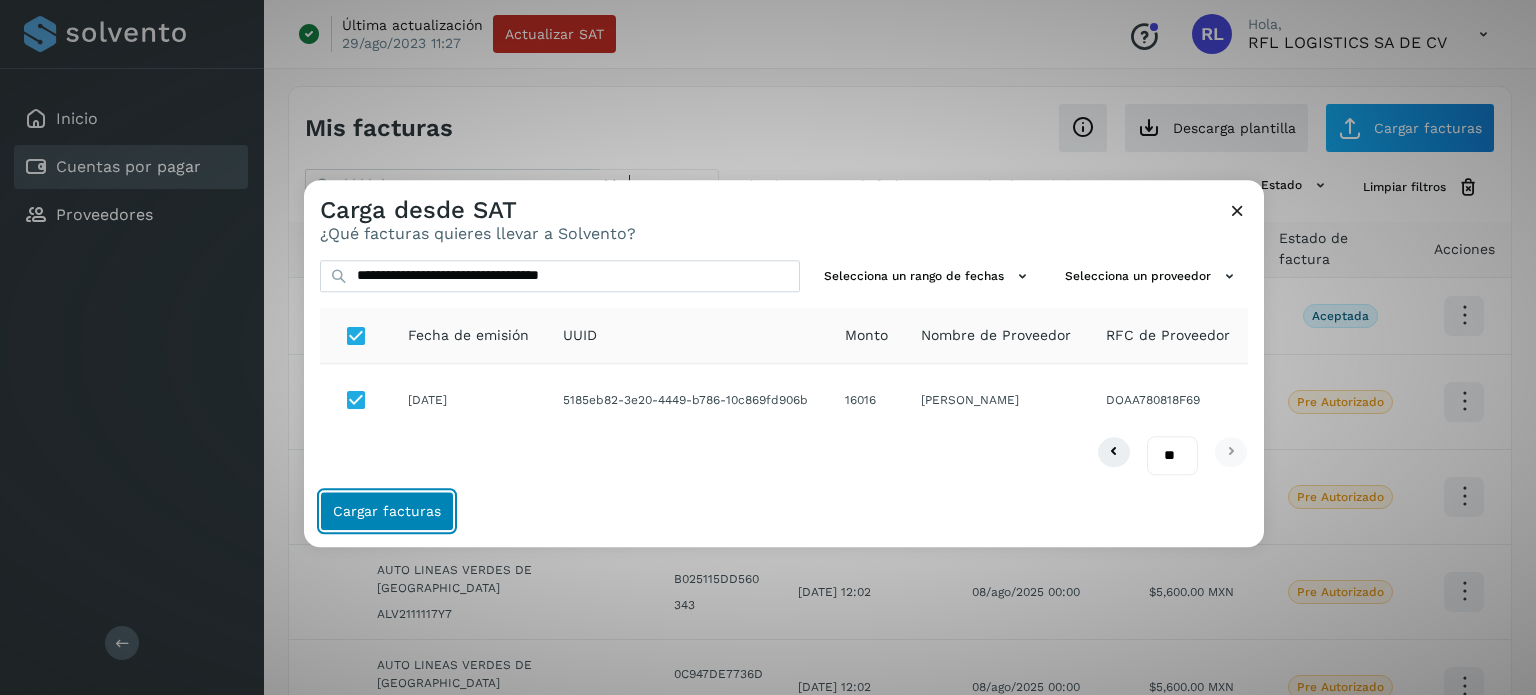 click on "Cargar facturas" 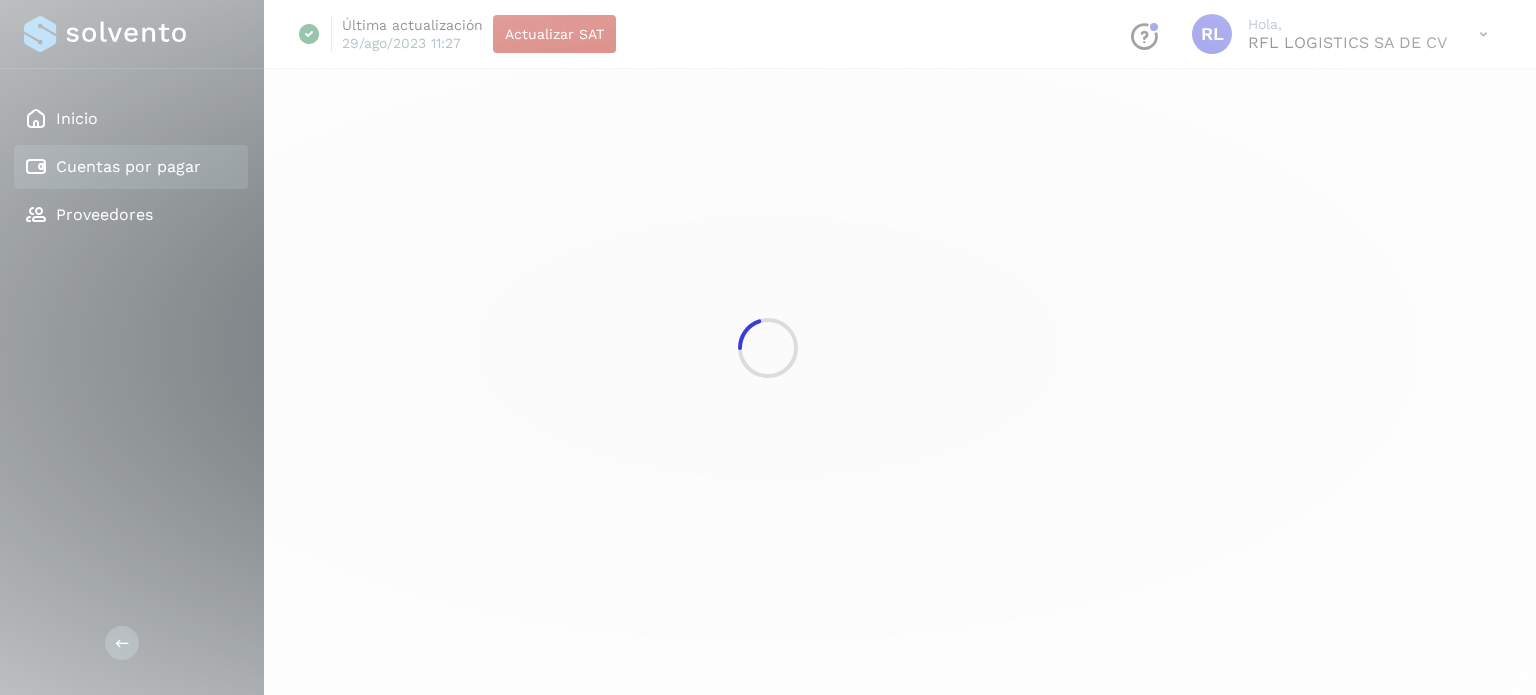 select on "**" 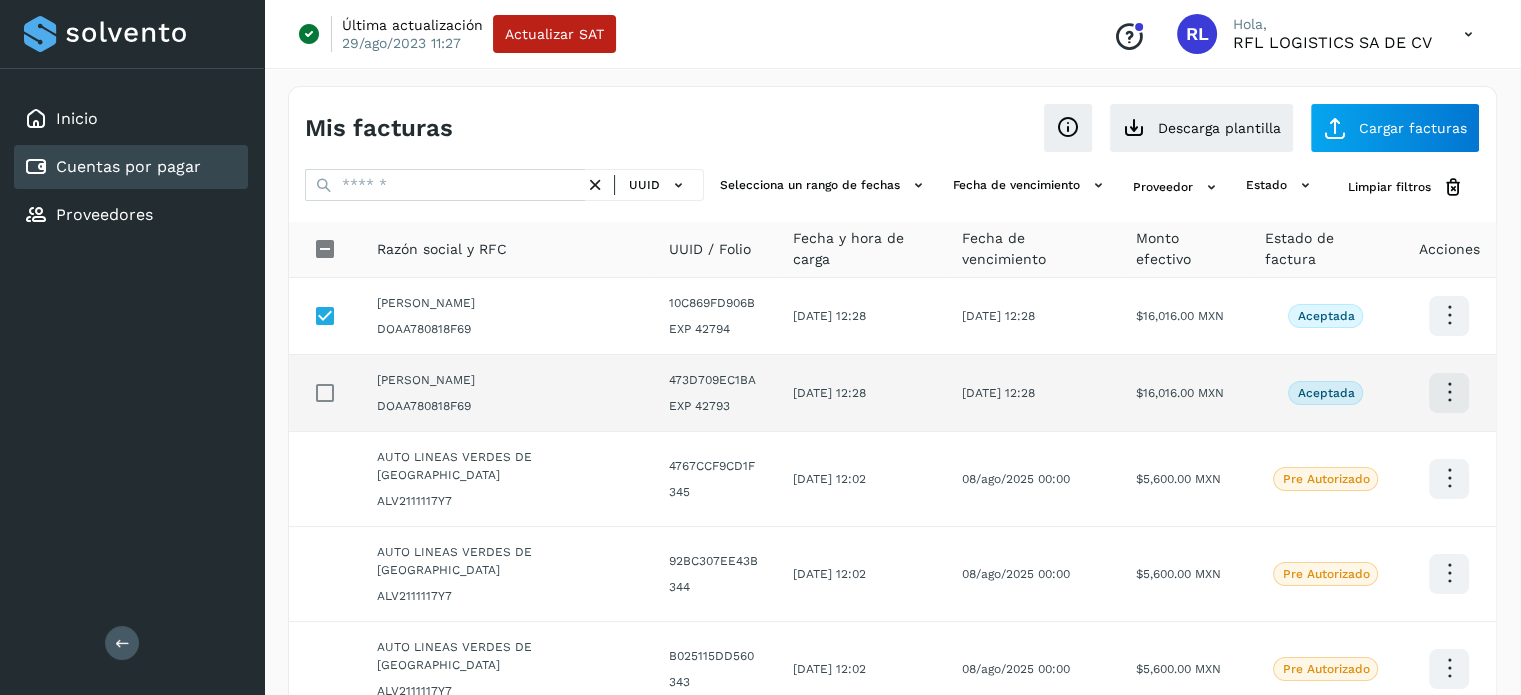 click 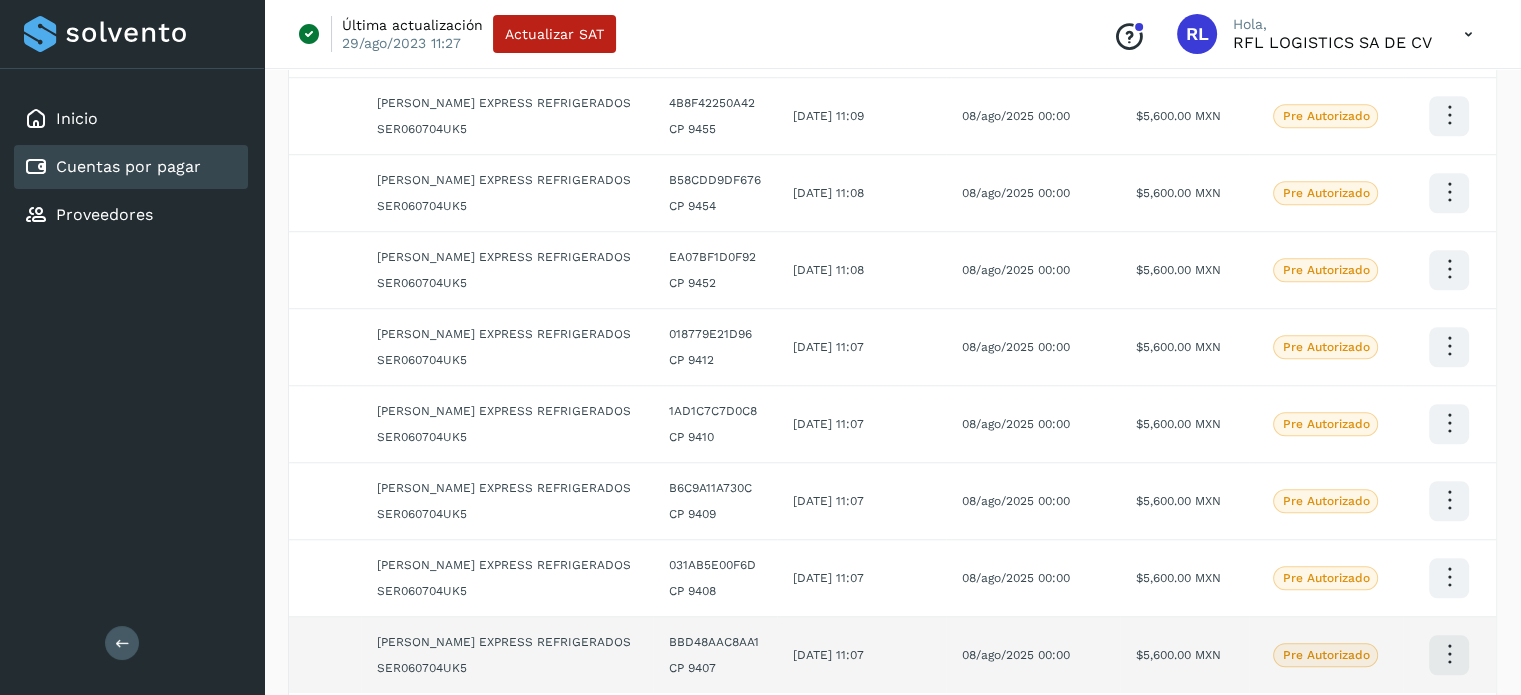 scroll, scrollTop: 1679, scrollLeft: 0, axis: vertical 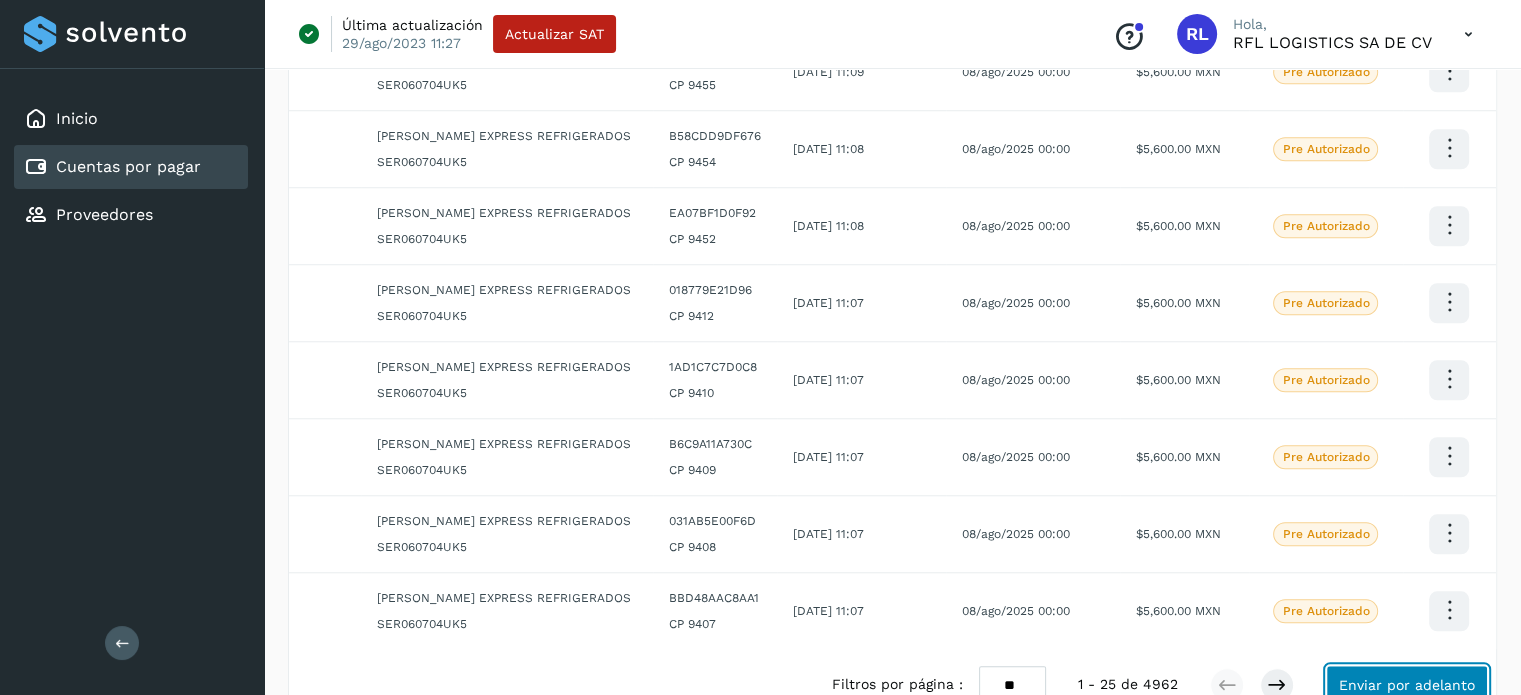 click on "Enviar por adelanto" 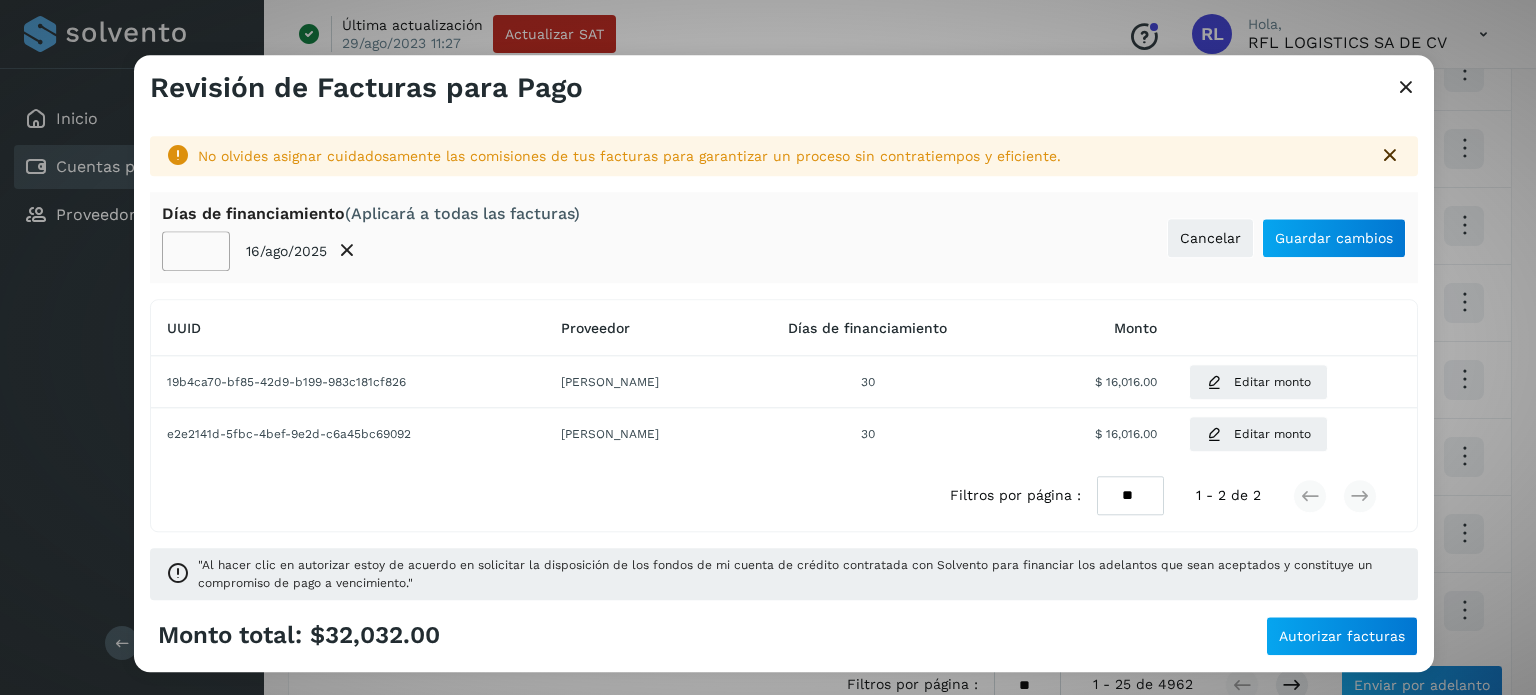 click on "**" 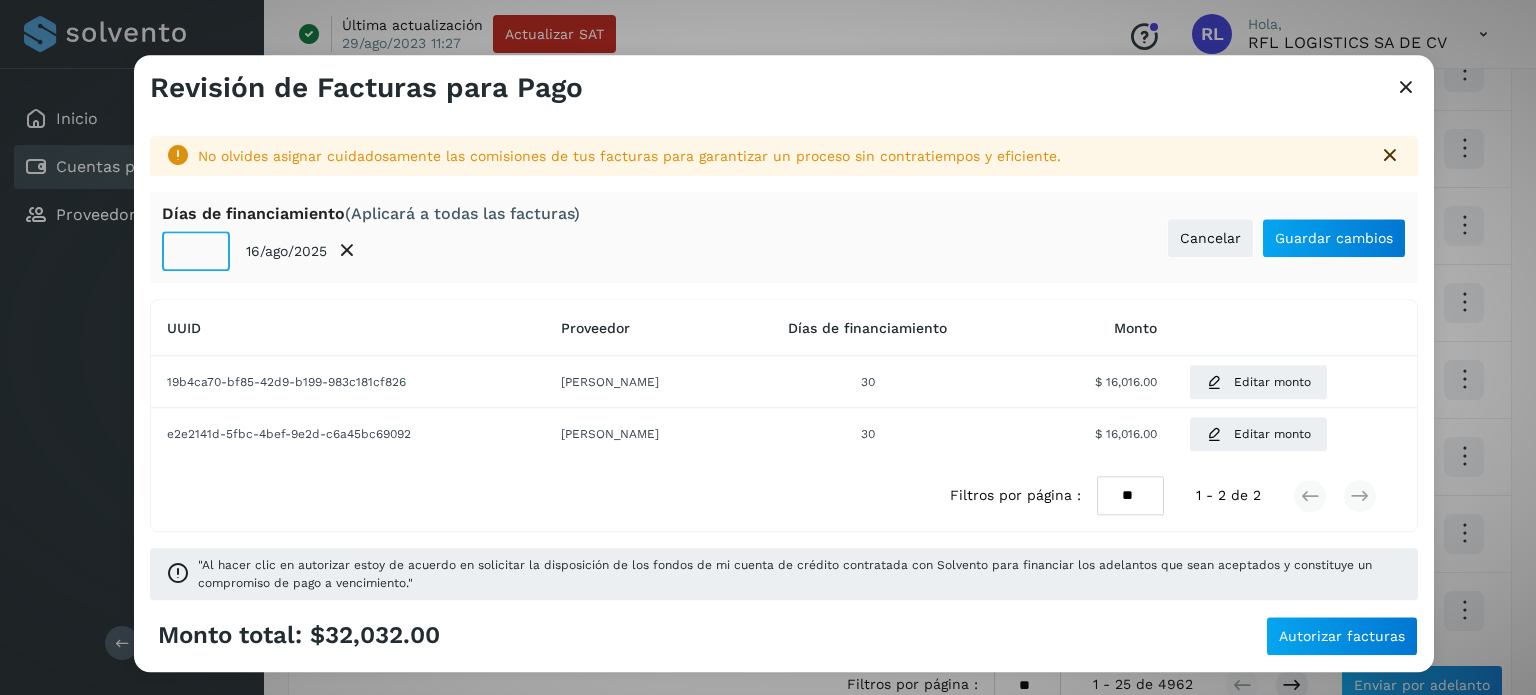 click on "**" 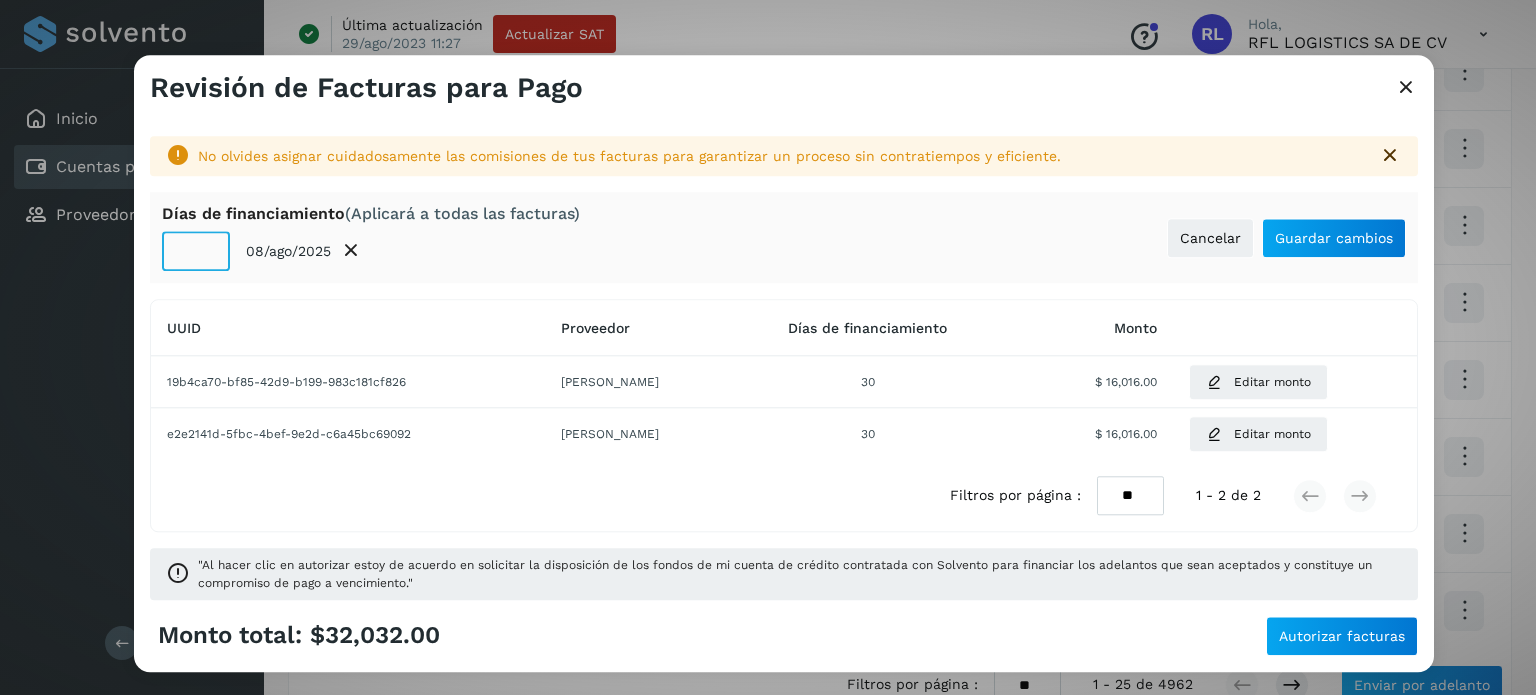 click on "**" 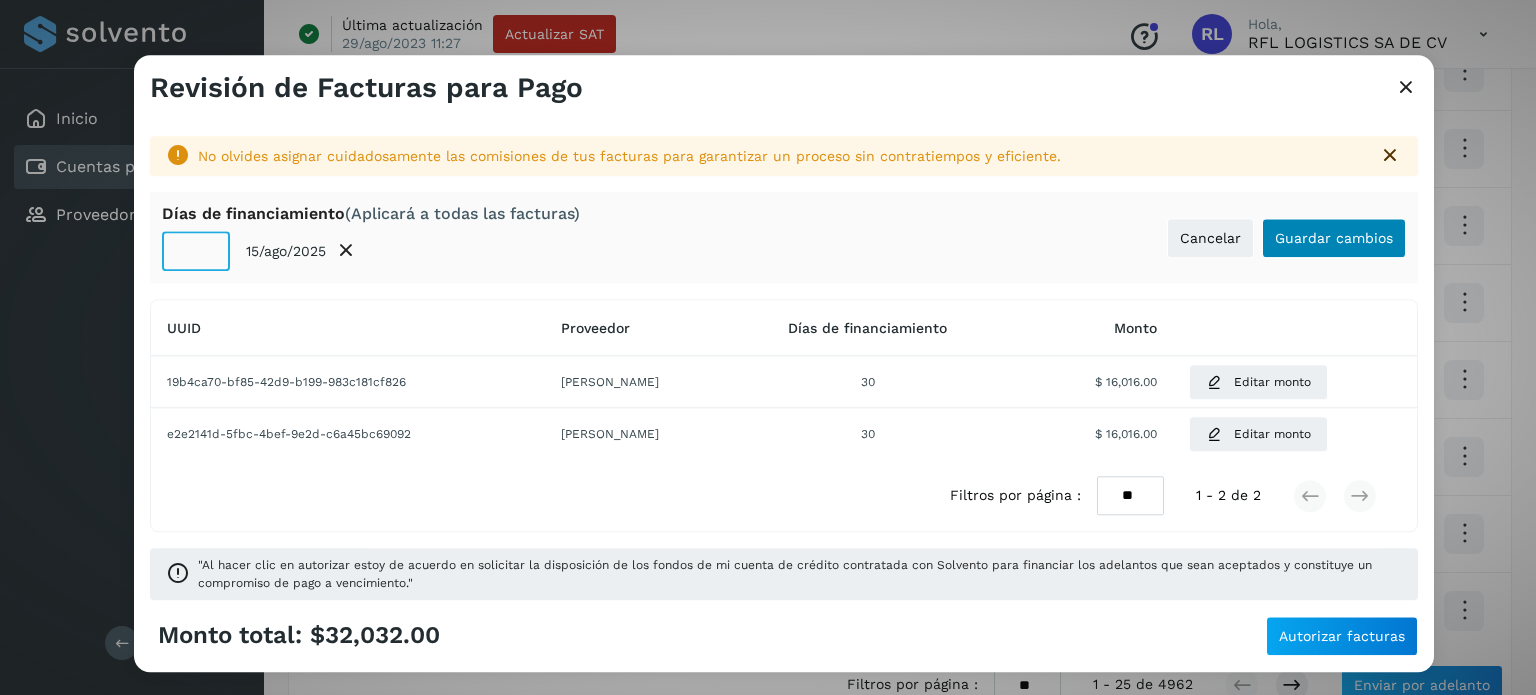 type on "**" 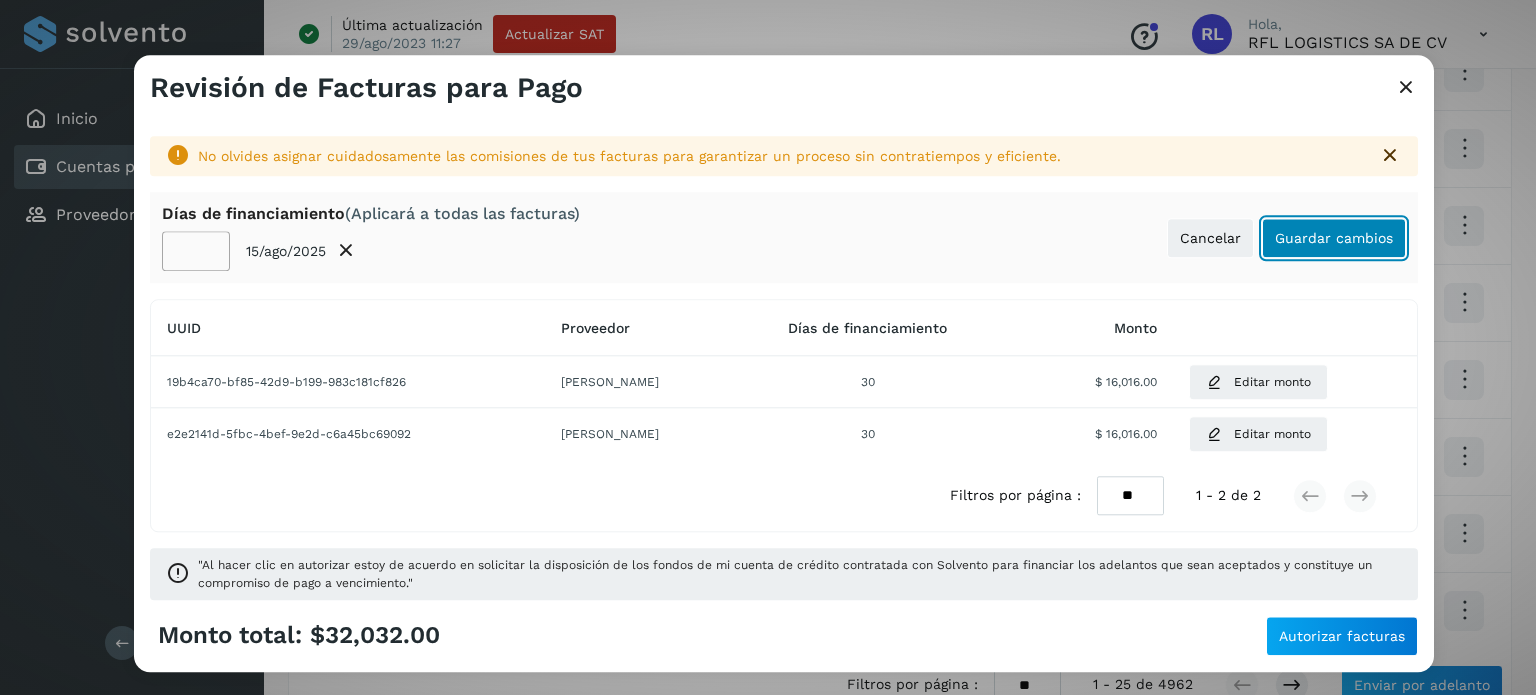 click on "Guardar cambios" 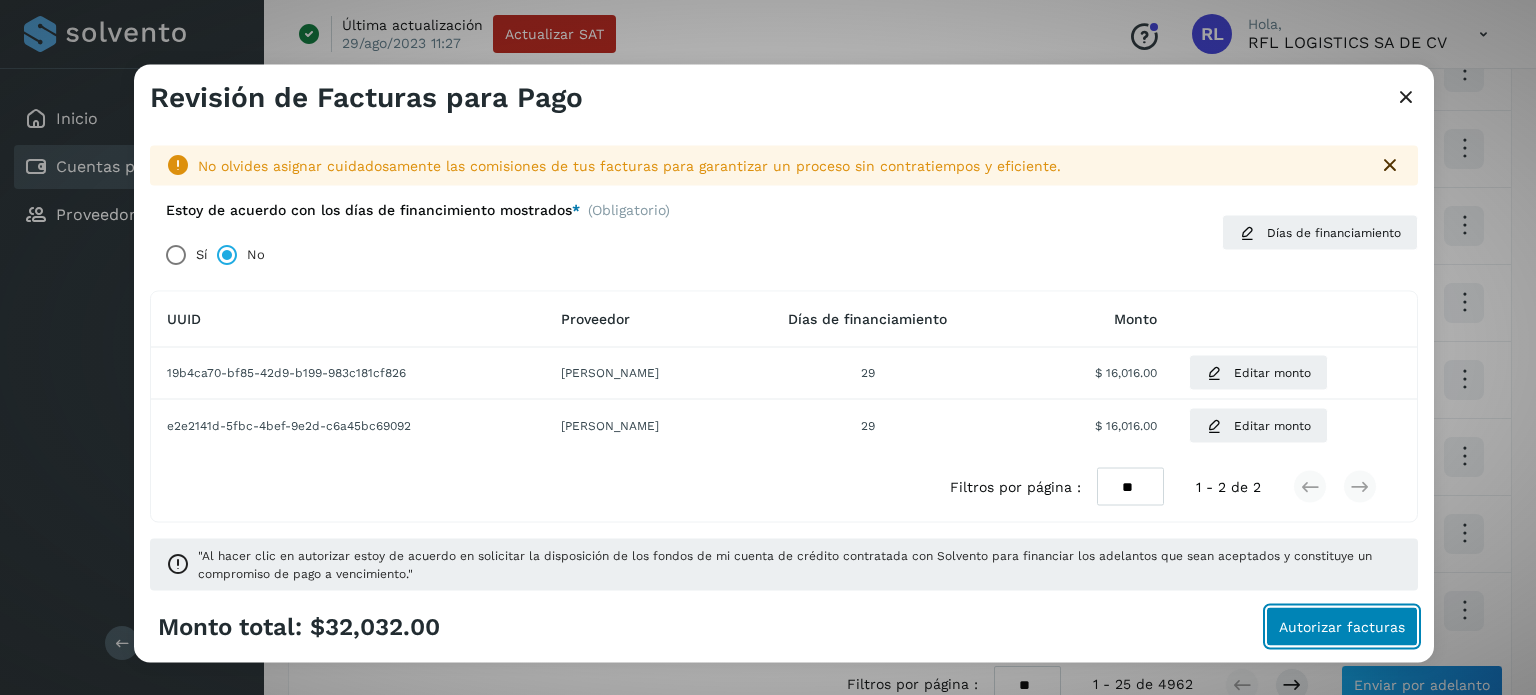 click on "Autorizar facturas" at bounding box center [1342, 627] 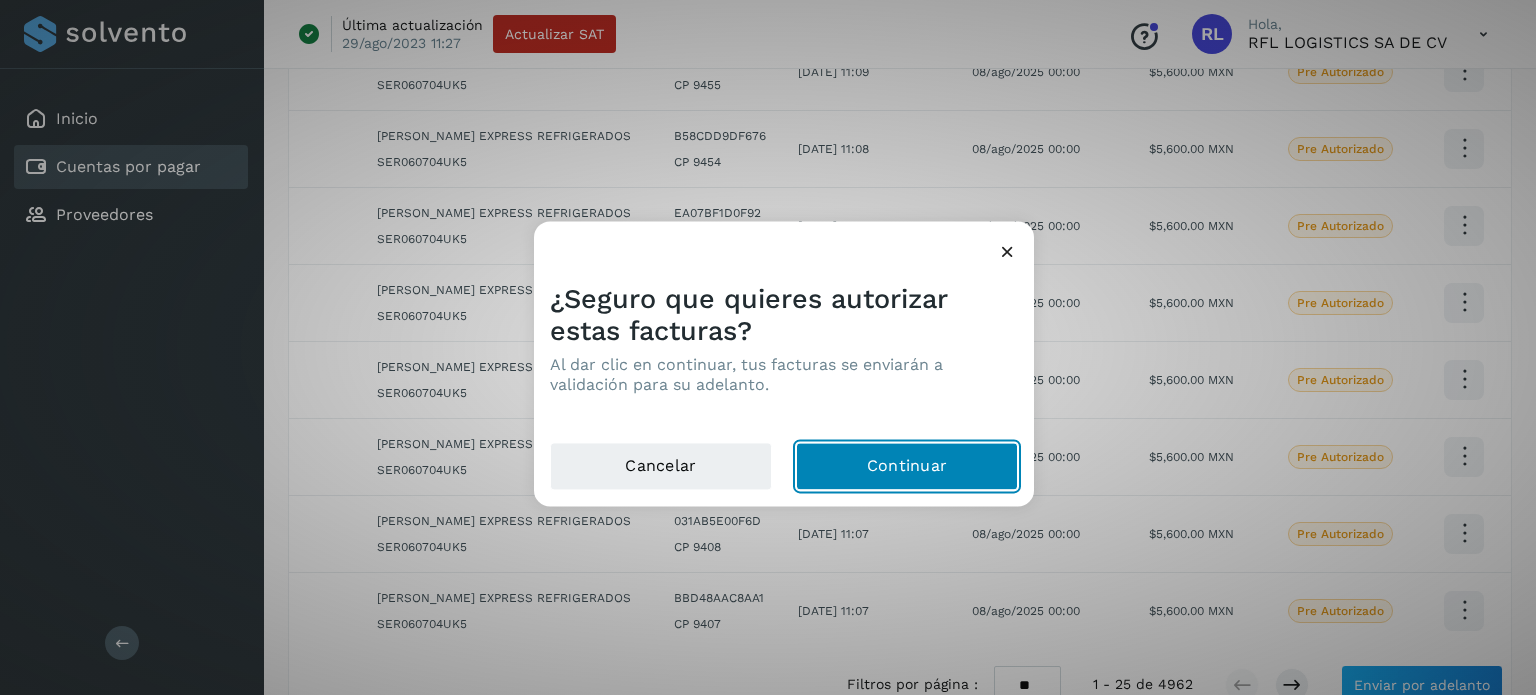 click on "Continuar" 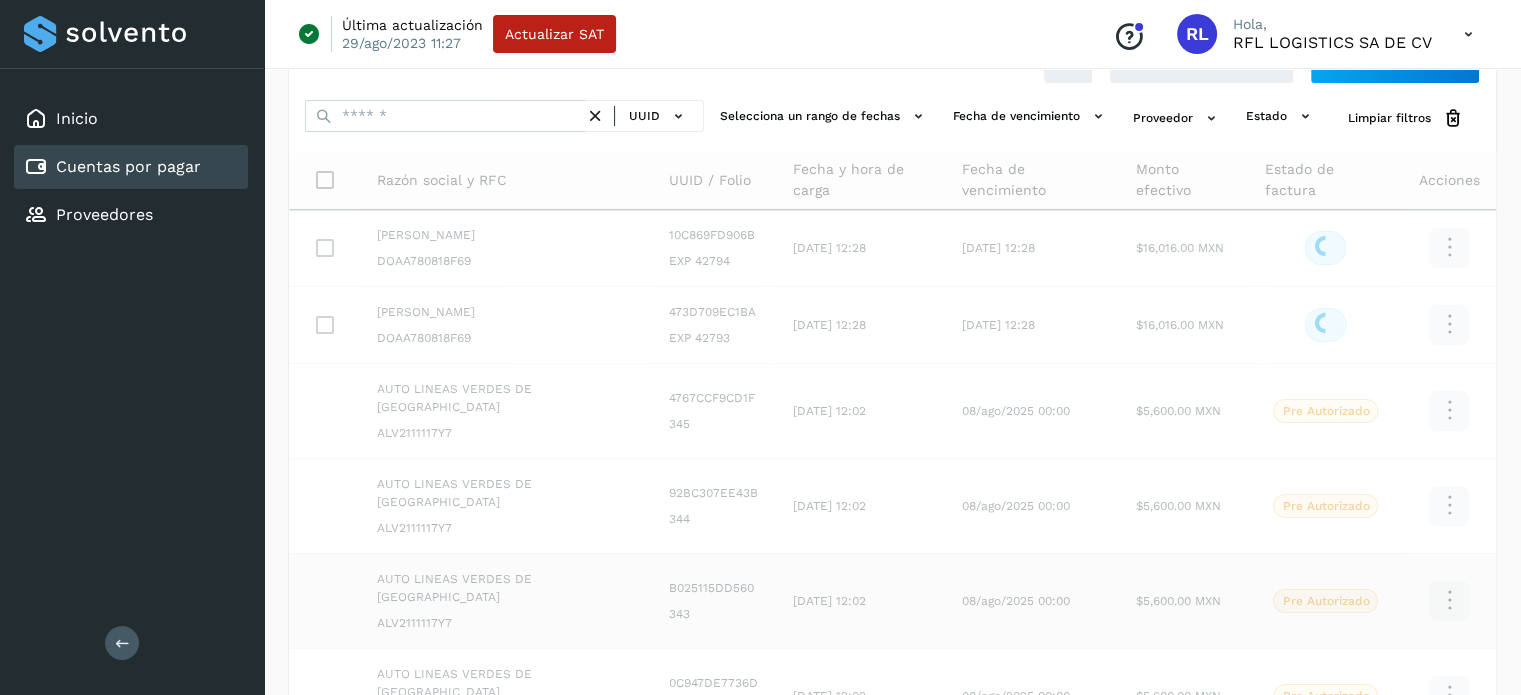 scroll, scrollTop: 0, scrollLeft: 0, axis: both 